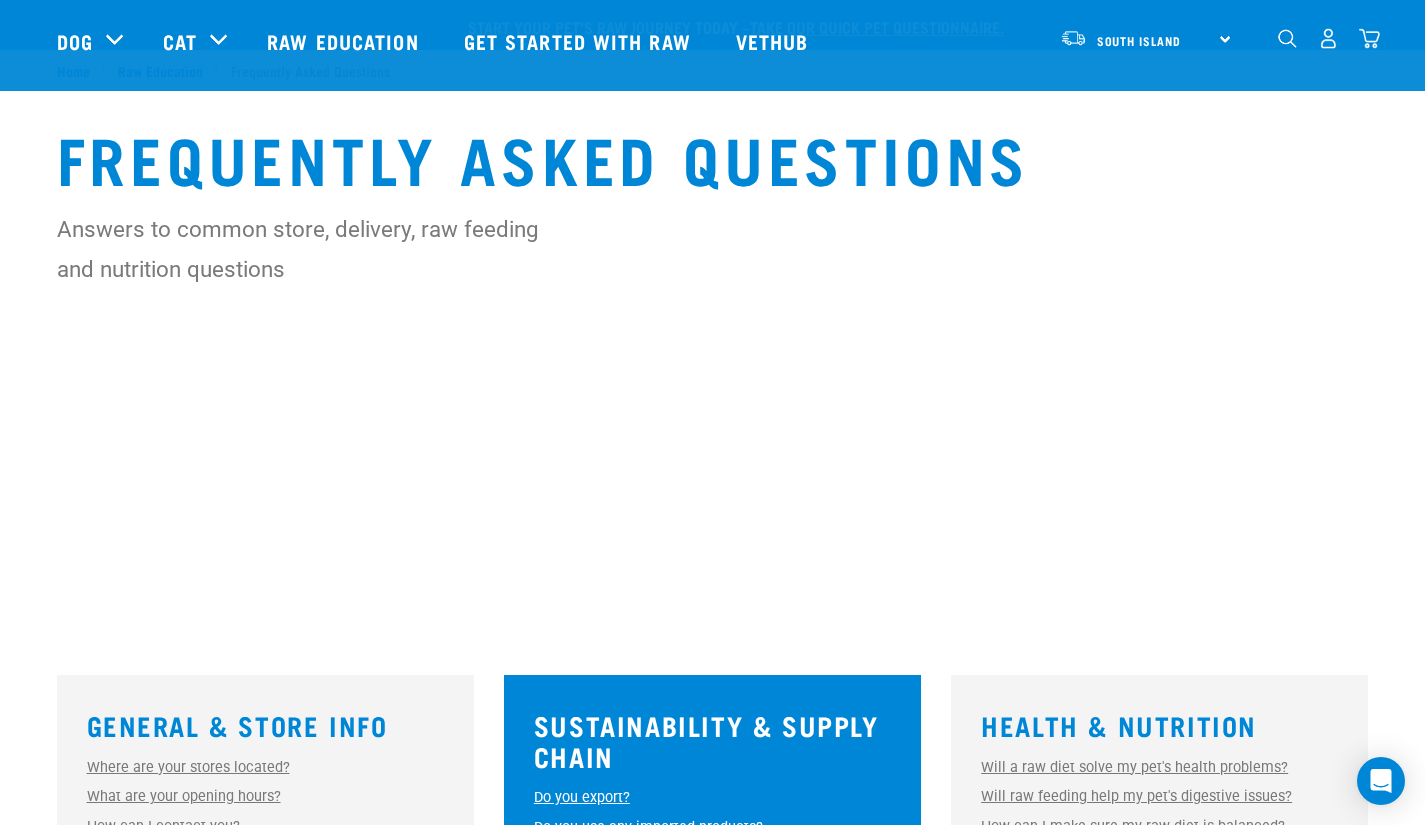 scroll, scrollTop: 386, scrollLeft: 0, axis: vertical 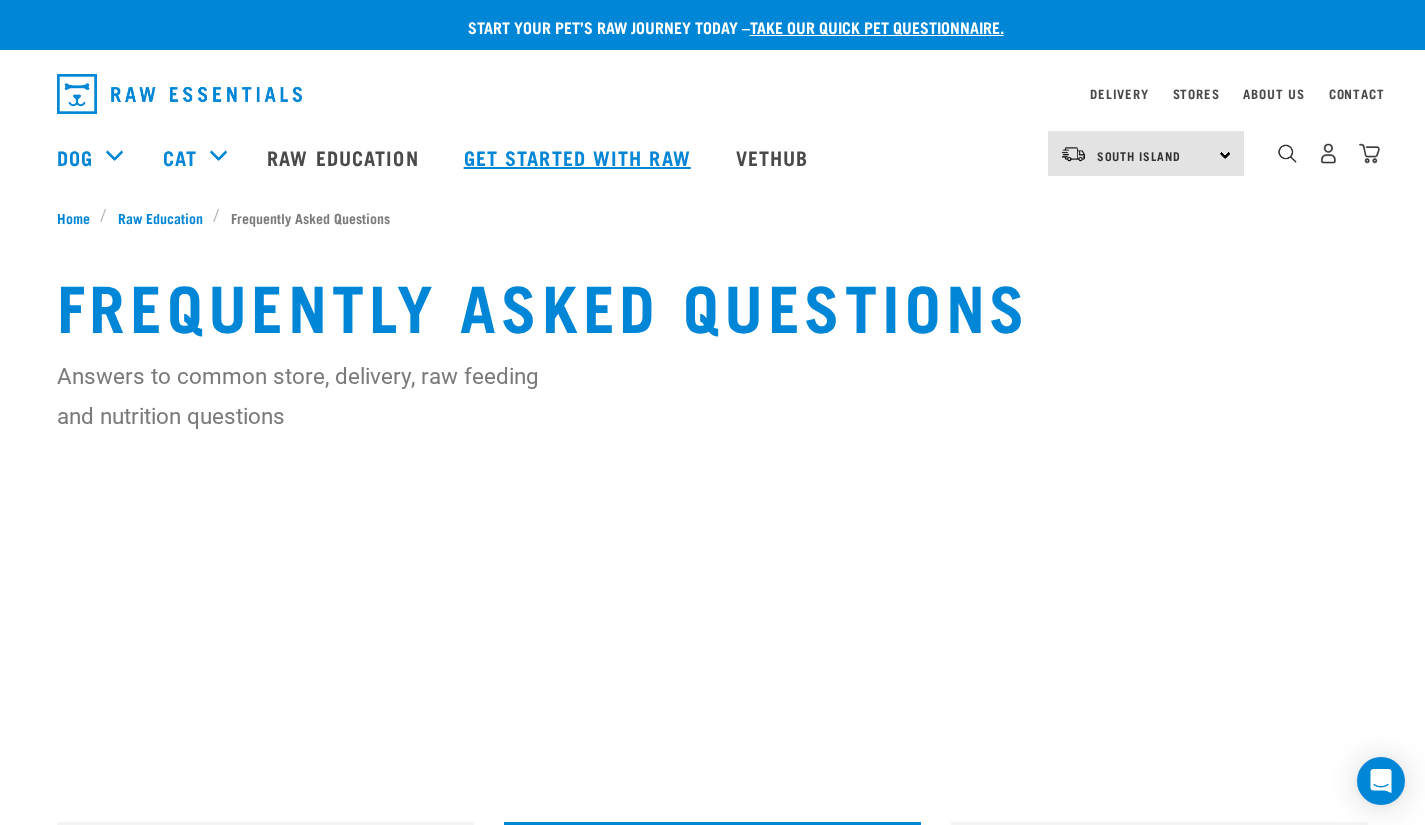 click on "Get started with Raw" at bounding box center [580, 157] 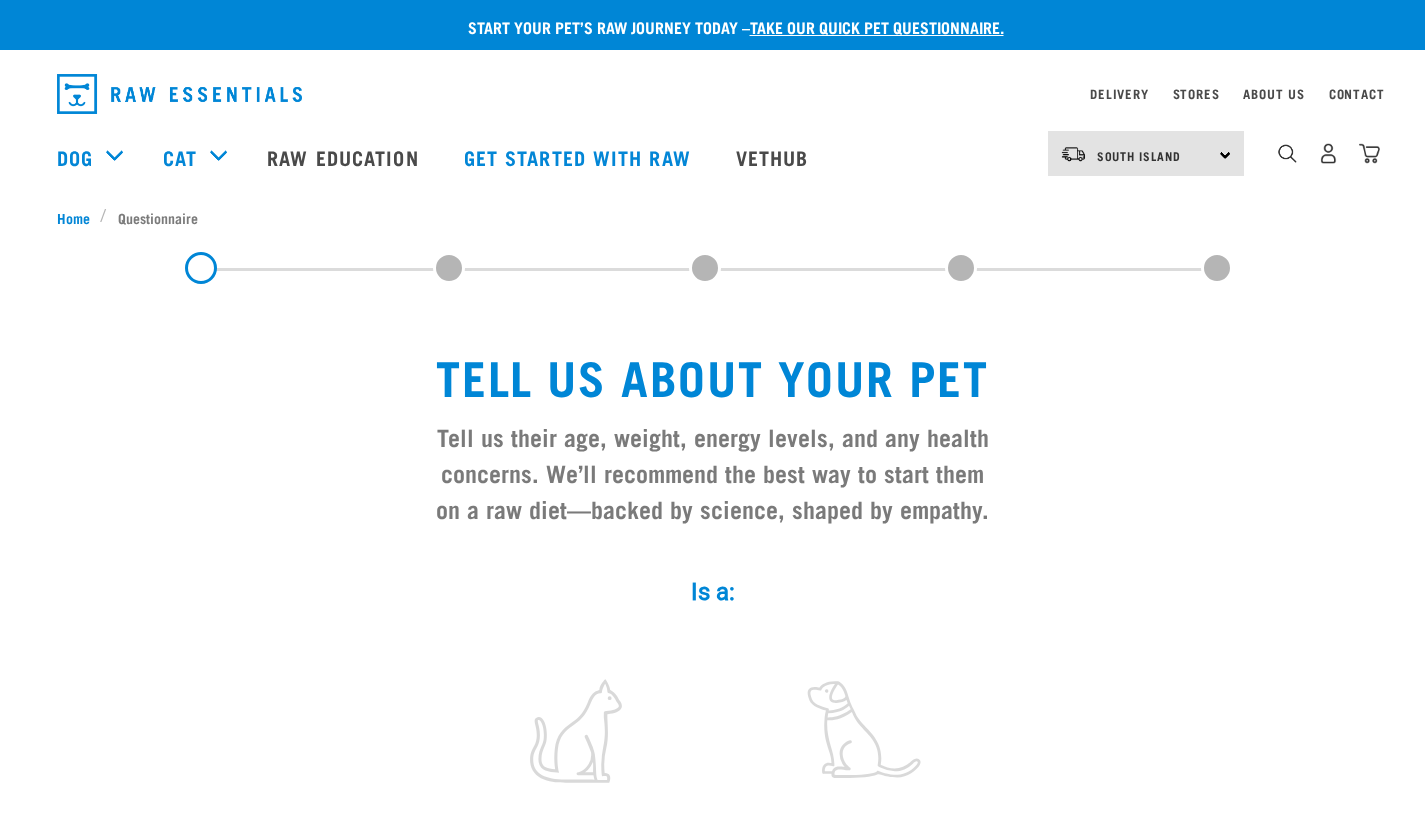 scroll, scrollTop: 0, scrollLeft: 0, axis: both 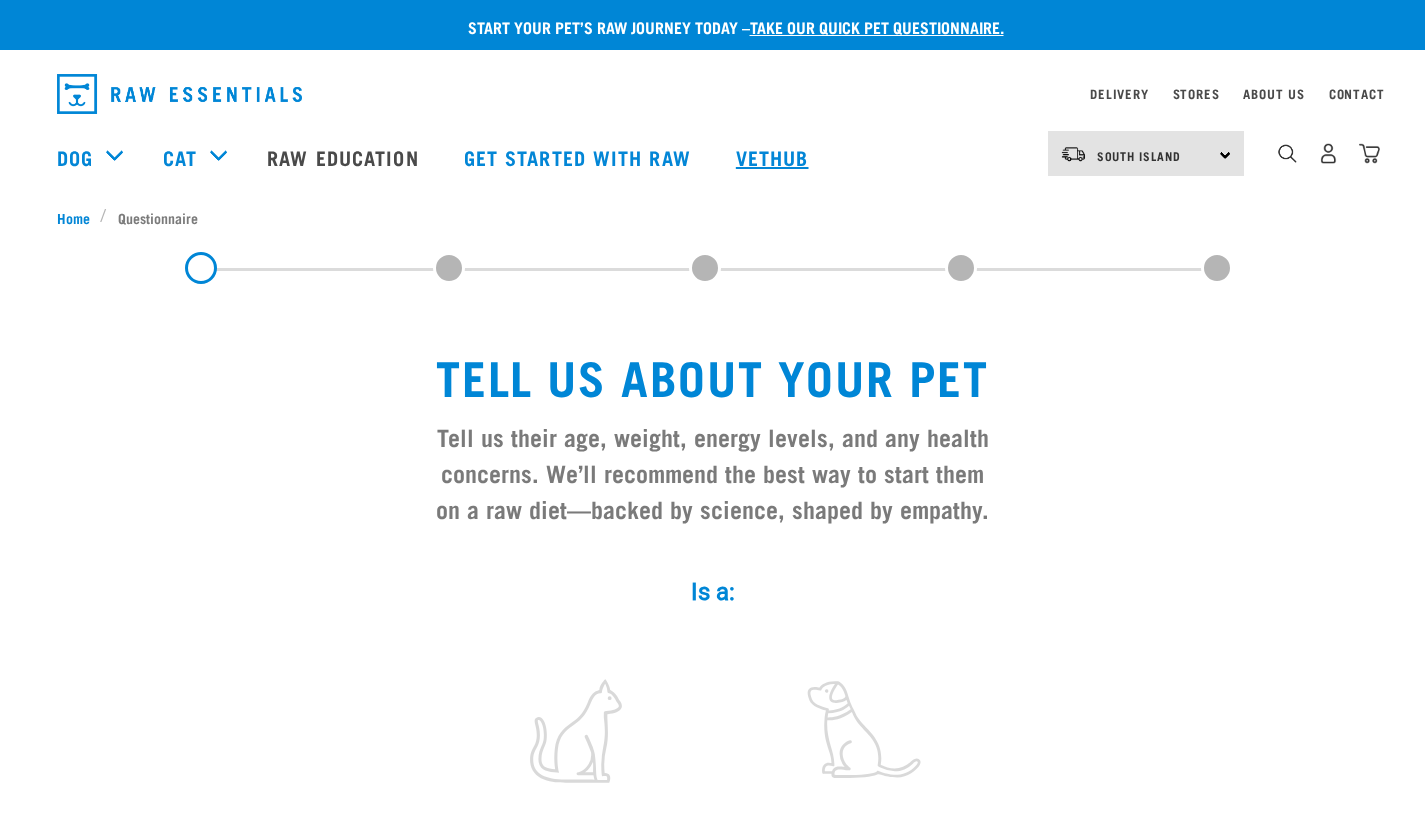 click on "Vethub" at bounding box center [775, 157] 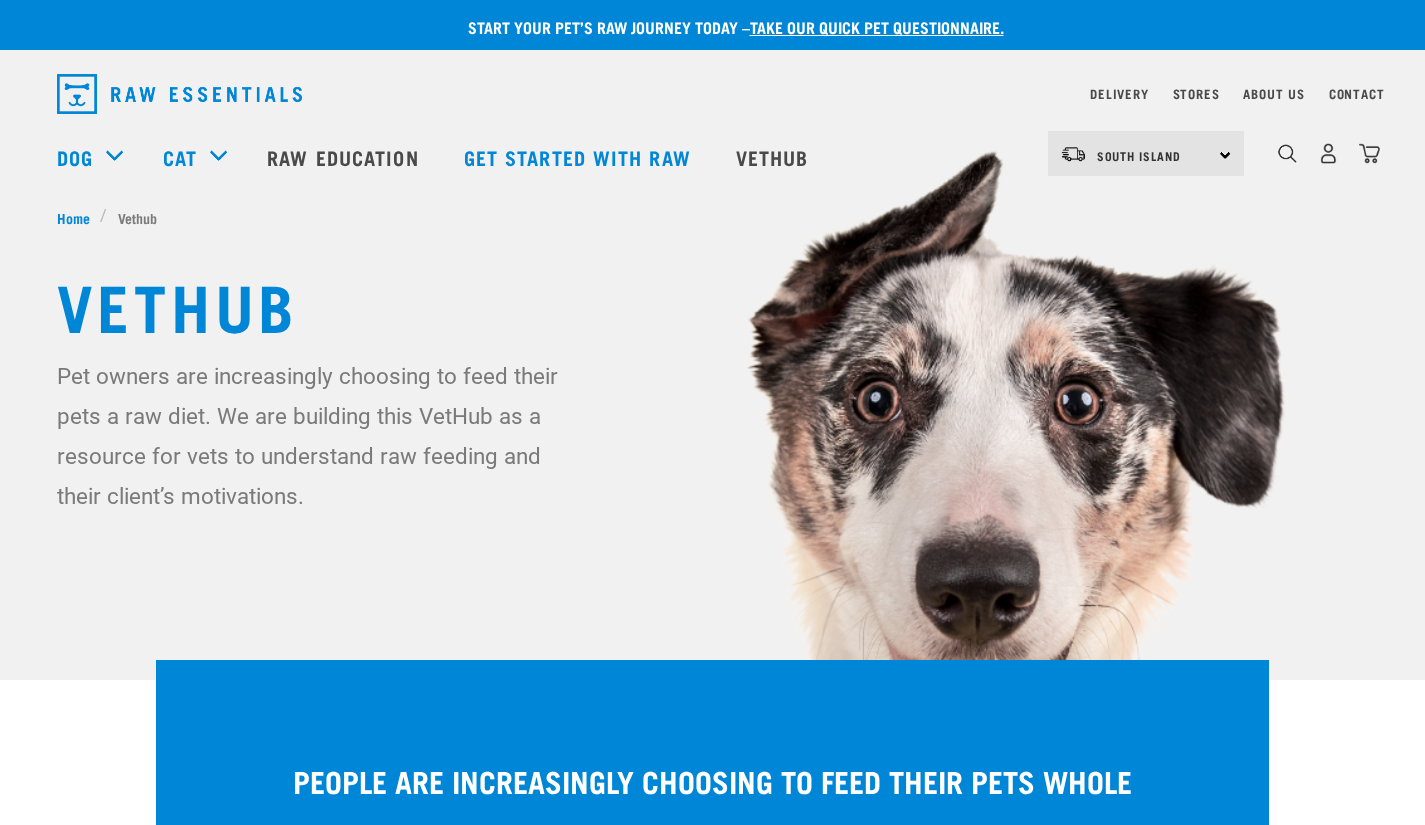 scroll, scrollTop: 0, scrollLeft: 0, axis: both 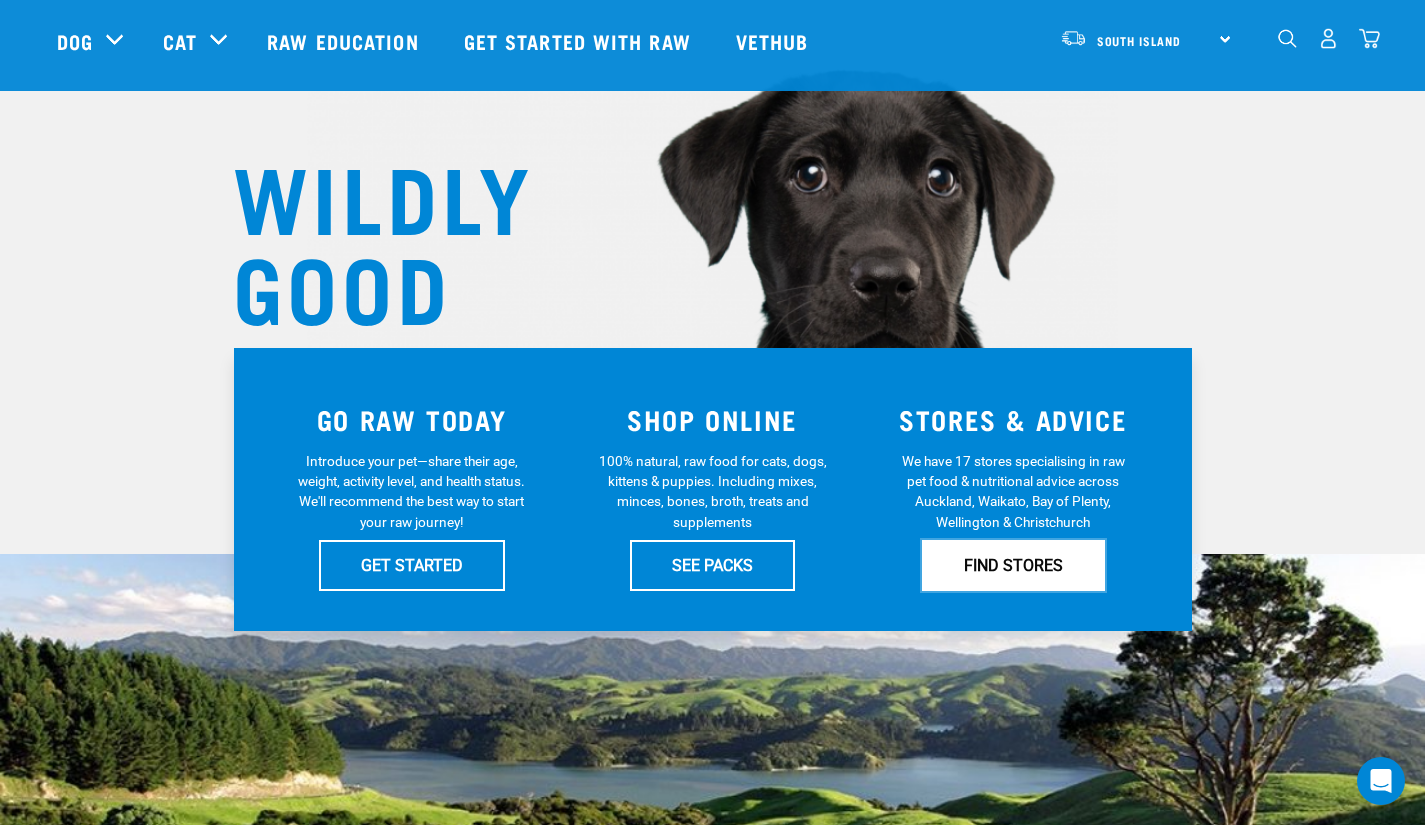 click on "FIND STORES" at bounding box center (1013, 565) 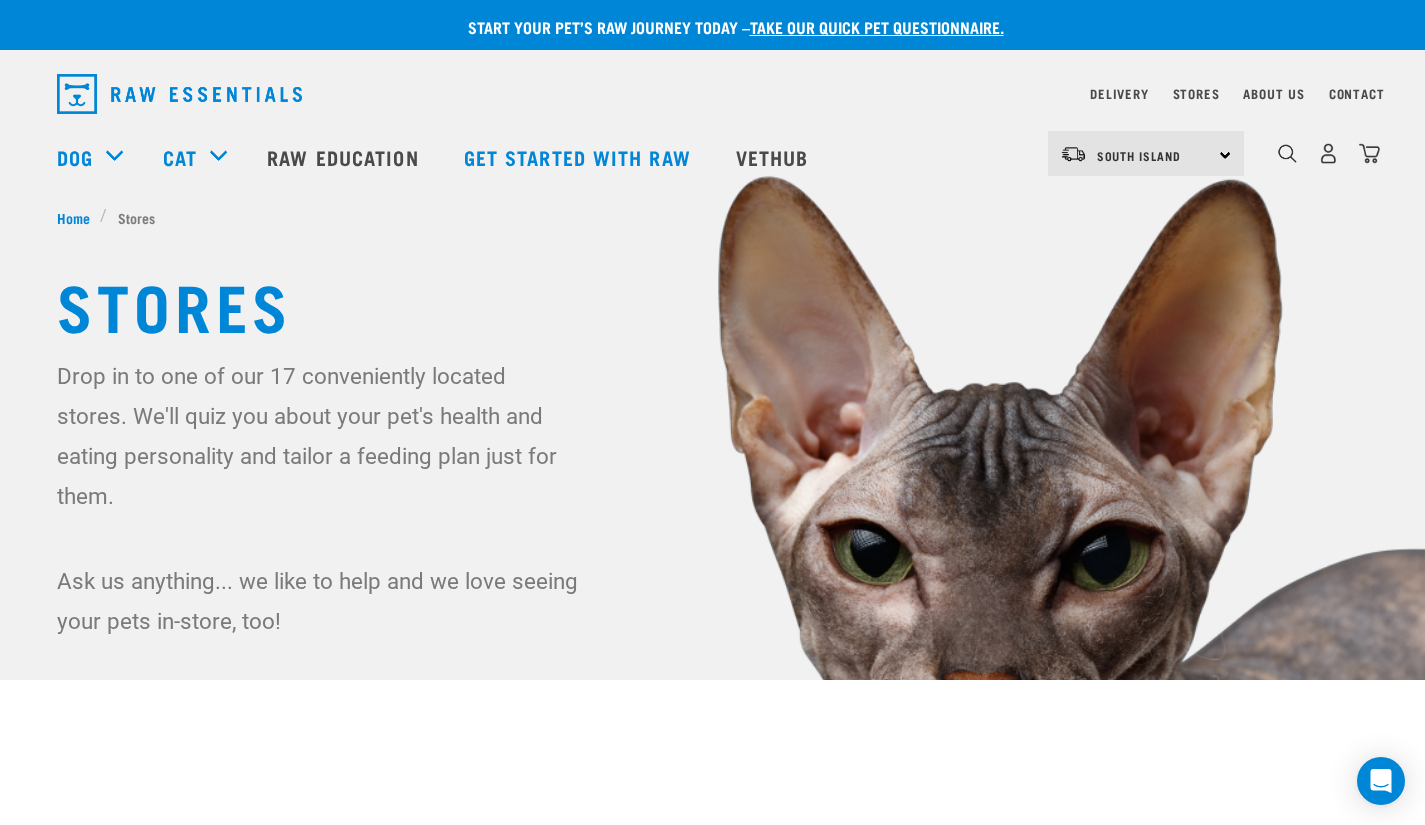 scroll, scrollTop: 0, scrollLeft: 0, axis: both 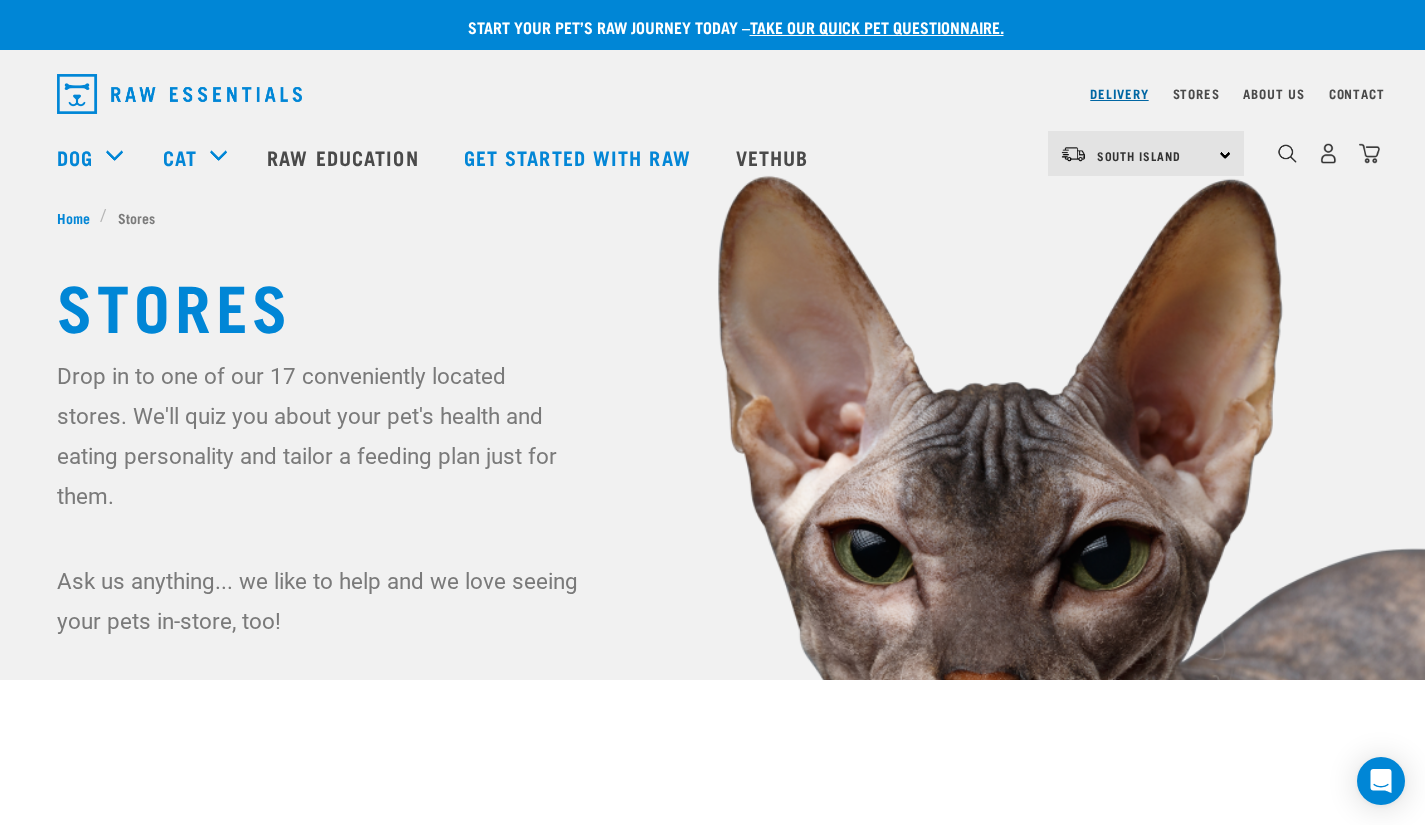 click on "Delivery" at bounding box center [1119, 93] 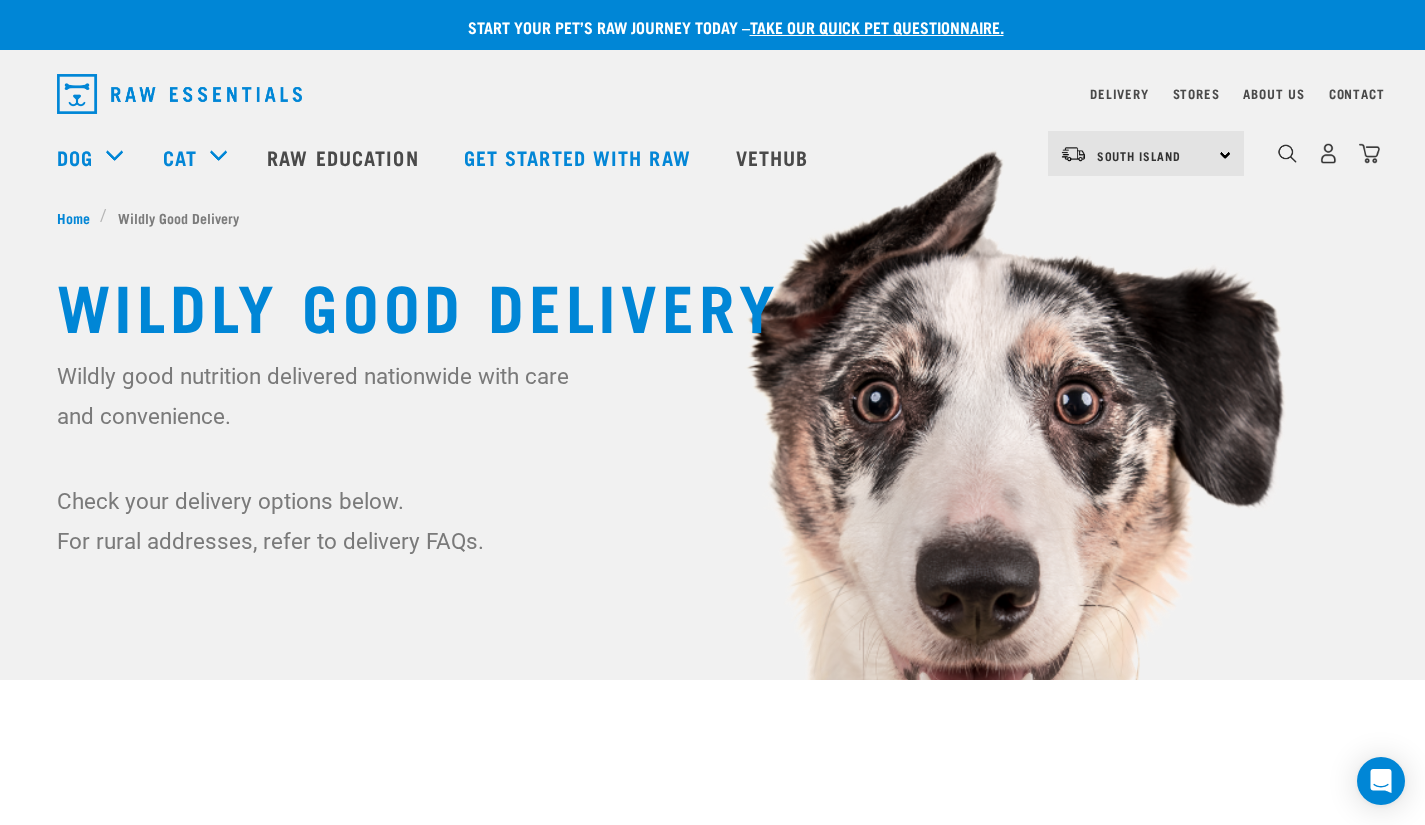 scroll, scrollTop: 0, scrollLeft: 0, axis: both 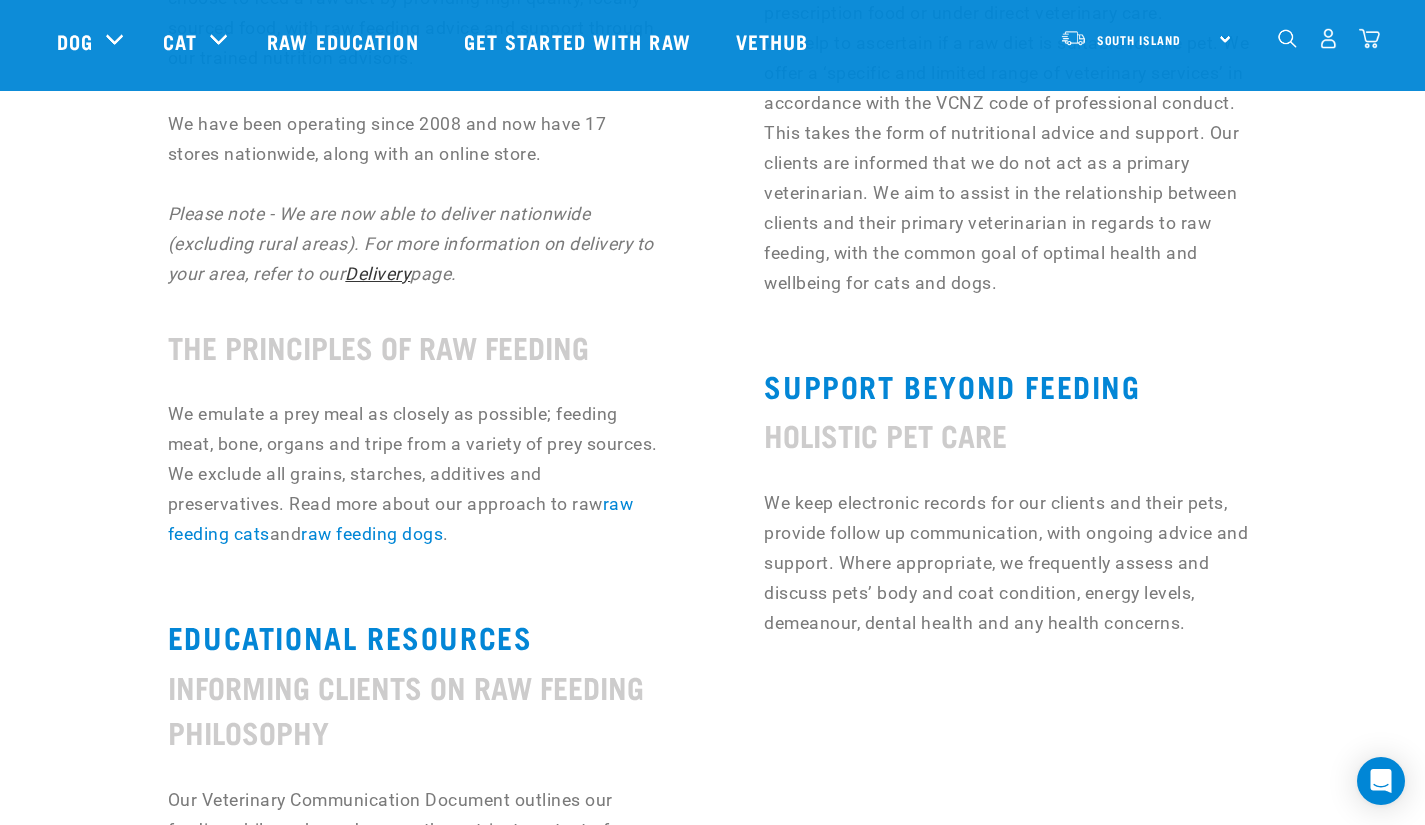 click on "Delivery" at bounding box center [377, 274] 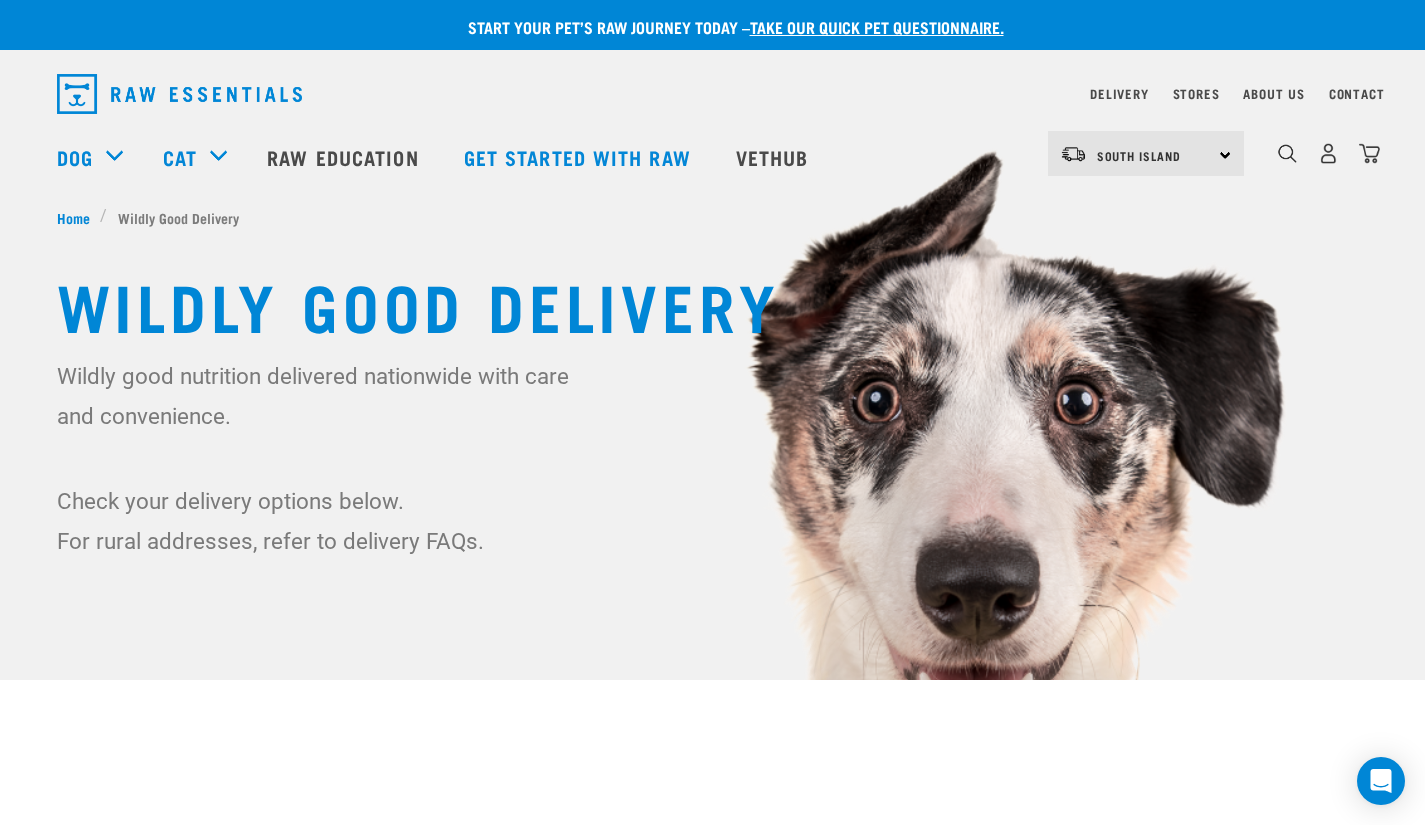 scroll, scrollTop: 0, scrollLeft: 0, axis: both 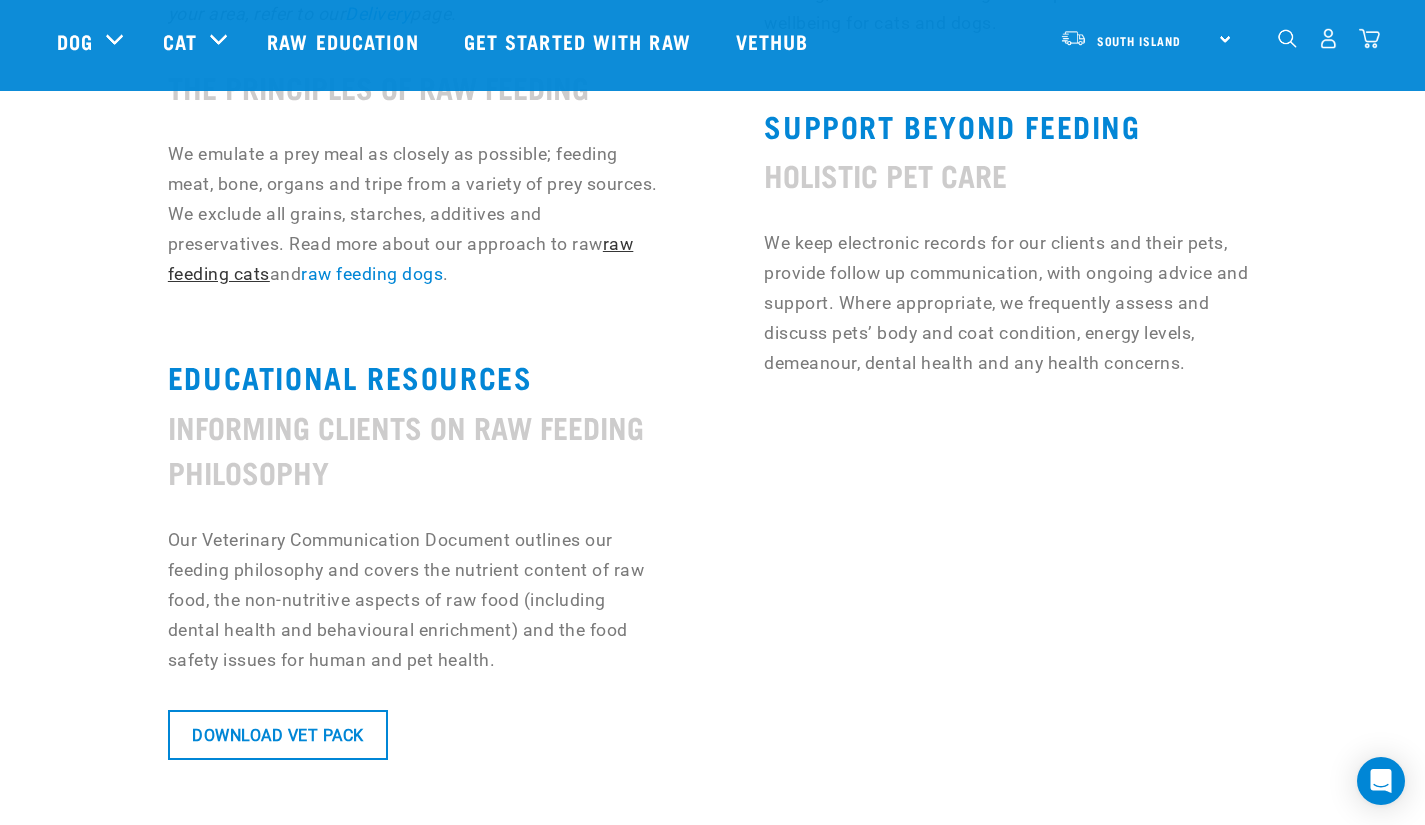 click on "raw feeding cats" at bounding box center (401, 259) 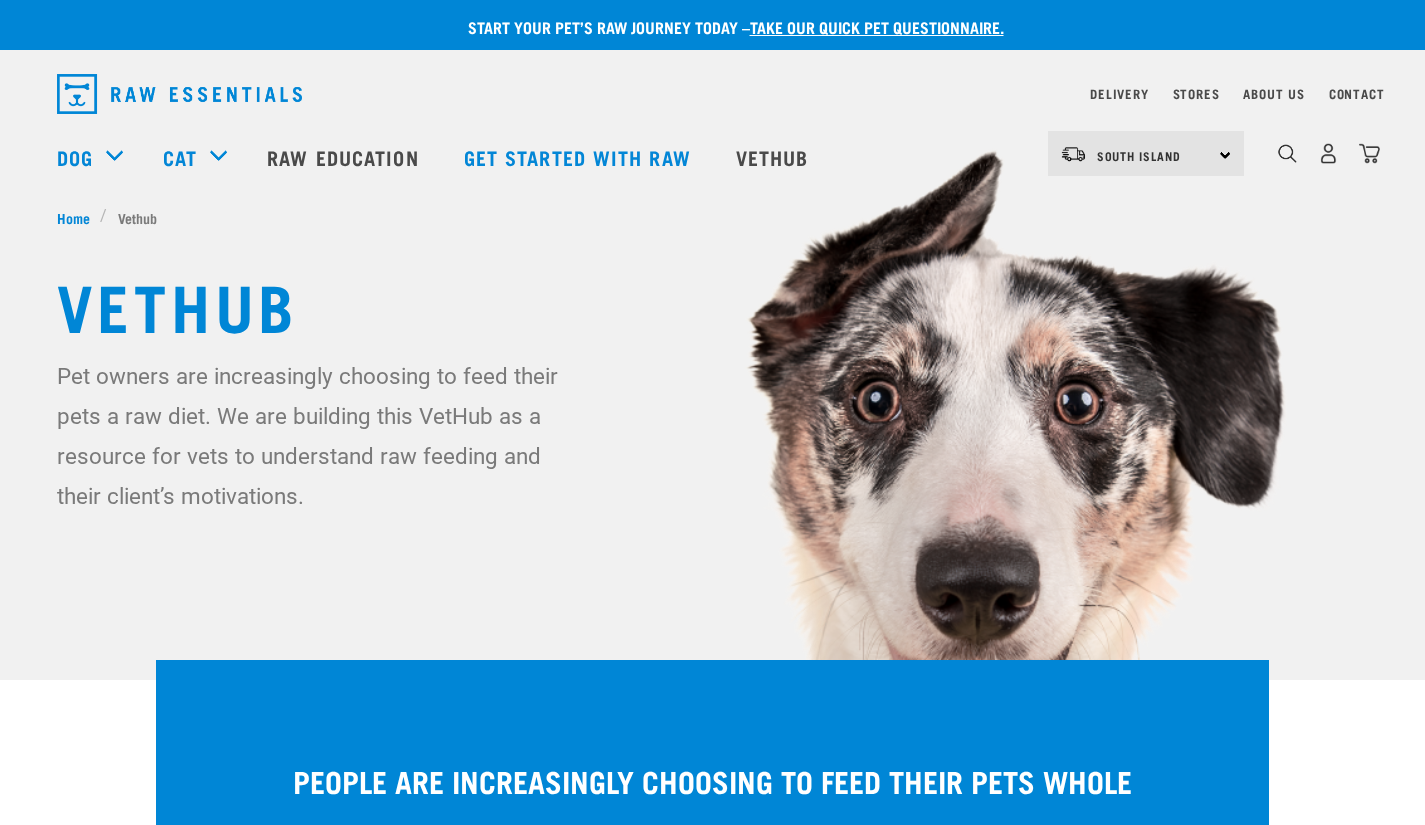 scroll, scrollTop: 1574, scrollLeft: 0, axis: vertical 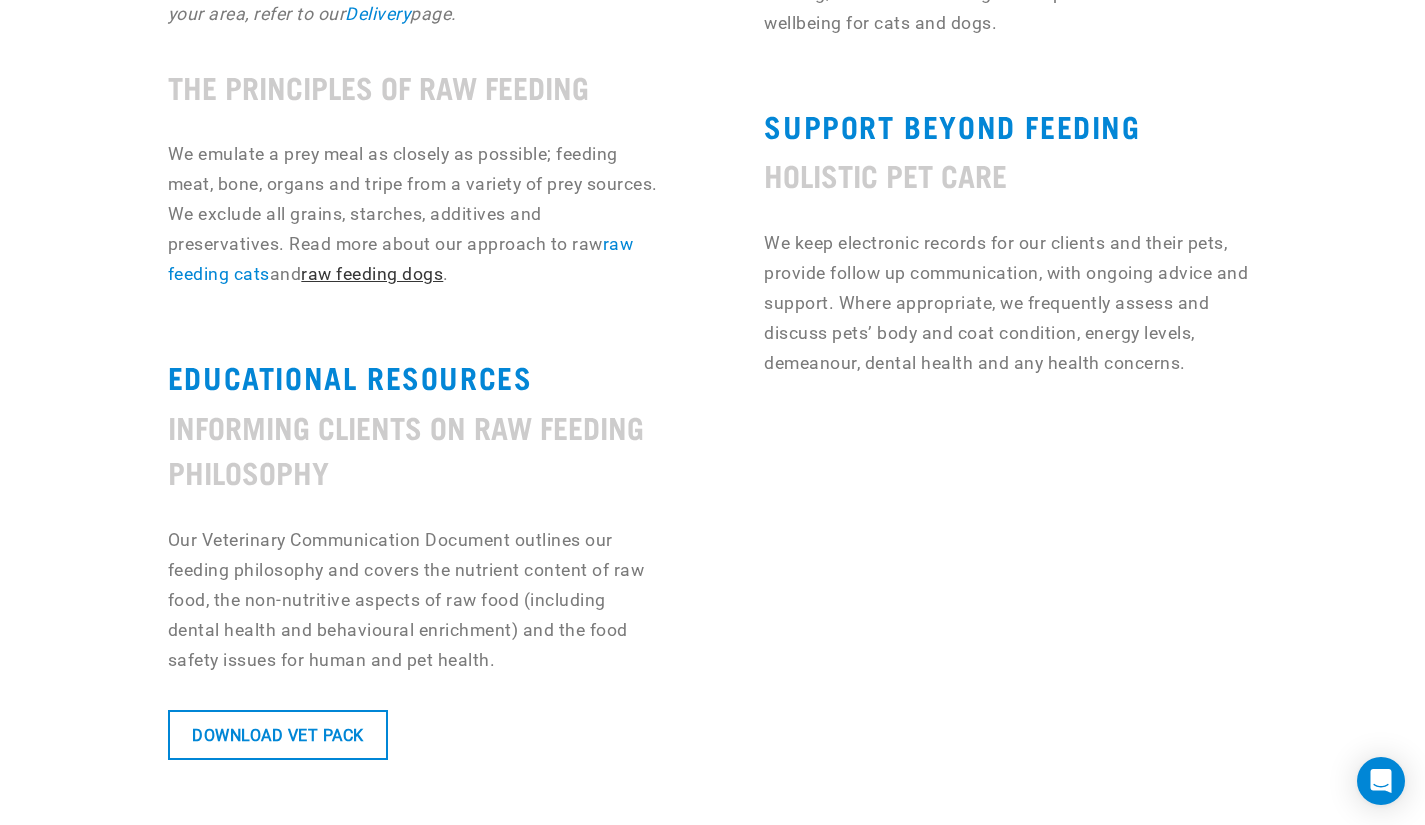 click on "raw feeding dogs" at bounding box center (372, 274) 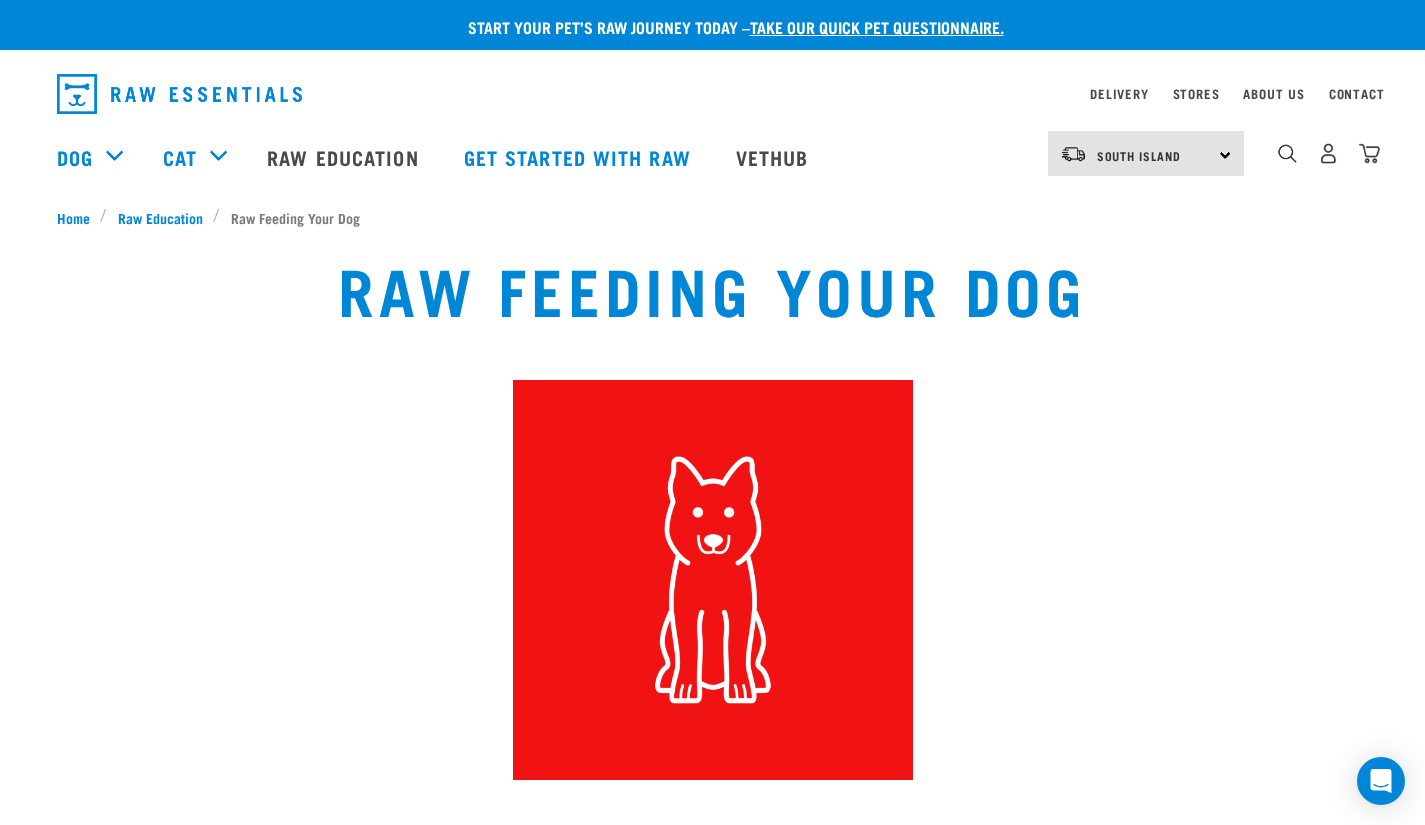 scroll, scrollTop: 0, scrollLeft: 0, axis: both 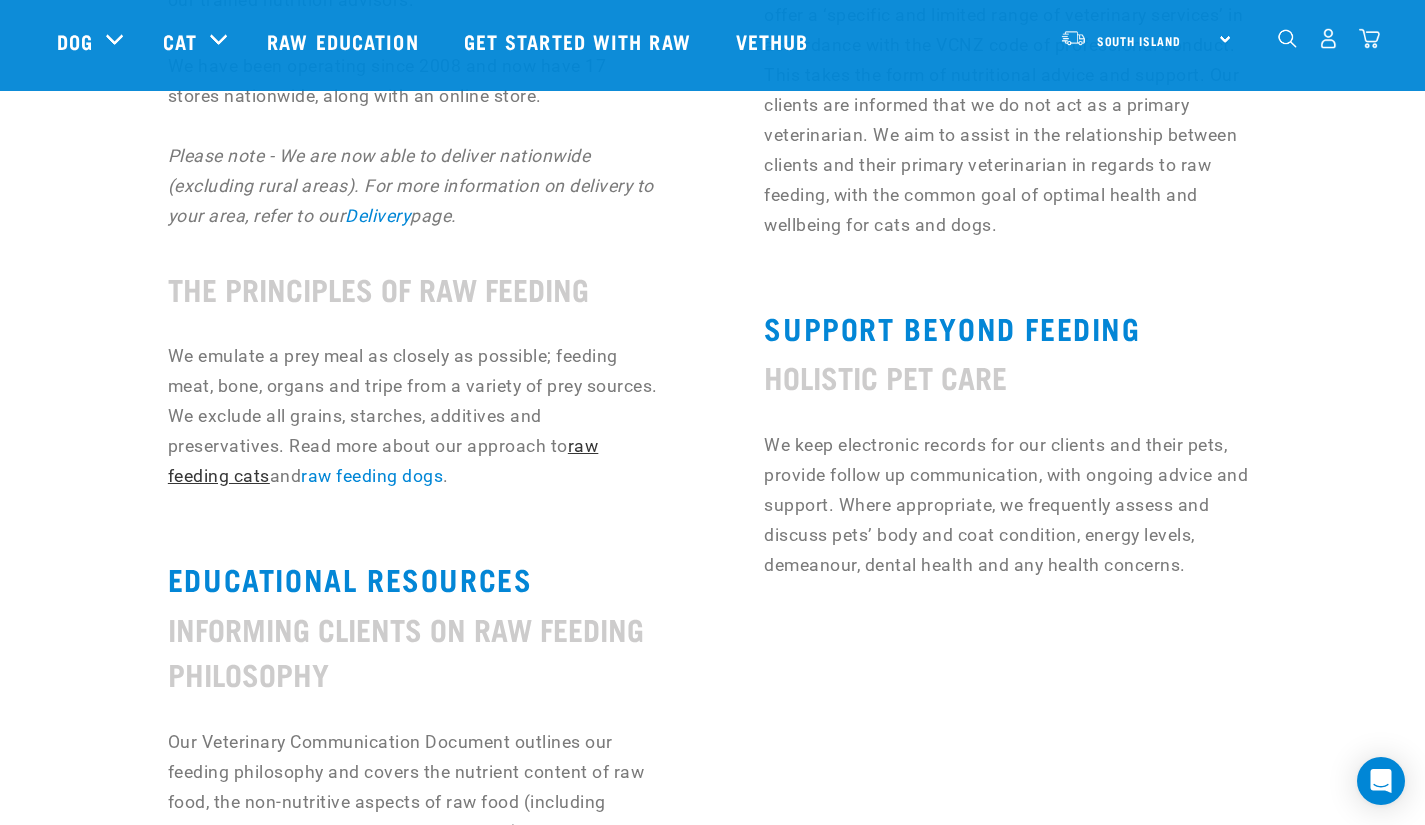 click on "raw feeding cats" at bounding box center (383, 461) 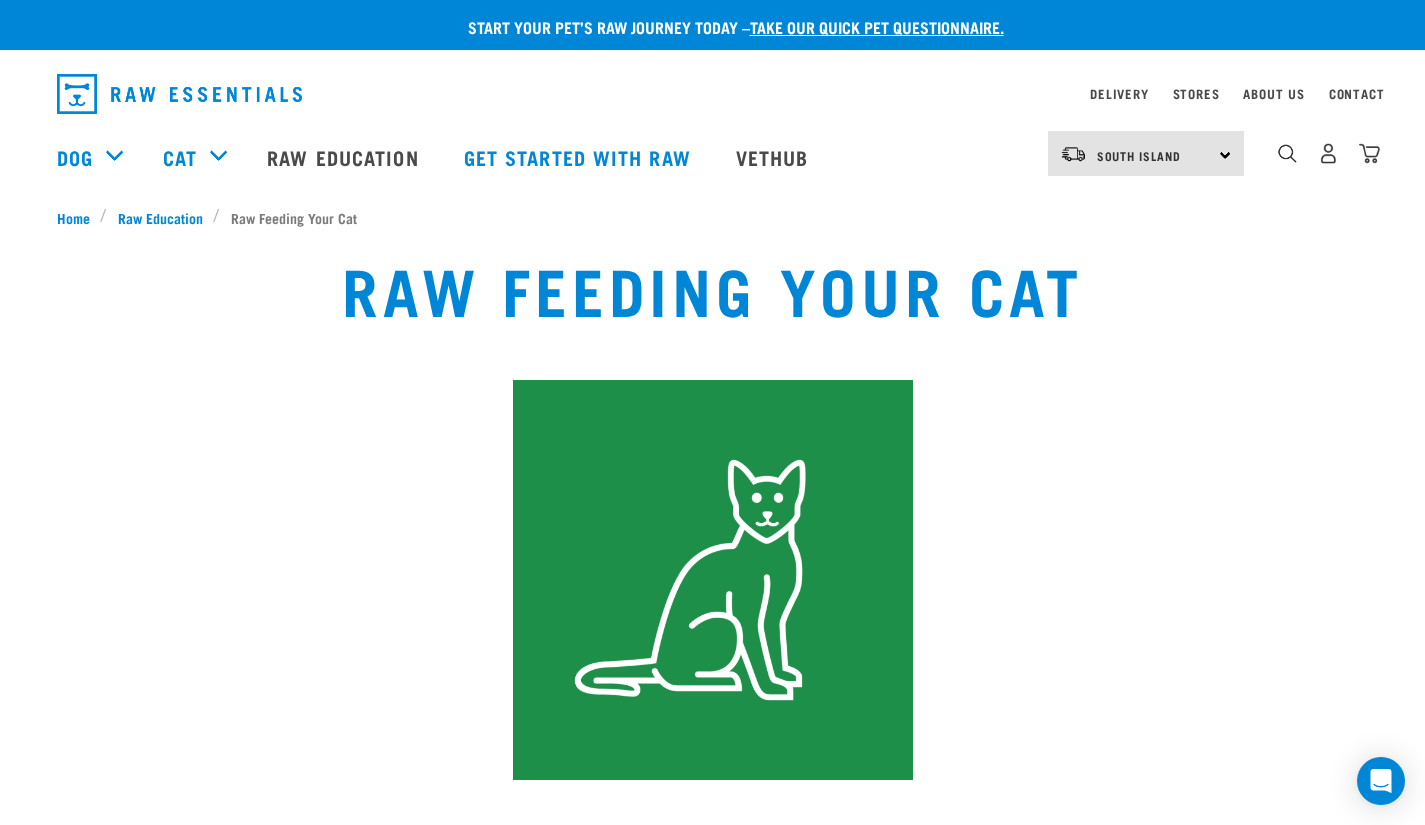scroll, scrollTop: 0, scrollLeft: 0, axis: both 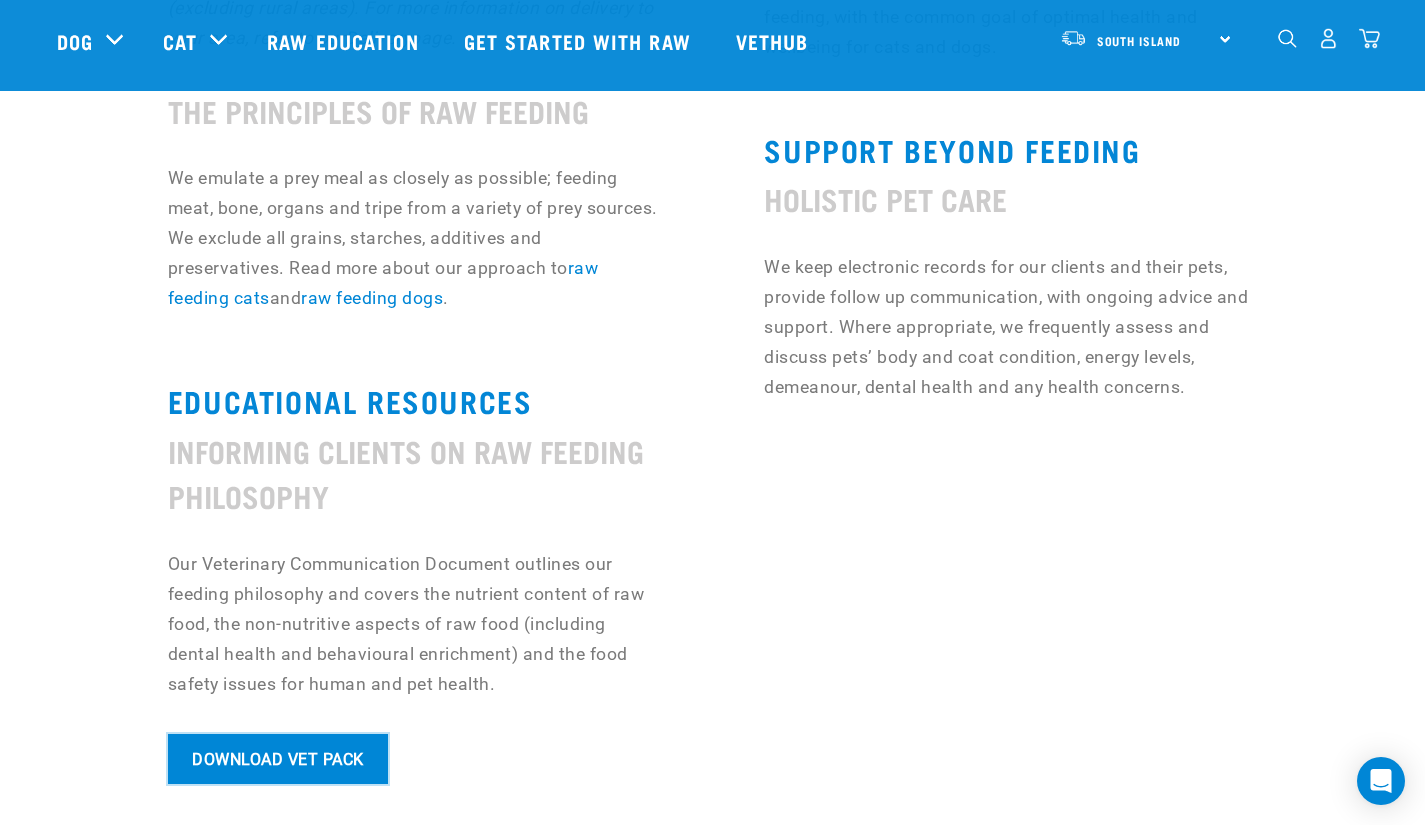 click on "Download Vet Pack" at bounding box center (278, 759) 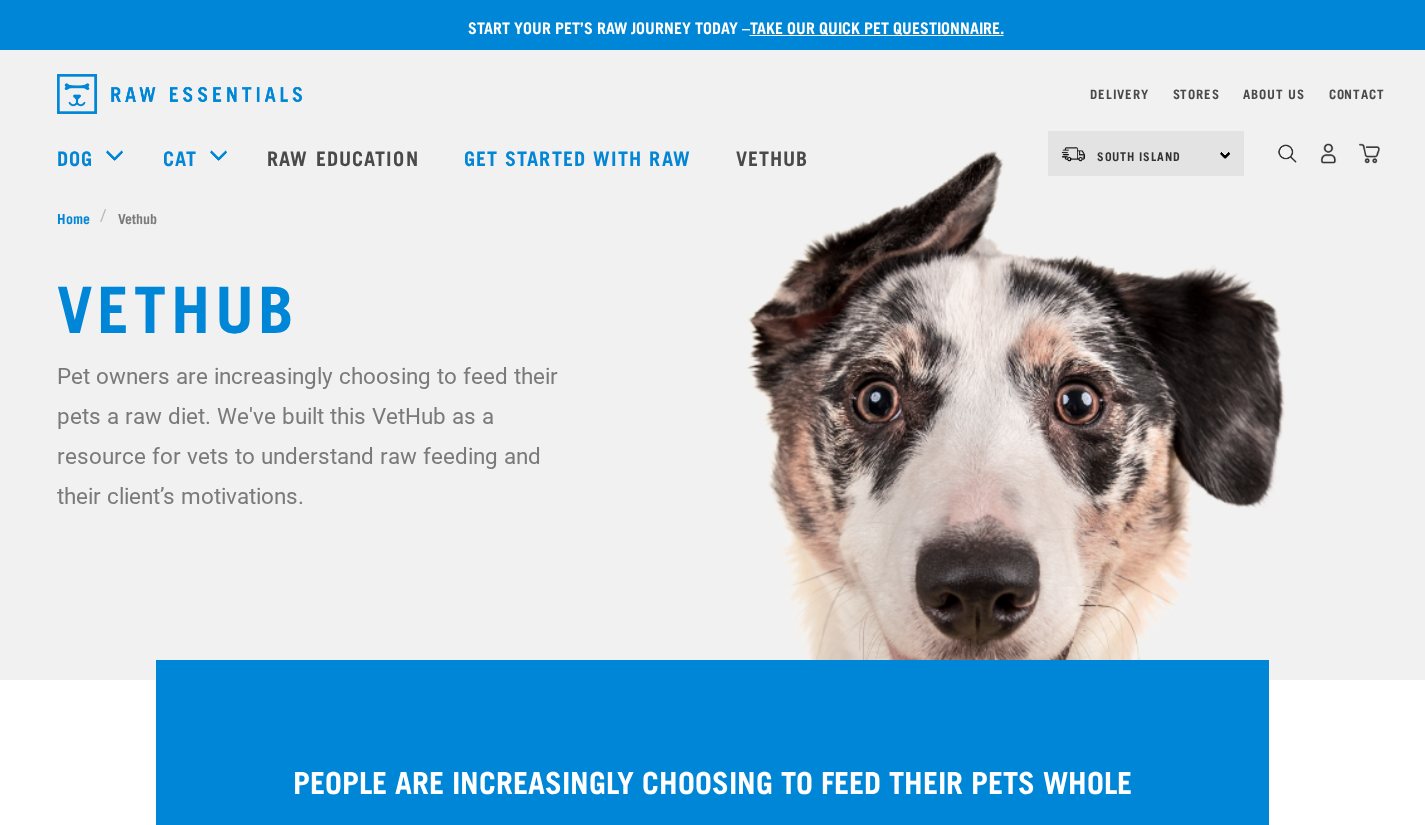scroll, scrollTop: 1550, scrollLeft: 0, axis: vertical 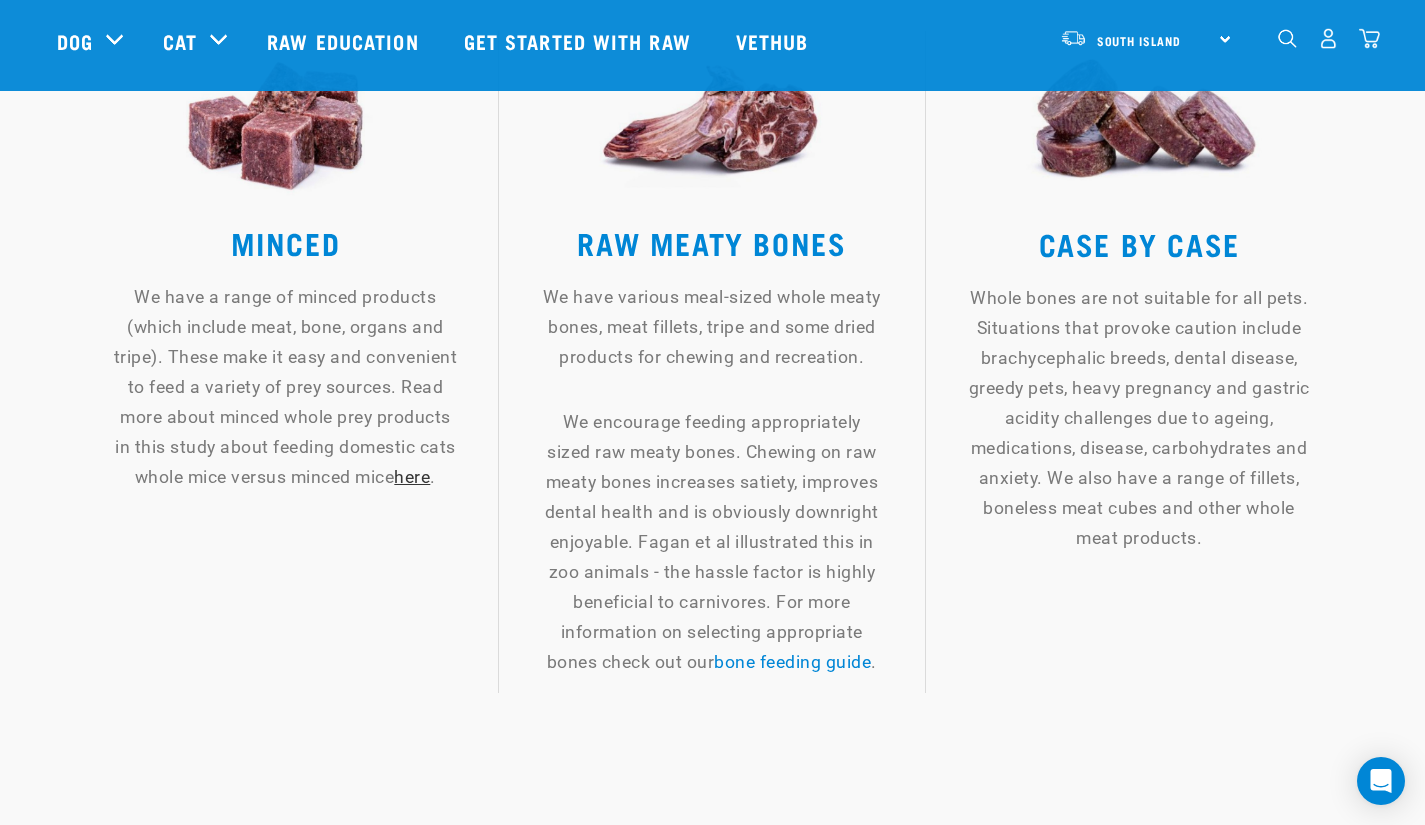 click on "here" at bounding box center (412, 477) 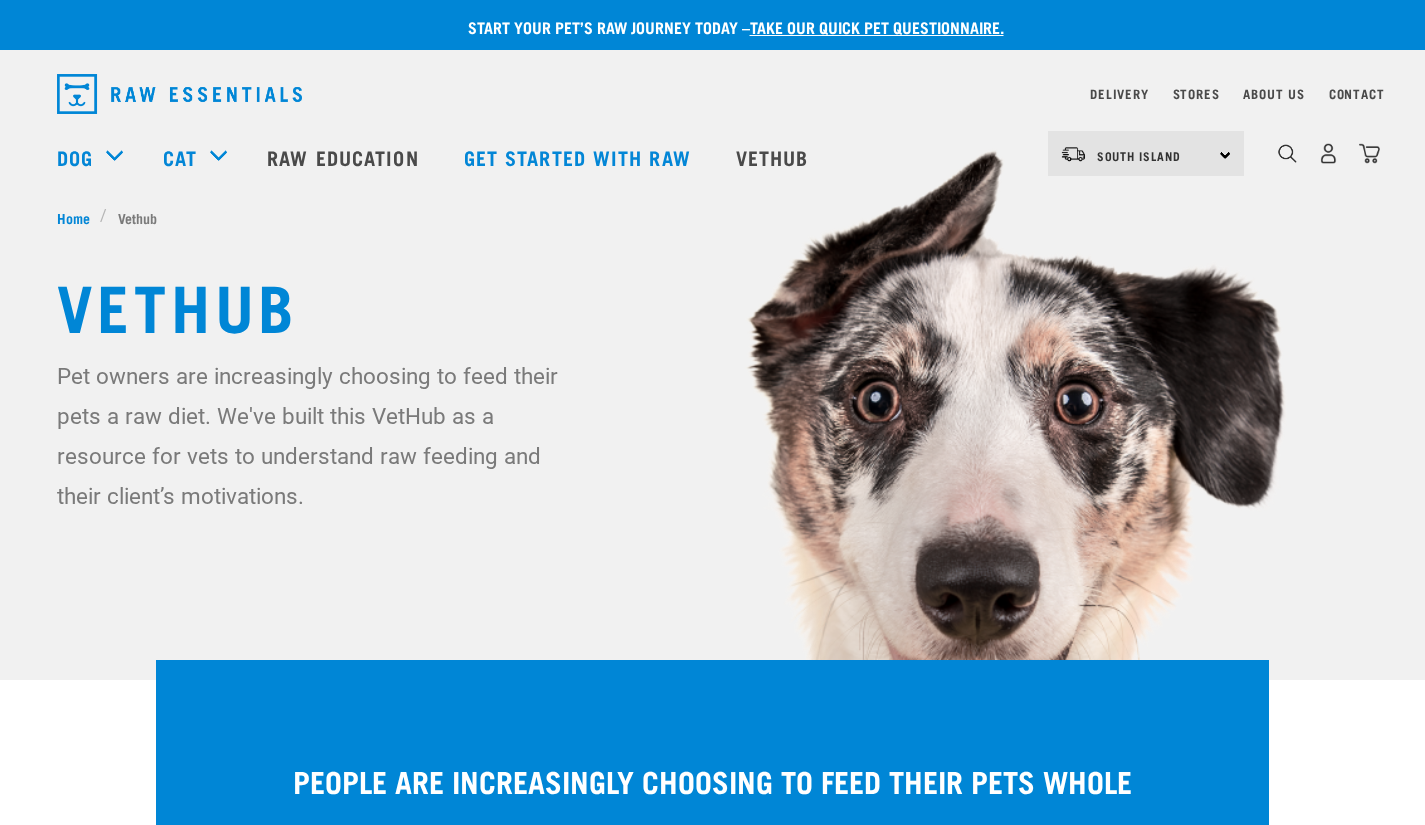 scroll, scrollTop: 2713, scrollLeft: 0, axis: vertical 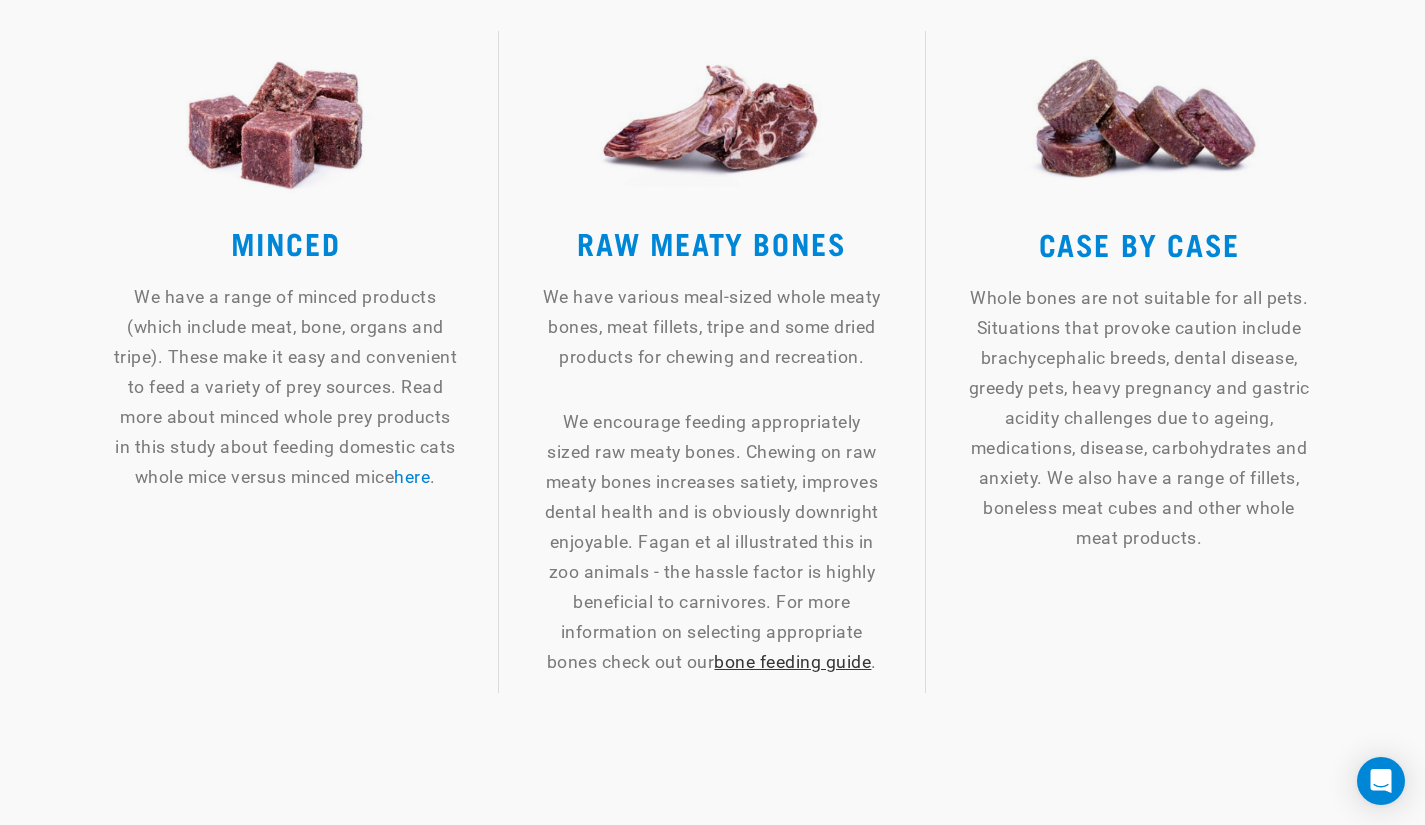 click on "bone feeding guide" at bounding box center (792, 662) 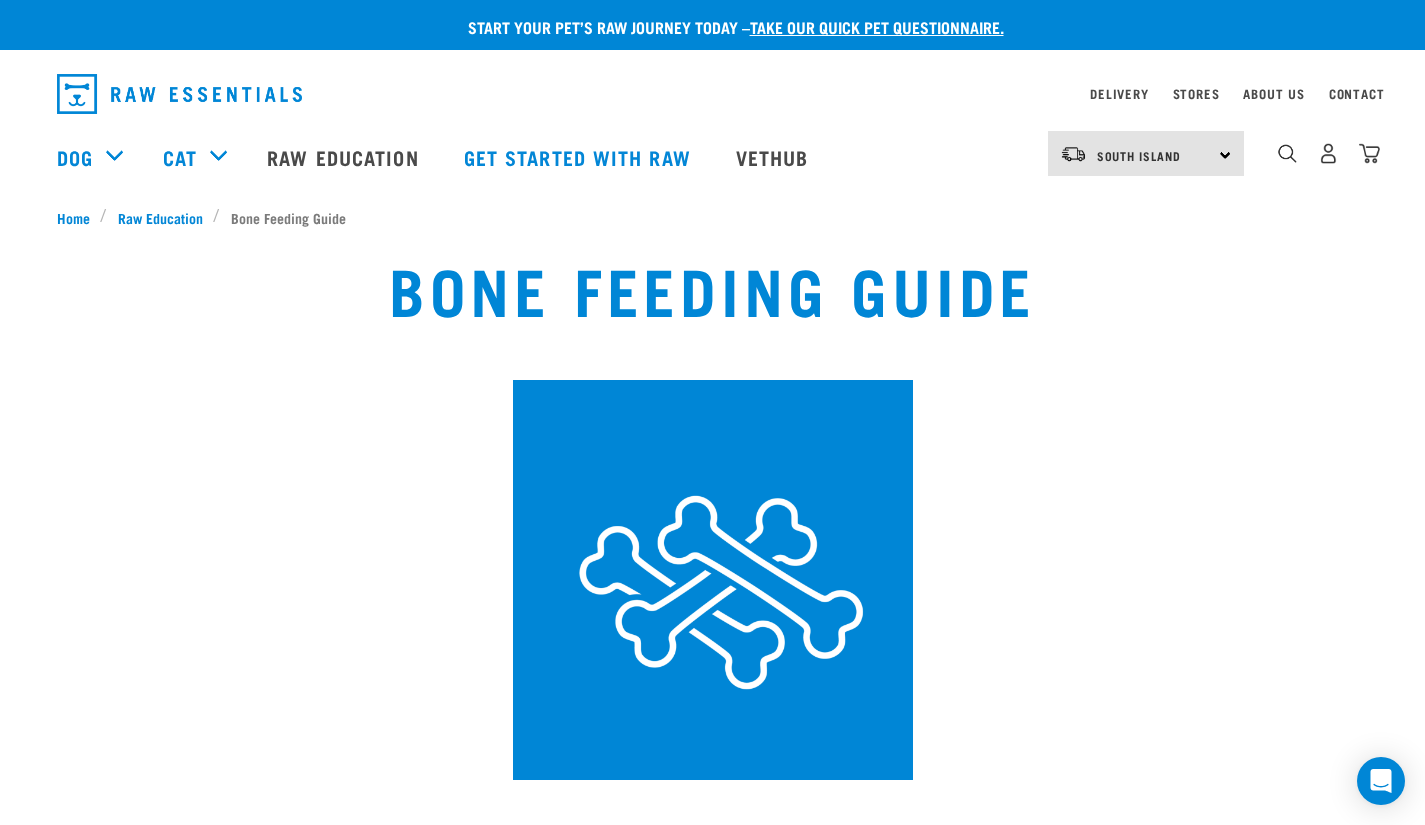 scroll, scrollTop: 0, scrollLeft: 0, axis: both 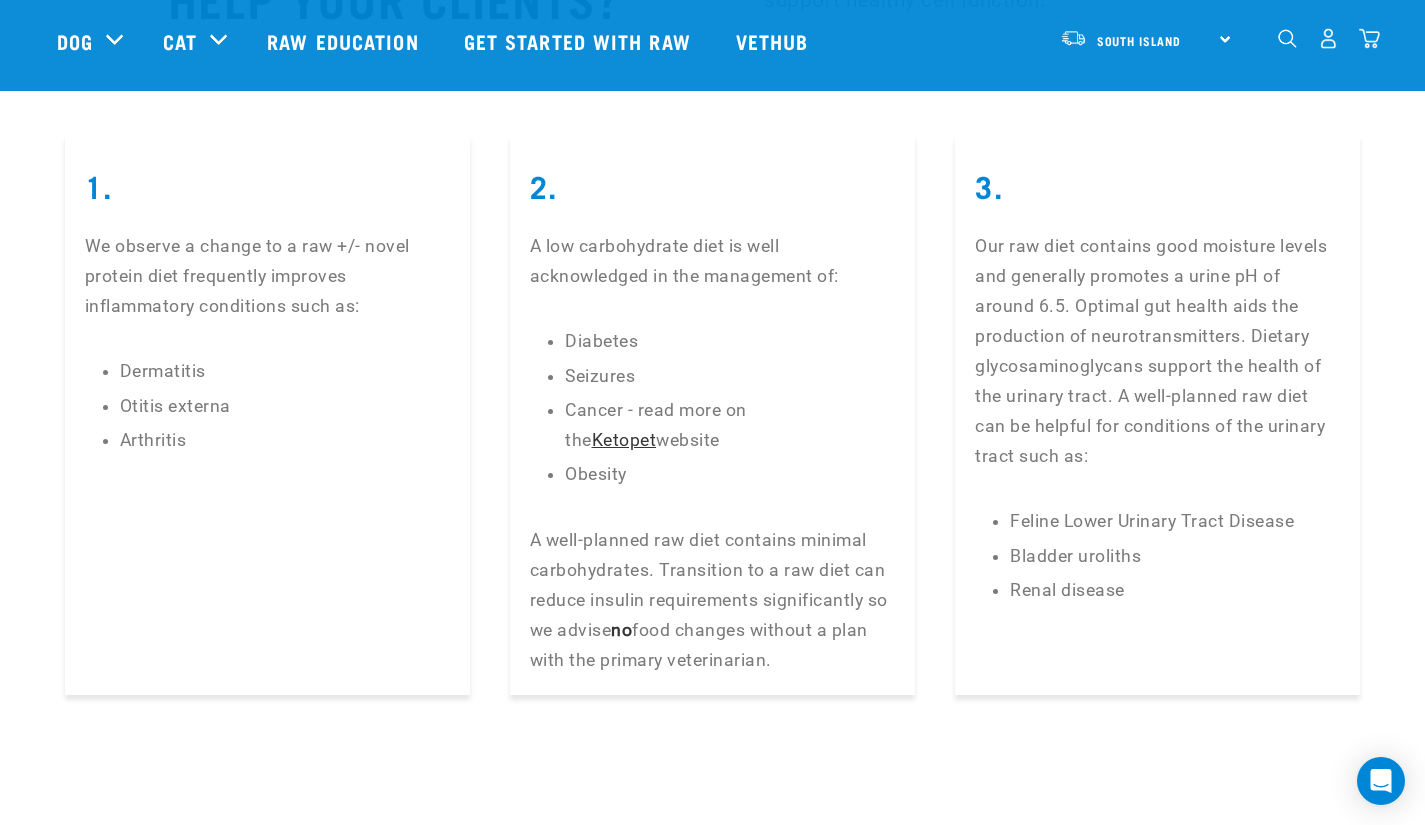 click on "Ketopet" at bounding box center [624, 440] 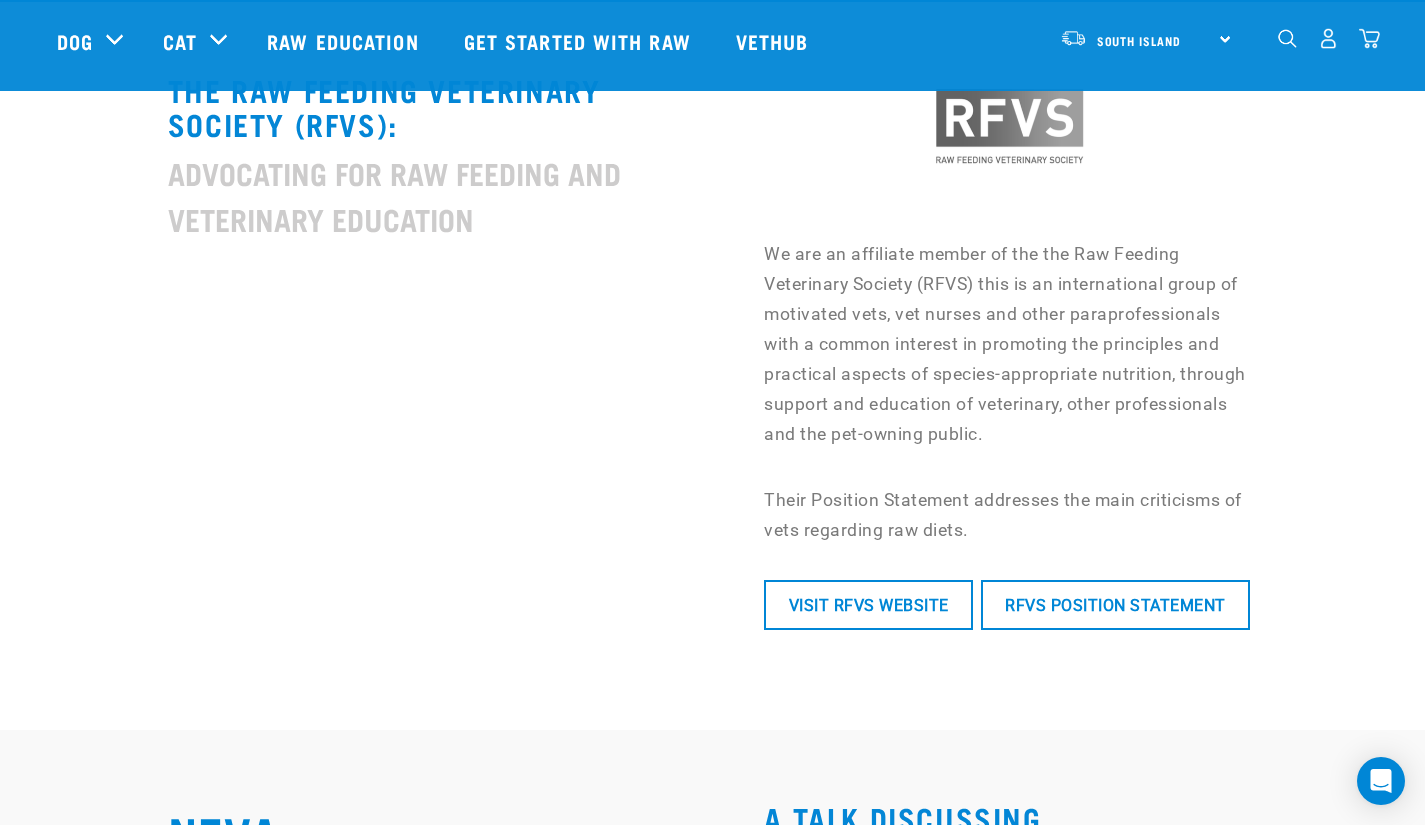 scroll, scrollTop: 7880, scrollLeft: 0, axis: vertical 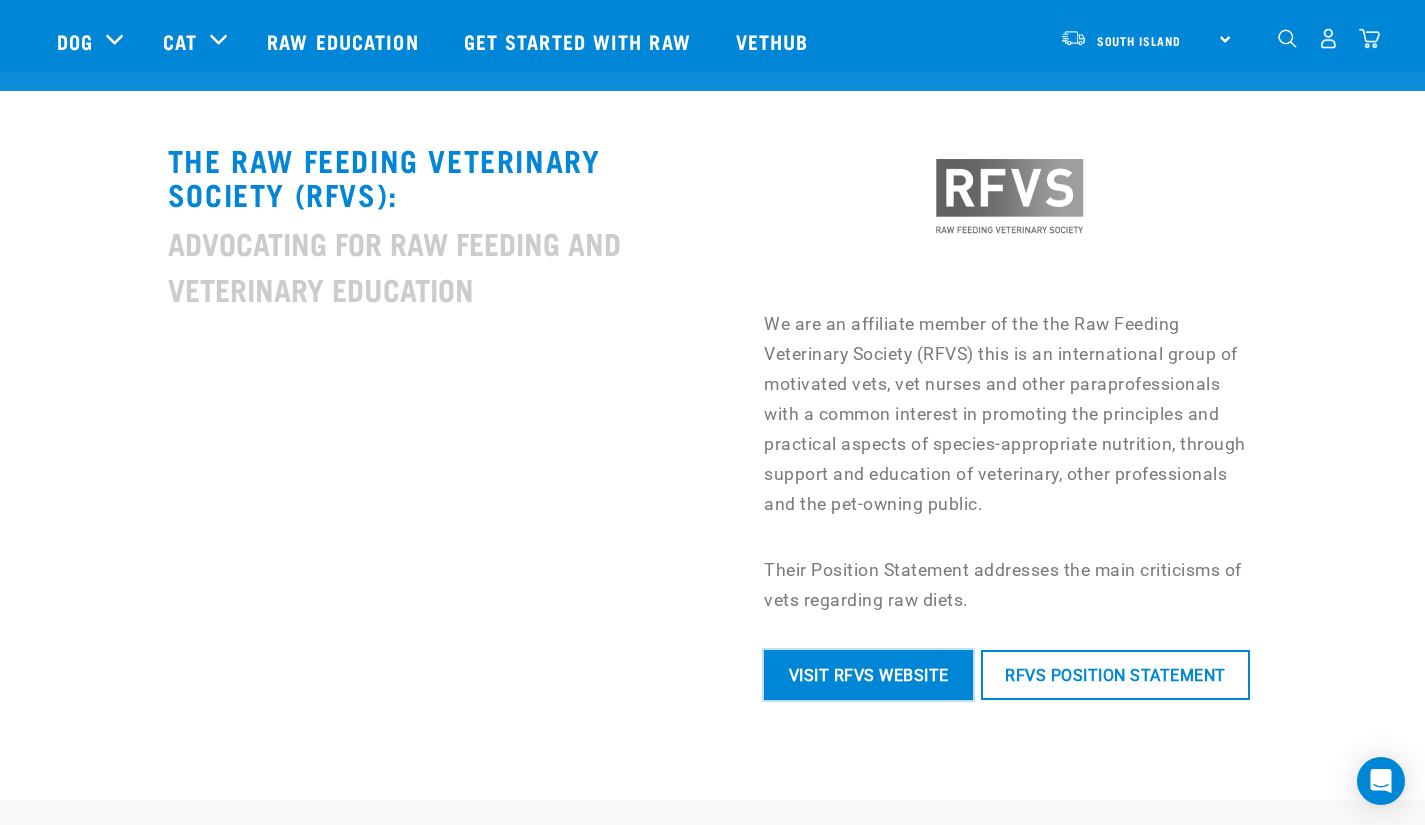click on "Visit RFVS Website" at bounding box center [868, 675] 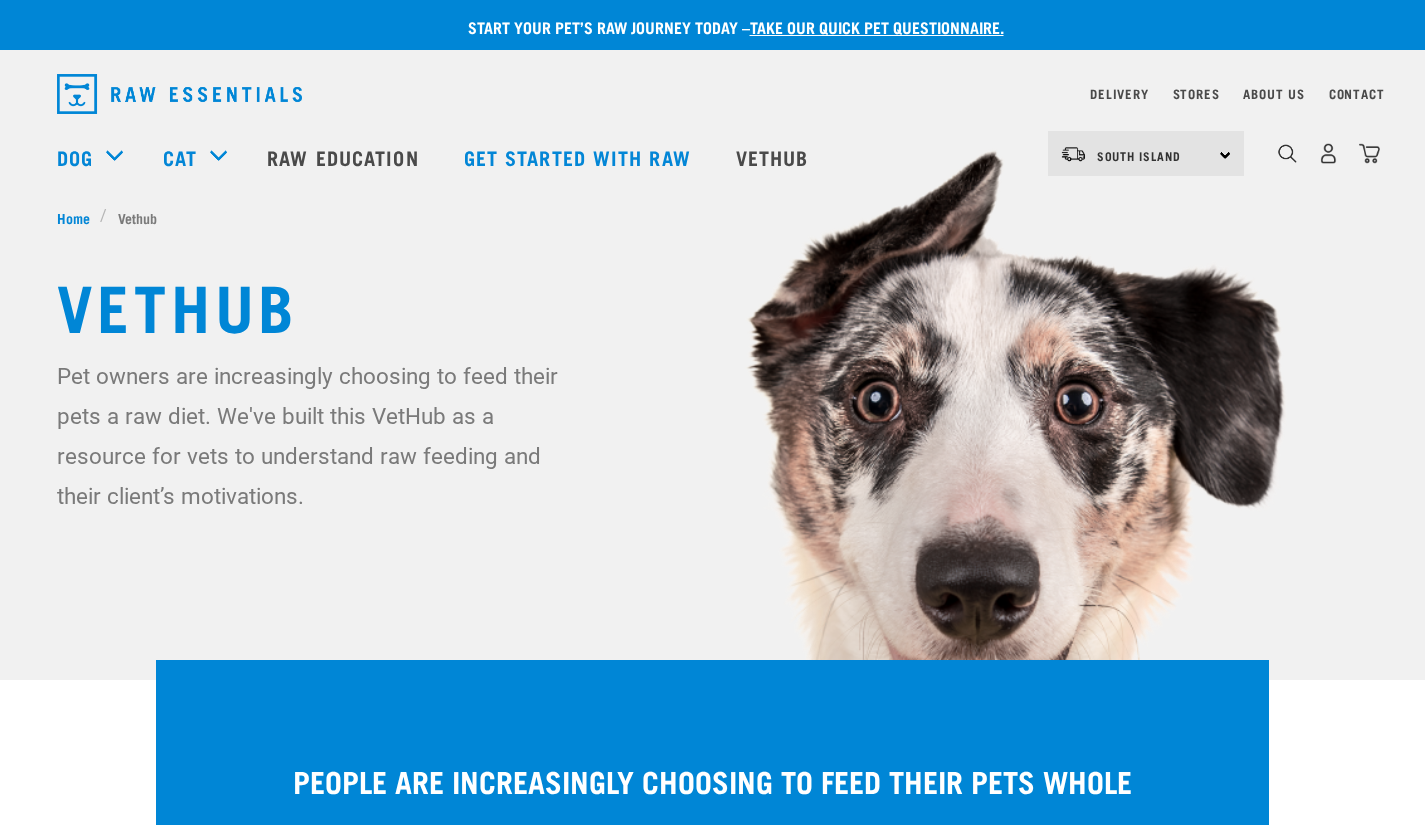scroll, scrollTop: 8027, scrollLeft: 0, axis: vertical 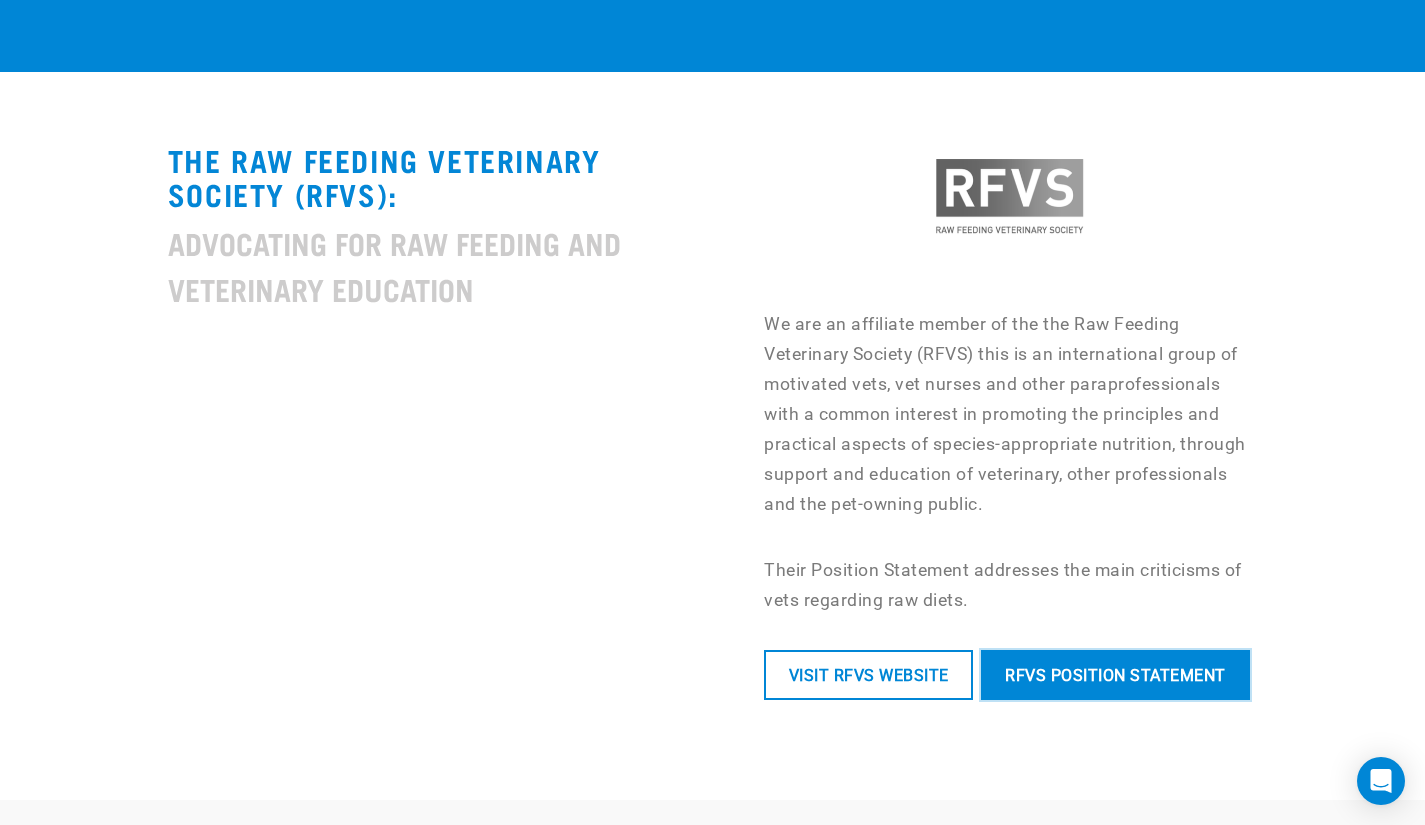 click on "RFVS Position Statement" at bounding box center (1115, 675) 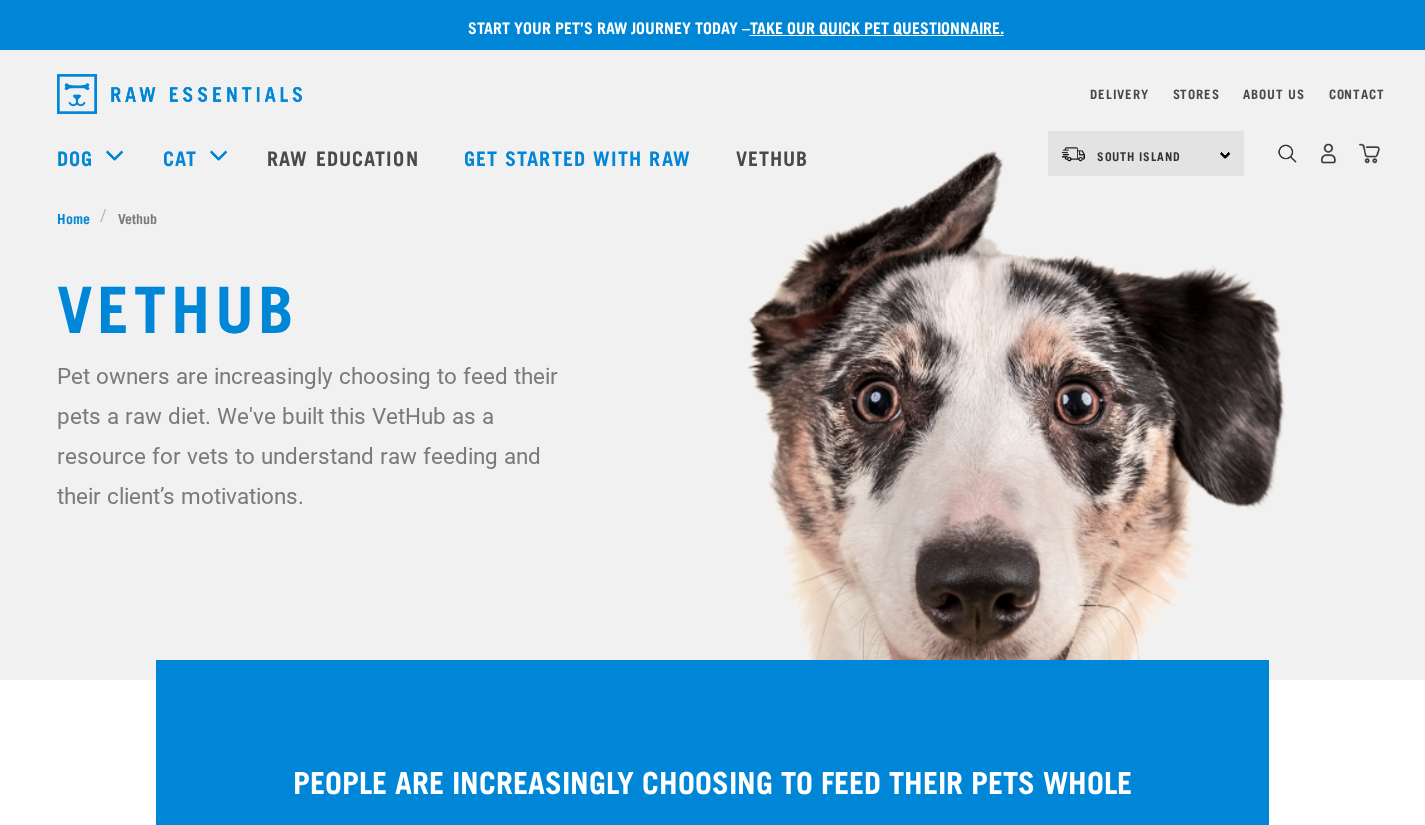 scroll, scrollTop: 8027, scrollLeft: 0, axis: vertical 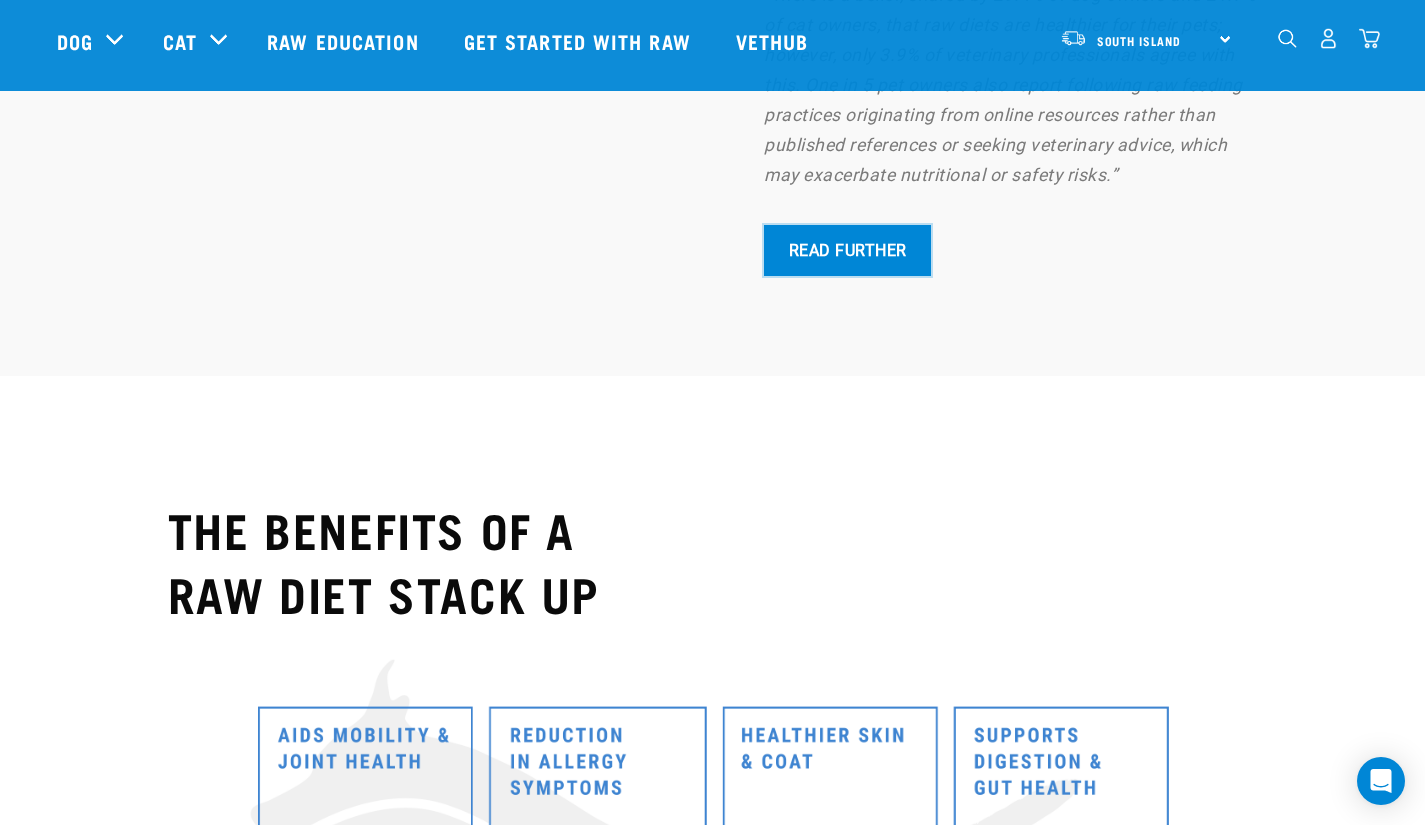 click on "Read Further" at bounding box center [847, 250] 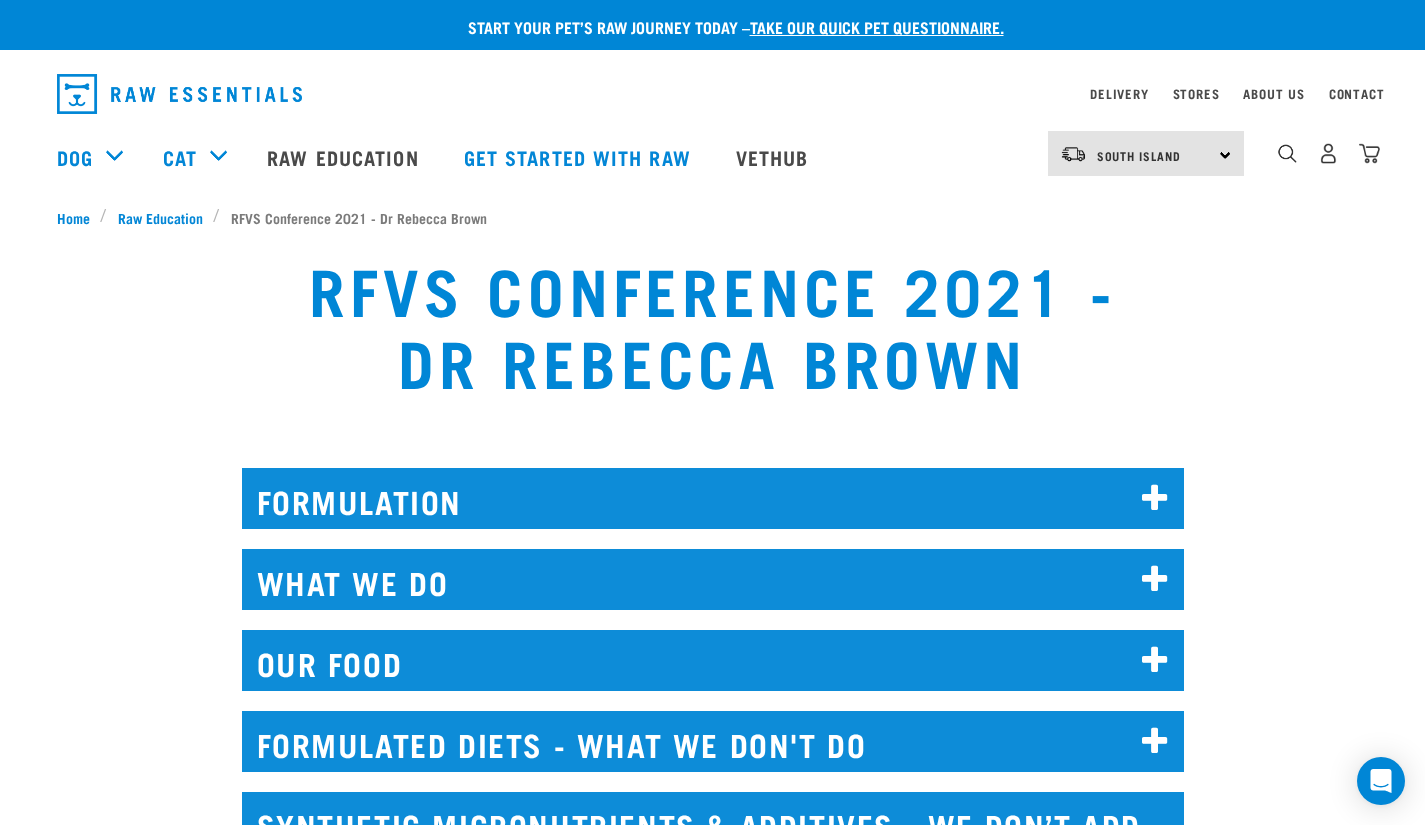 scroll, scrollTop: 0, scrollLeft: 0, axis: both 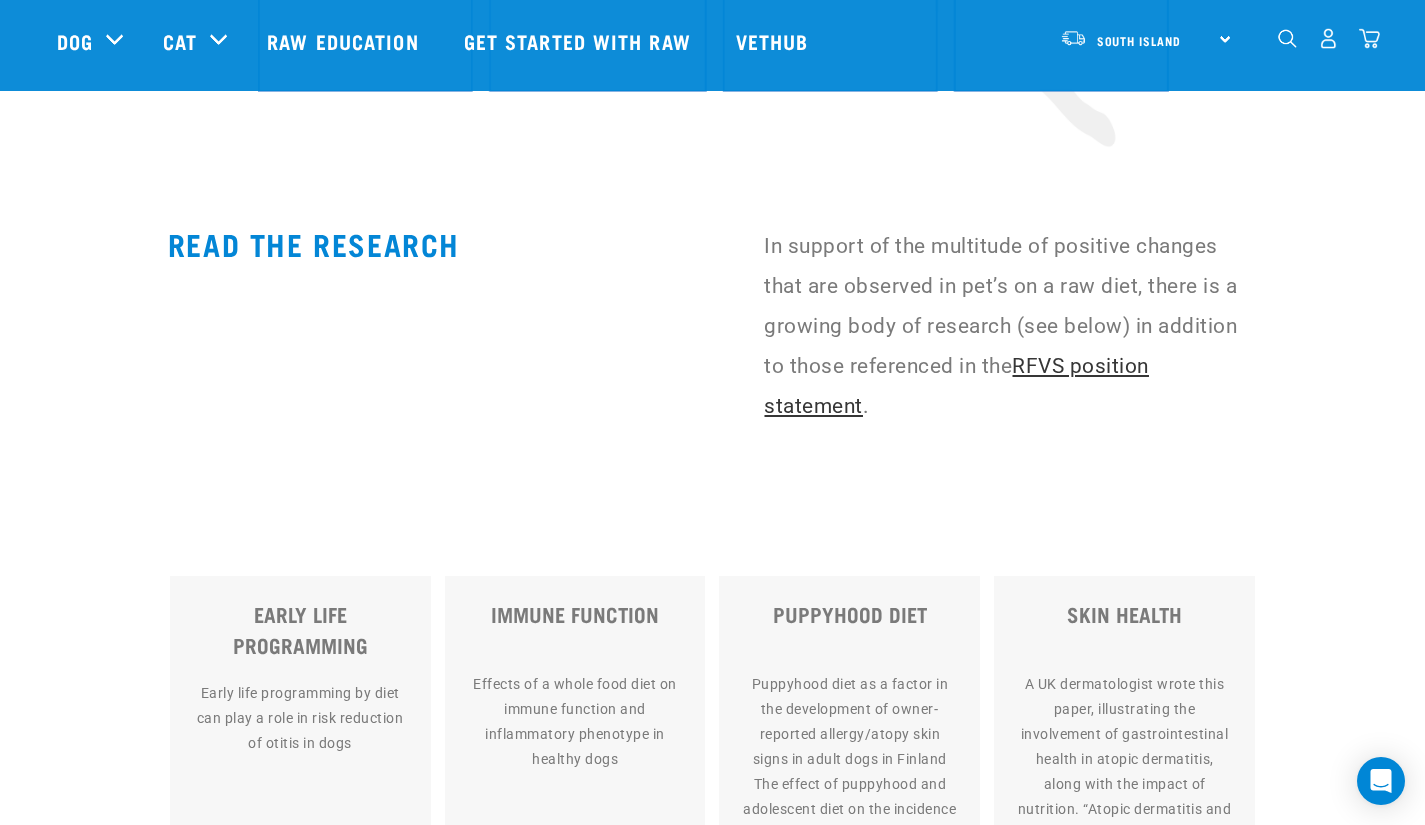 click on "RFVS position statement" at bounding box center (956, 386) 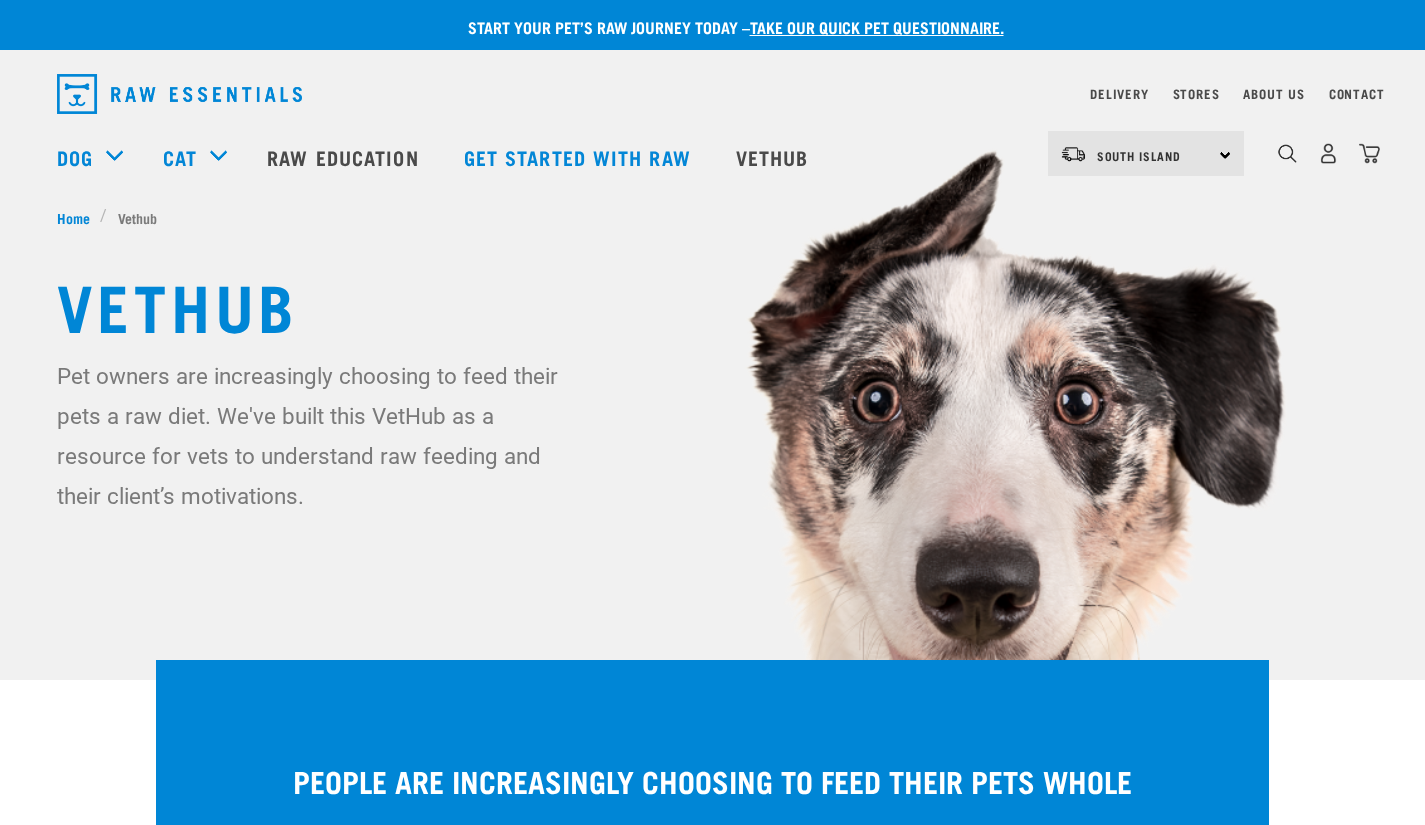 scroll, scrollTop: 11246, scrollLeft: 0, axis: vertical 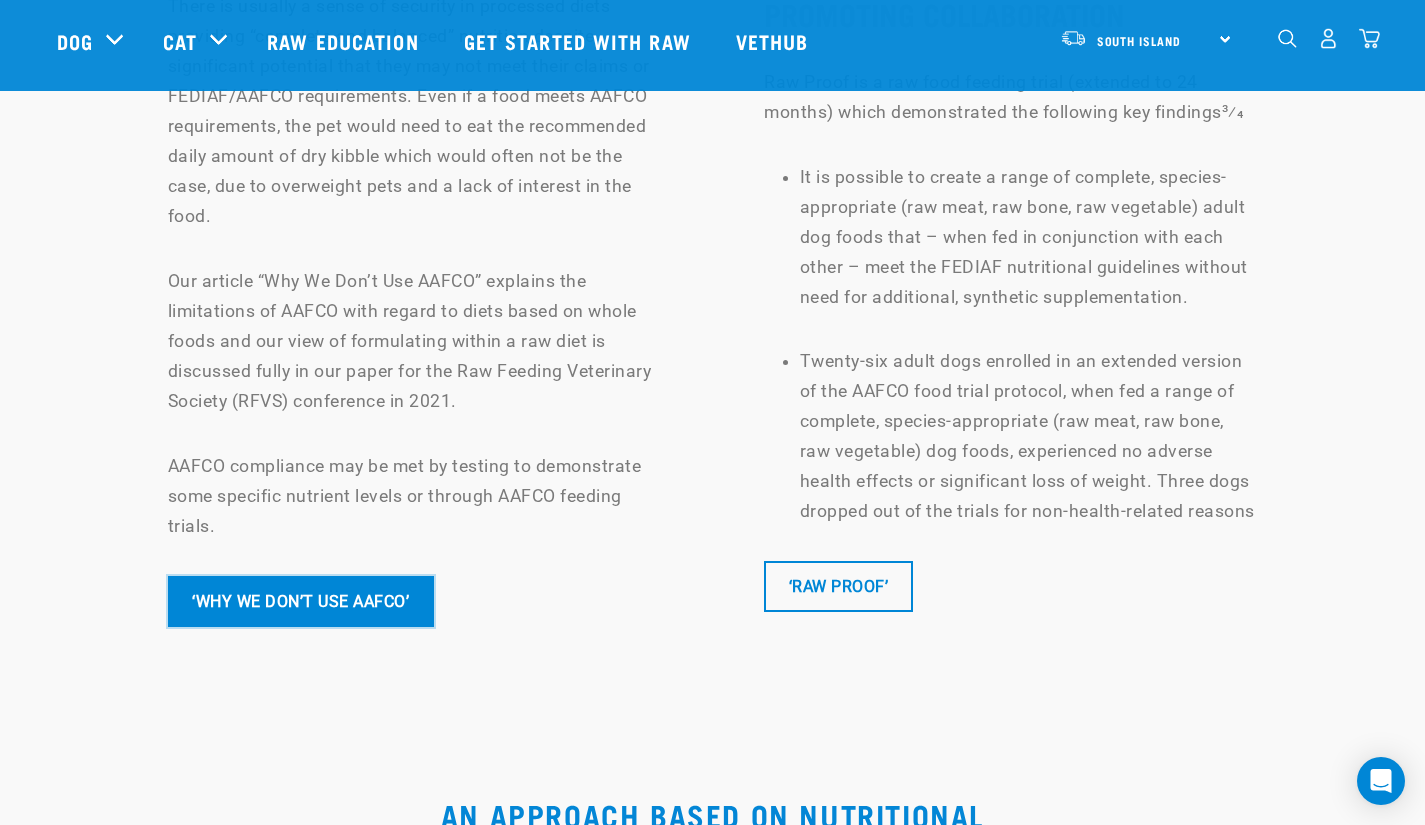 click on "‘WHY WE DON’T USE AAFCO’" at bounding box center (301, 601) 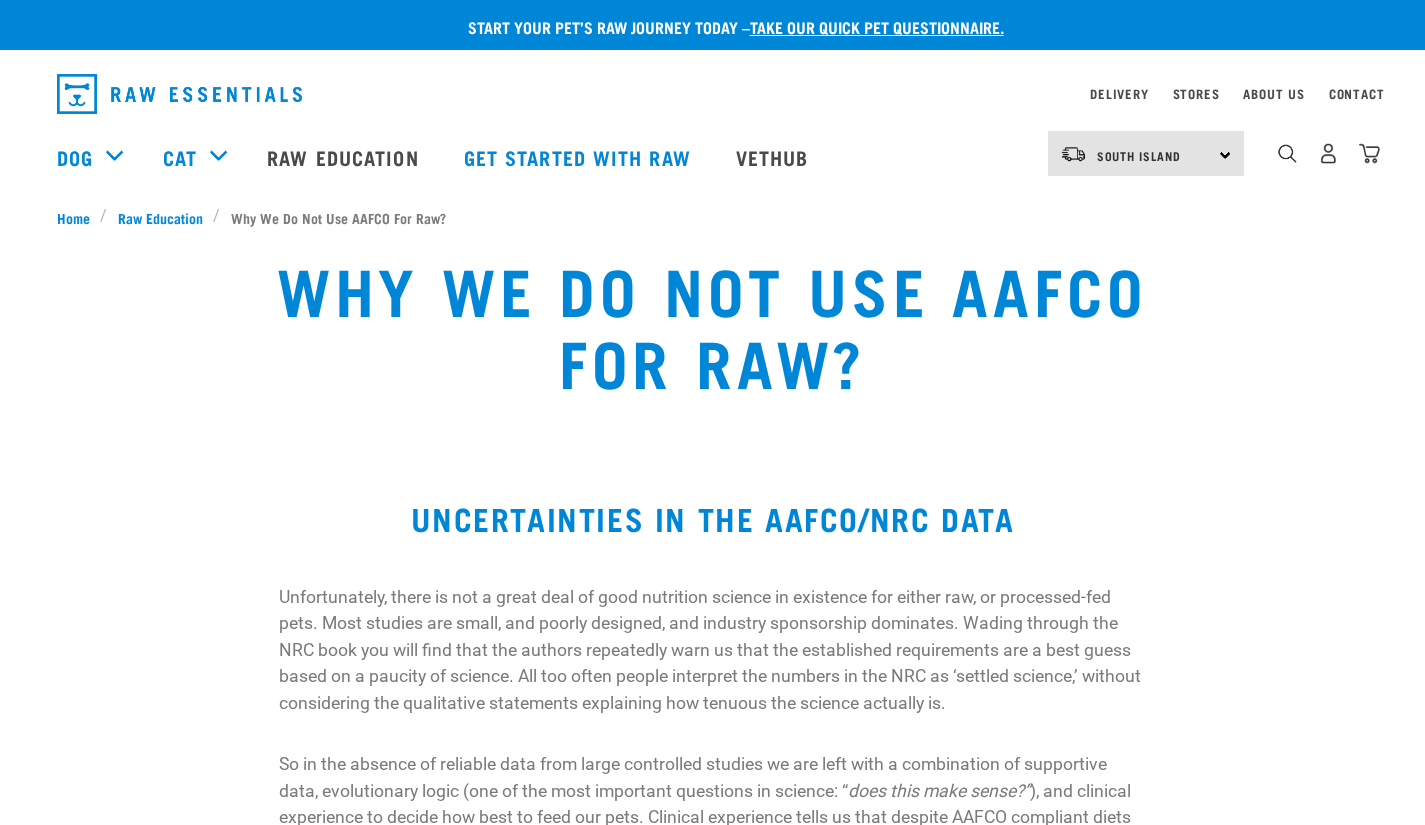 scroll, scrollTop: 0, scrollLeft: 0, axis: both 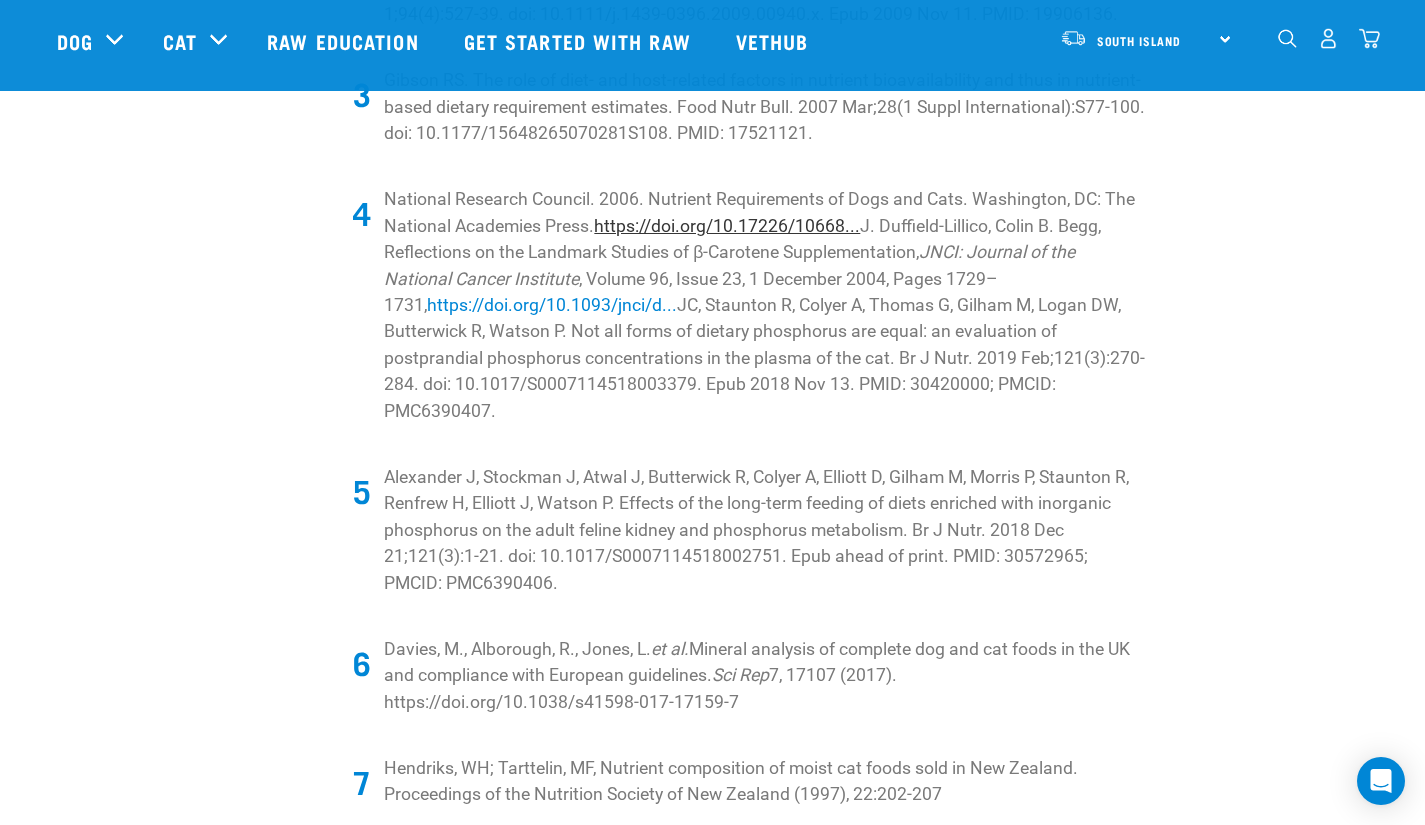 click on "https://doi.org/10.17226/10668..." at bounding box center [727, 226] 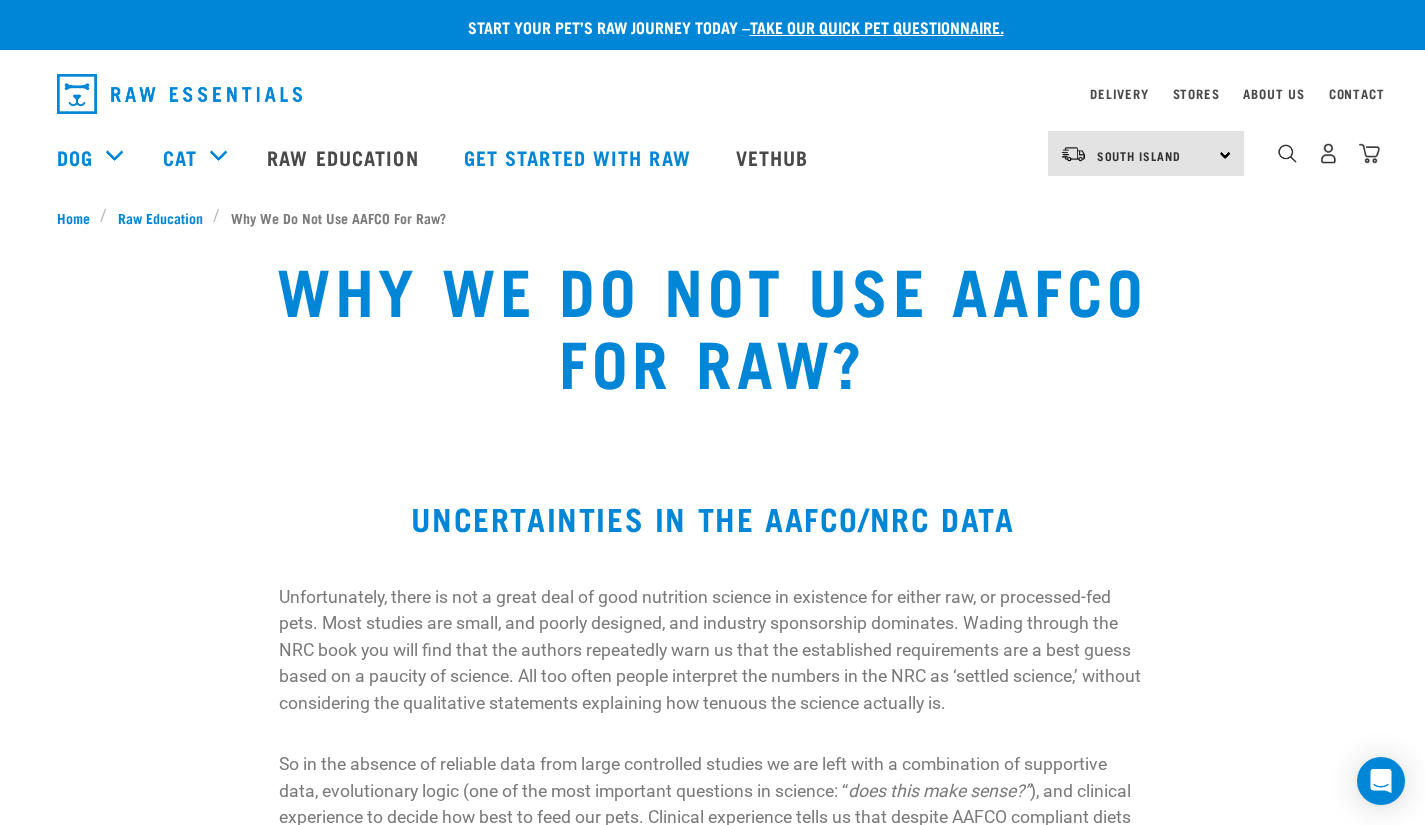 scroll, scrollTop: 7236, scrollLeft: 0, axis: vertical 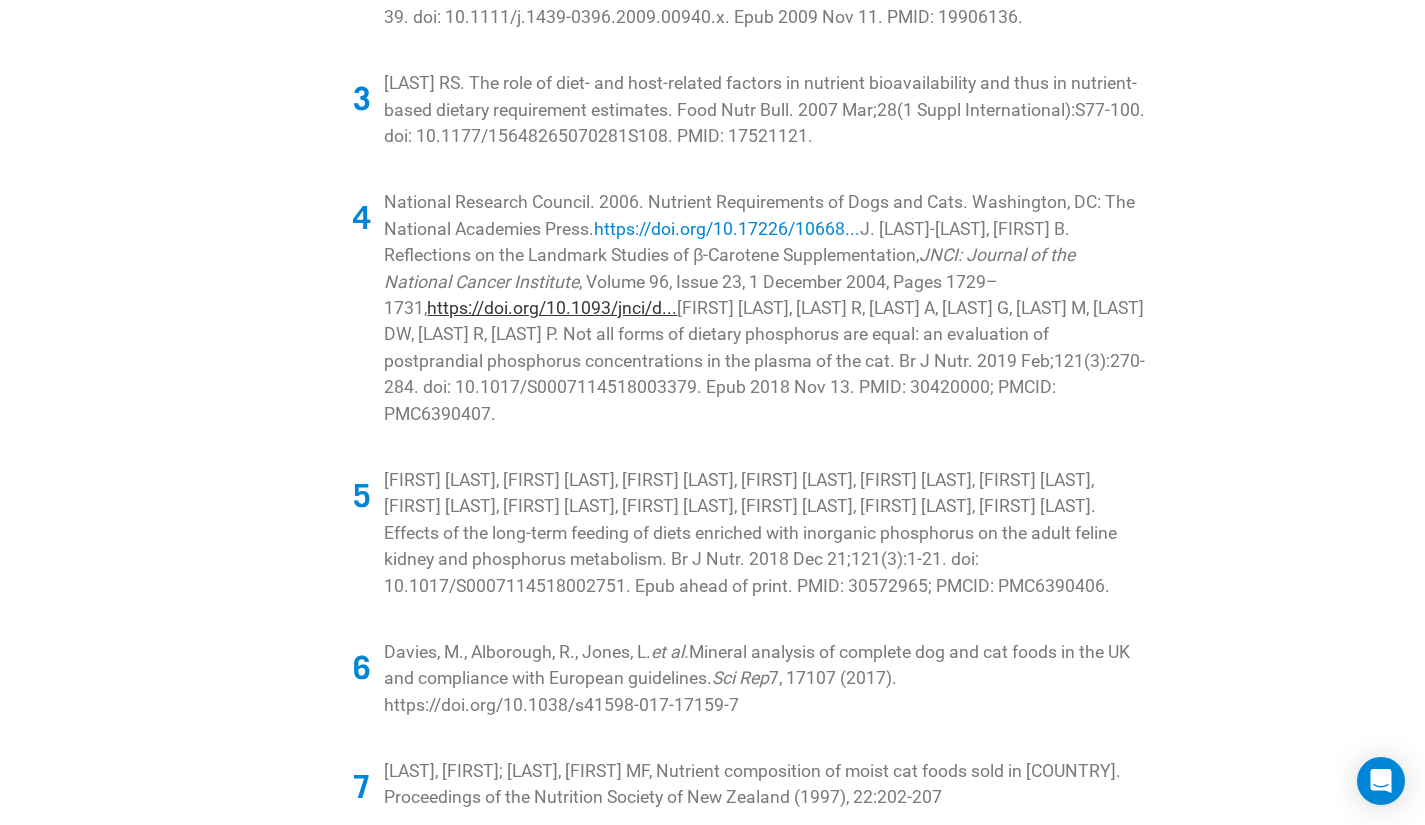click on "https://doi.org/10.1093/jnci/d..." at bounding box center (552, 308) 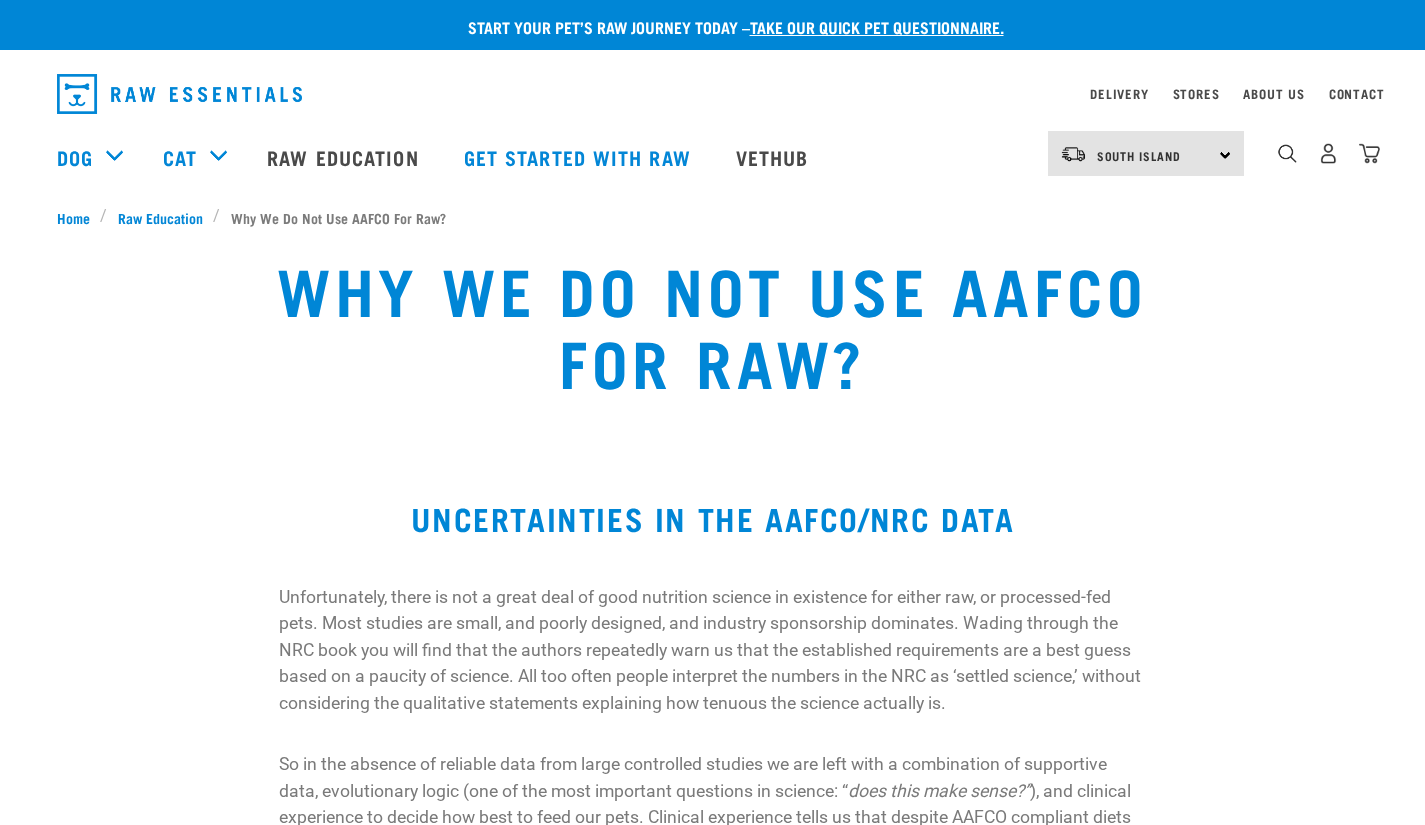 scroll, scrollTop: 7233, scrollLeft: 0, axis: vertical 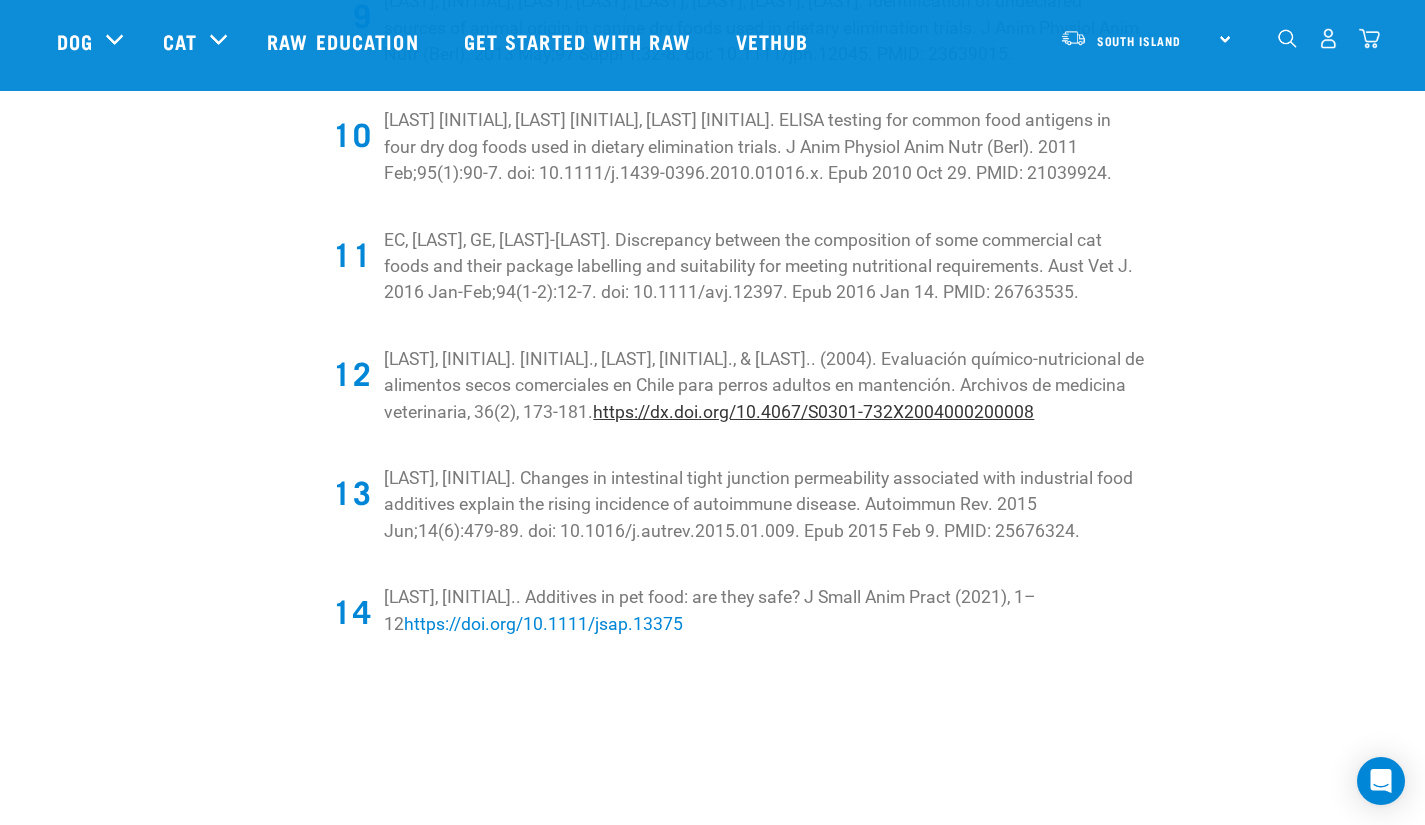 click on "https://dx.doi.org/10.4067/S0301-732X2004000200008" at bounding box center [813, 412] 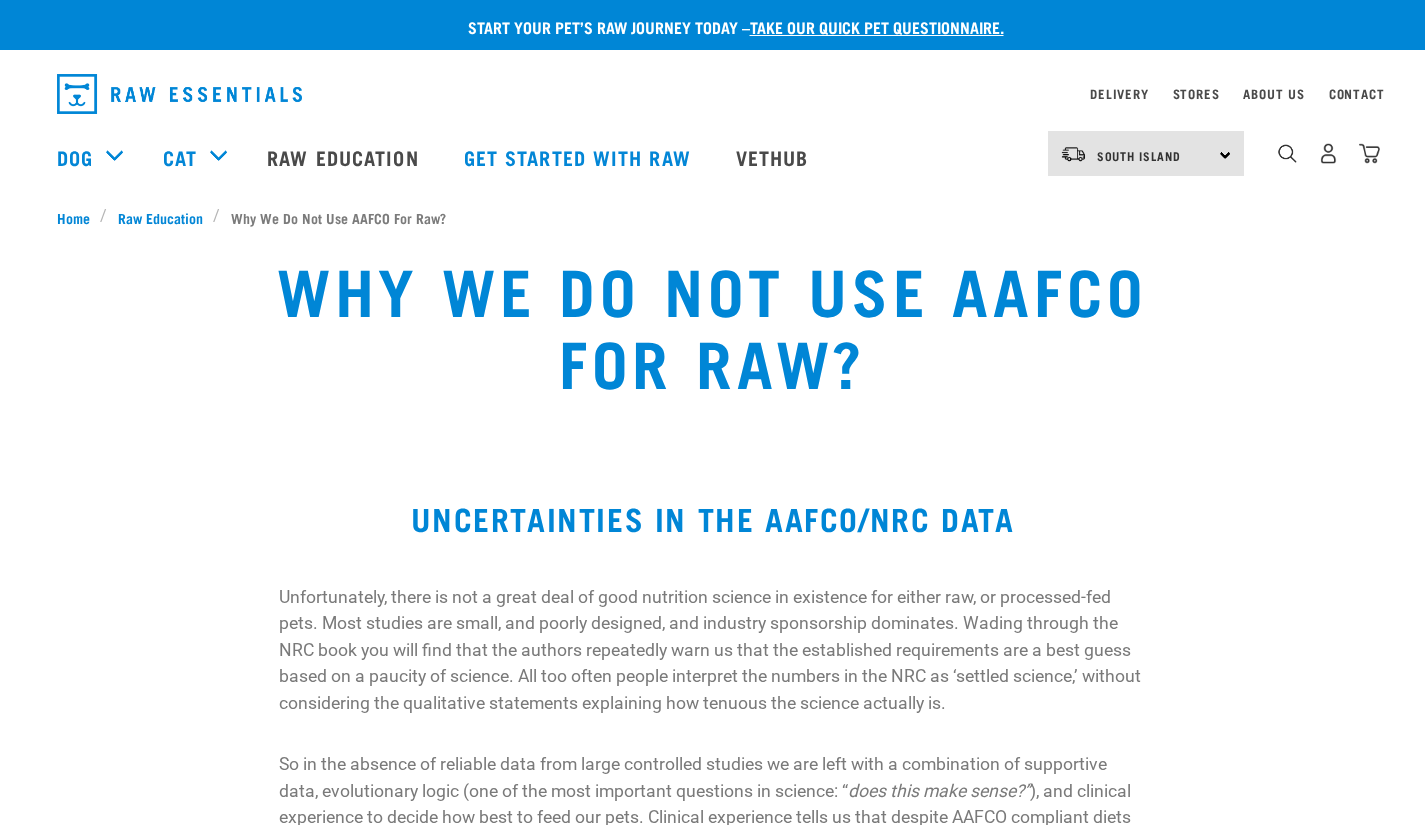 scroll, scrollTop: 8165, scrollLeft: 0, axis: vertical 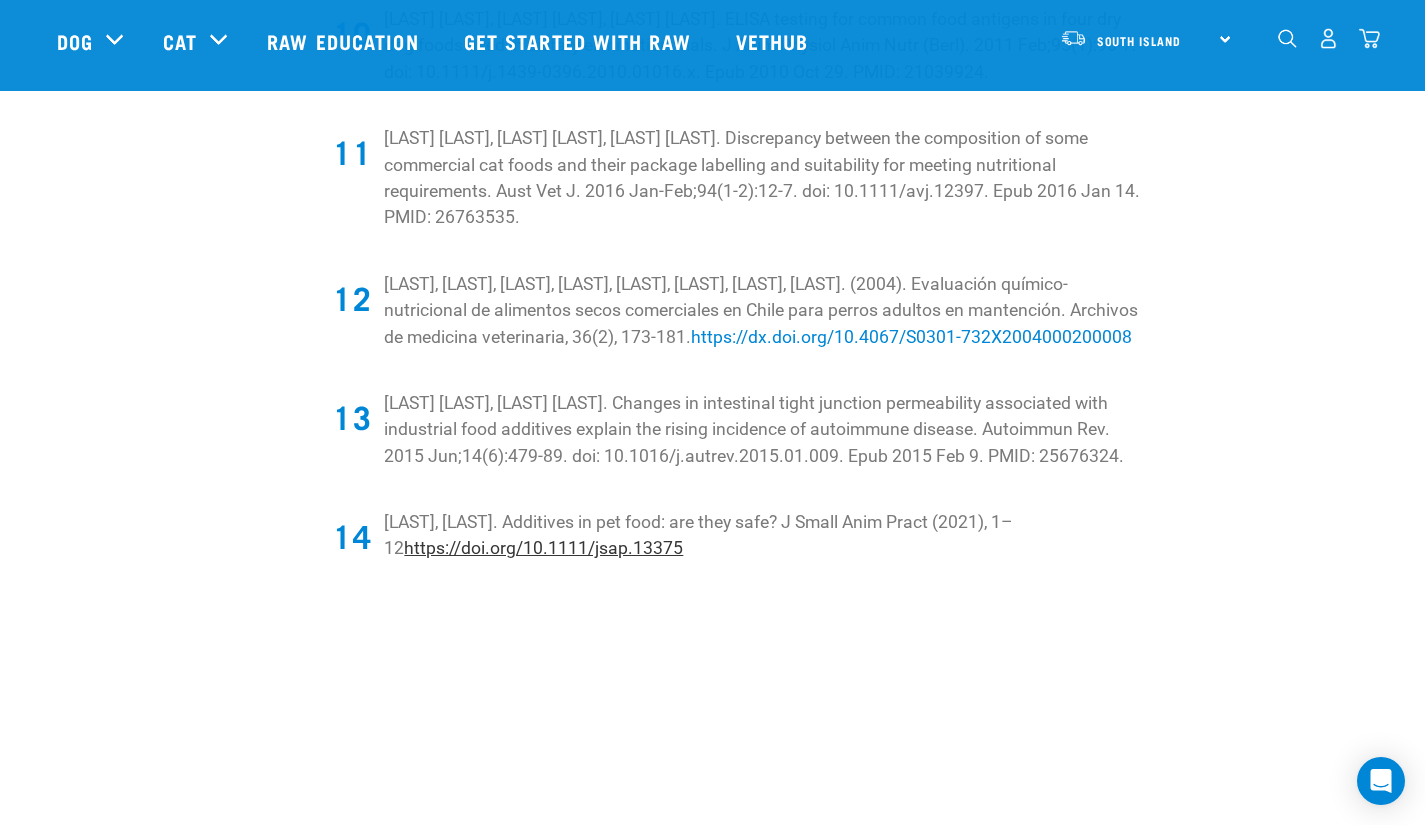 click on "https://doi.org/10.1111/jsap.13375" at bounding box center (543, 548) 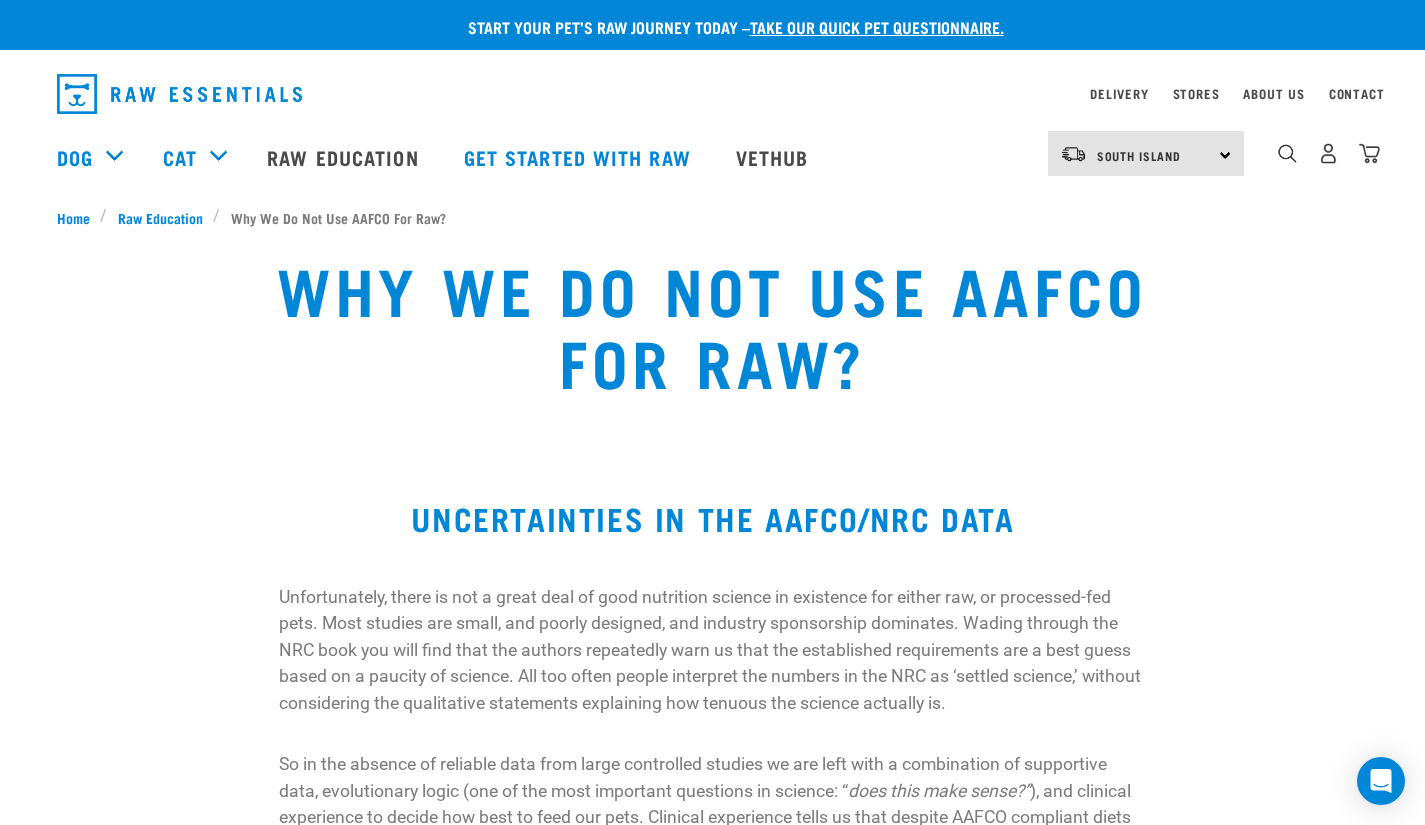 scroll, scrollTop: 8225, scrollLeft: 0, axis: vertical 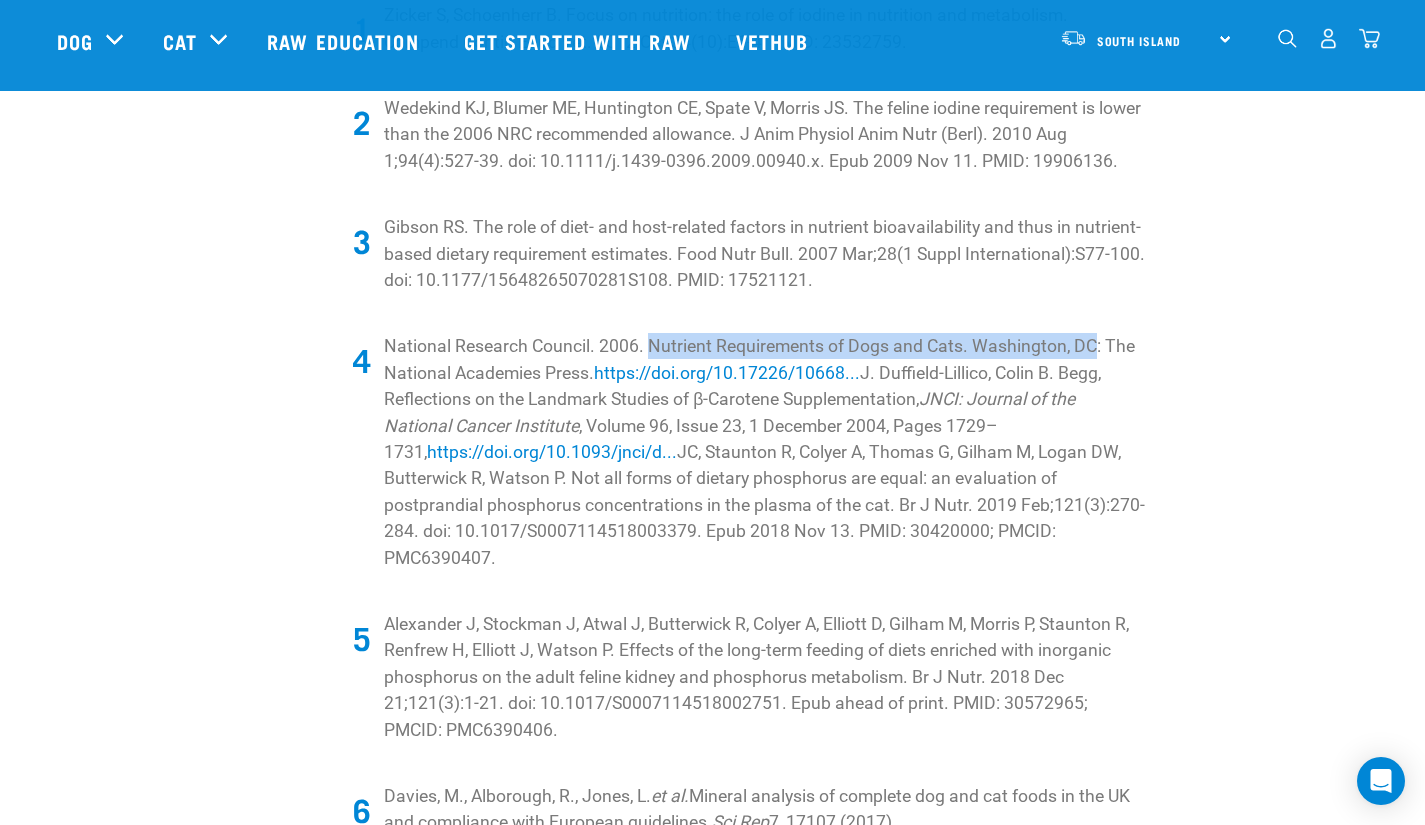 drag, startPoint x: 650, startPoint y: 342, endPoint x: 1093, endPoint y: 350, distance: 443.07224 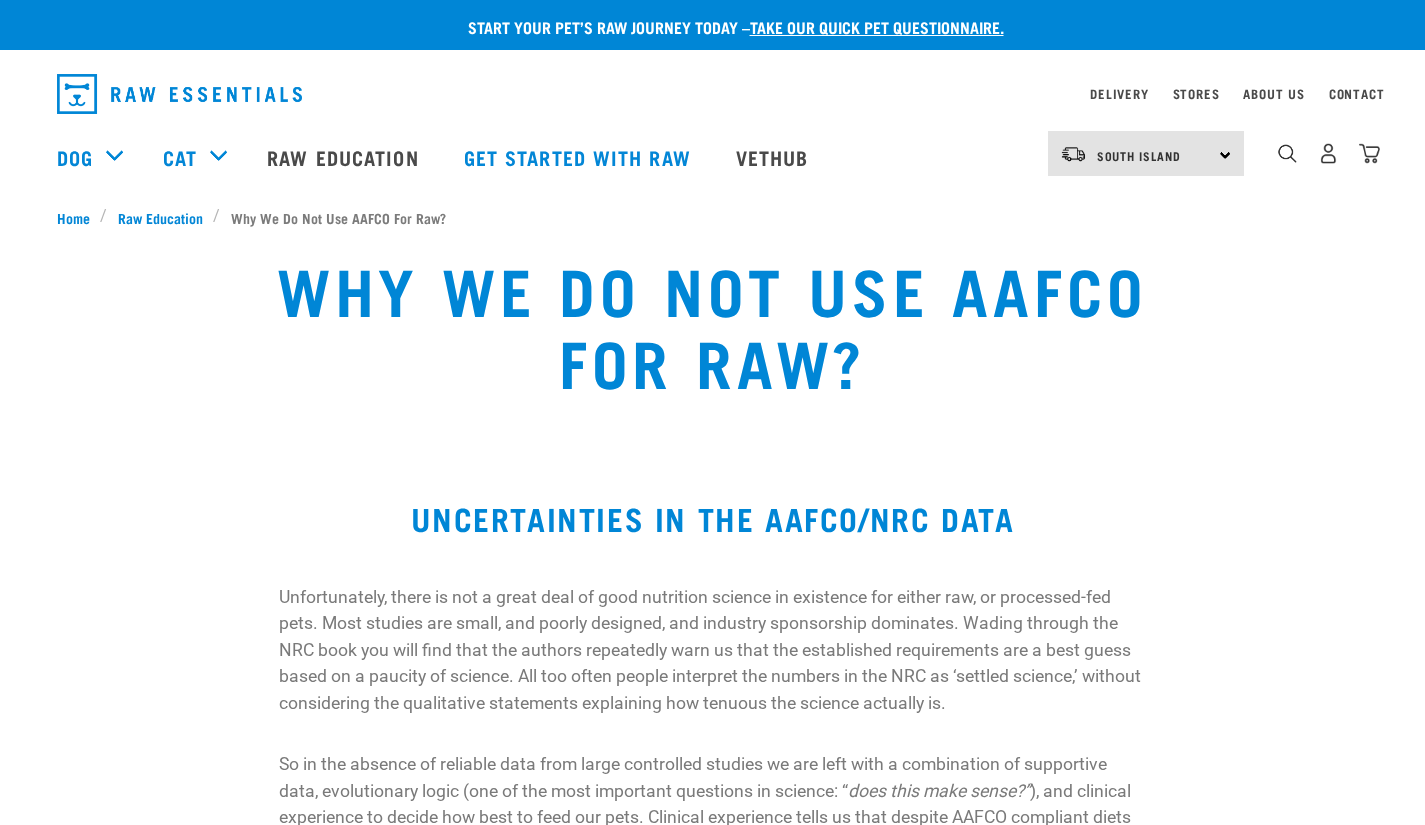 scroll, scrollTop: 0, scrollLeft: 0, axis: both 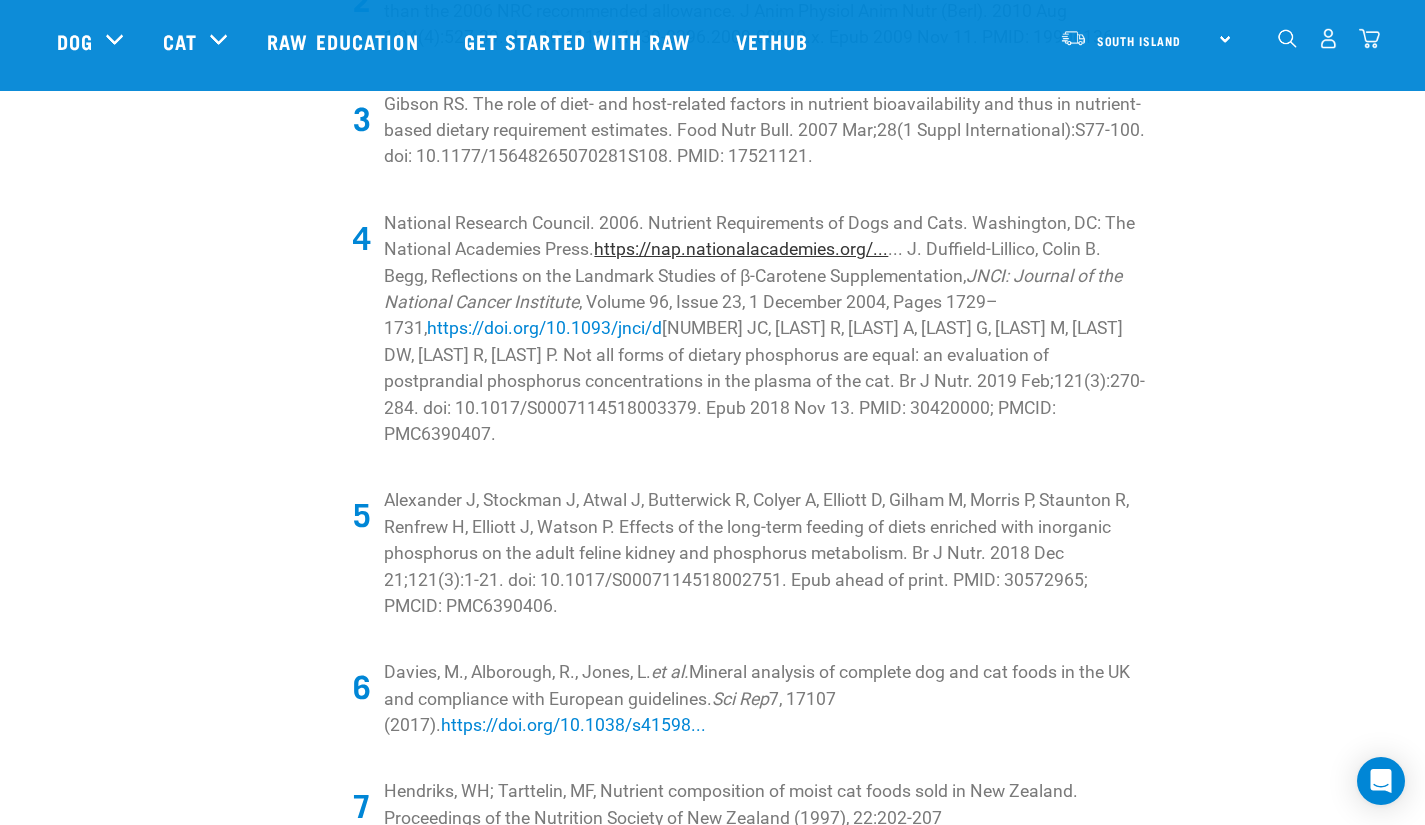 click on "https://nap.nationalacademies.org/..." at bounding box center (741, 249) 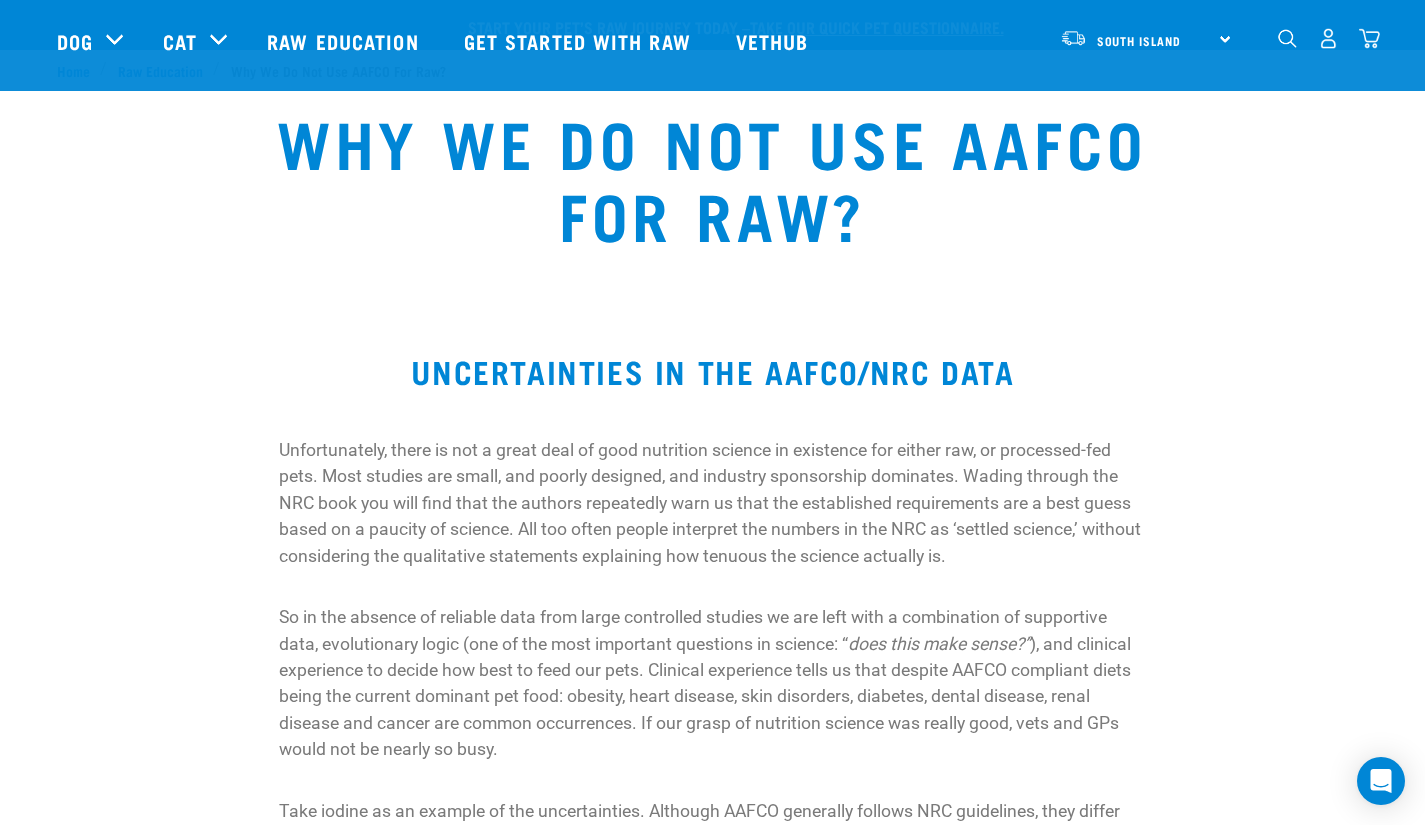 scroll, scrollTop: 7051, scrollLeft: 0, axis: vertical 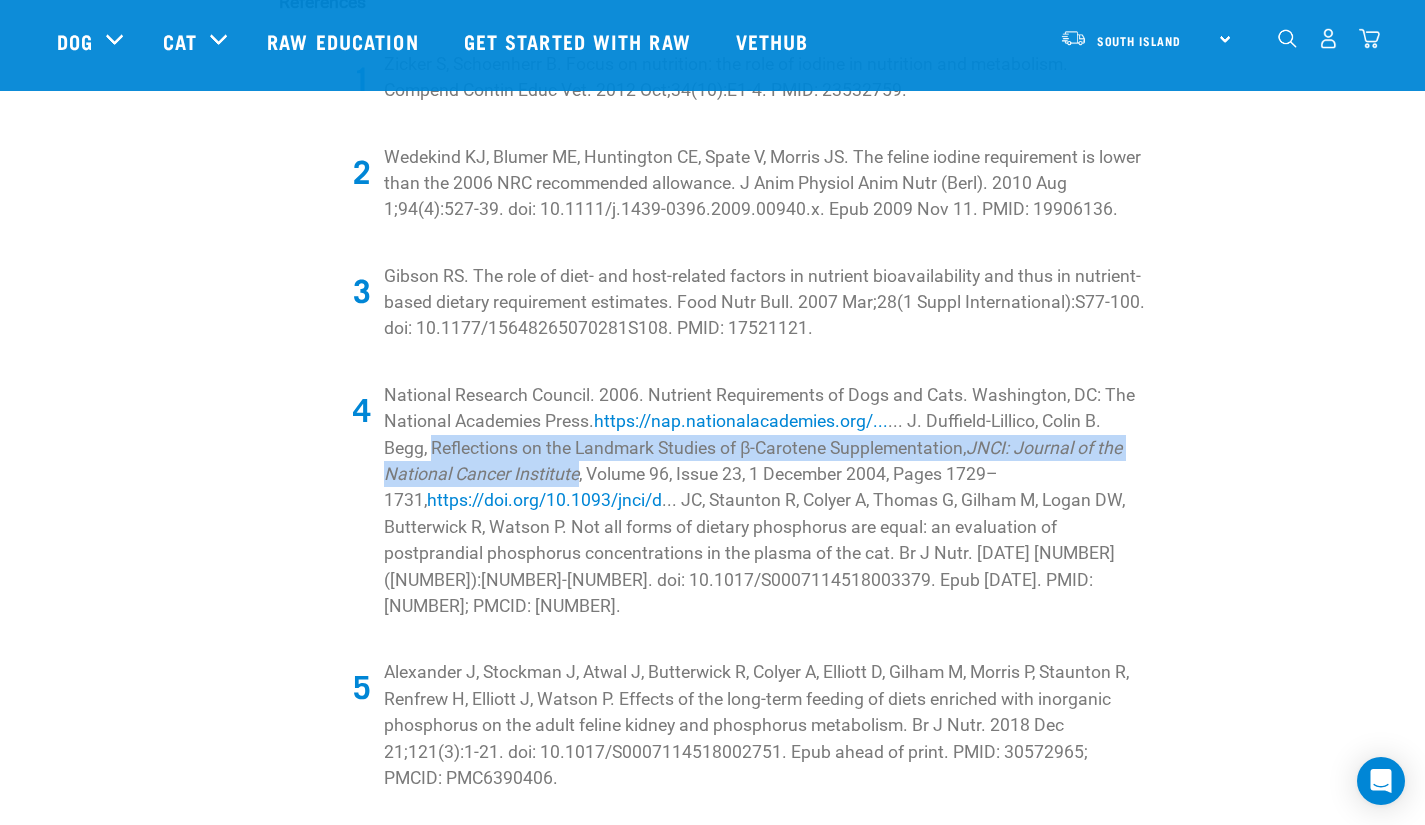 drag, startPoint x: 579, startPoint y: 472, endPoint x: 436, endPoint y: 441, distance: 146.32156 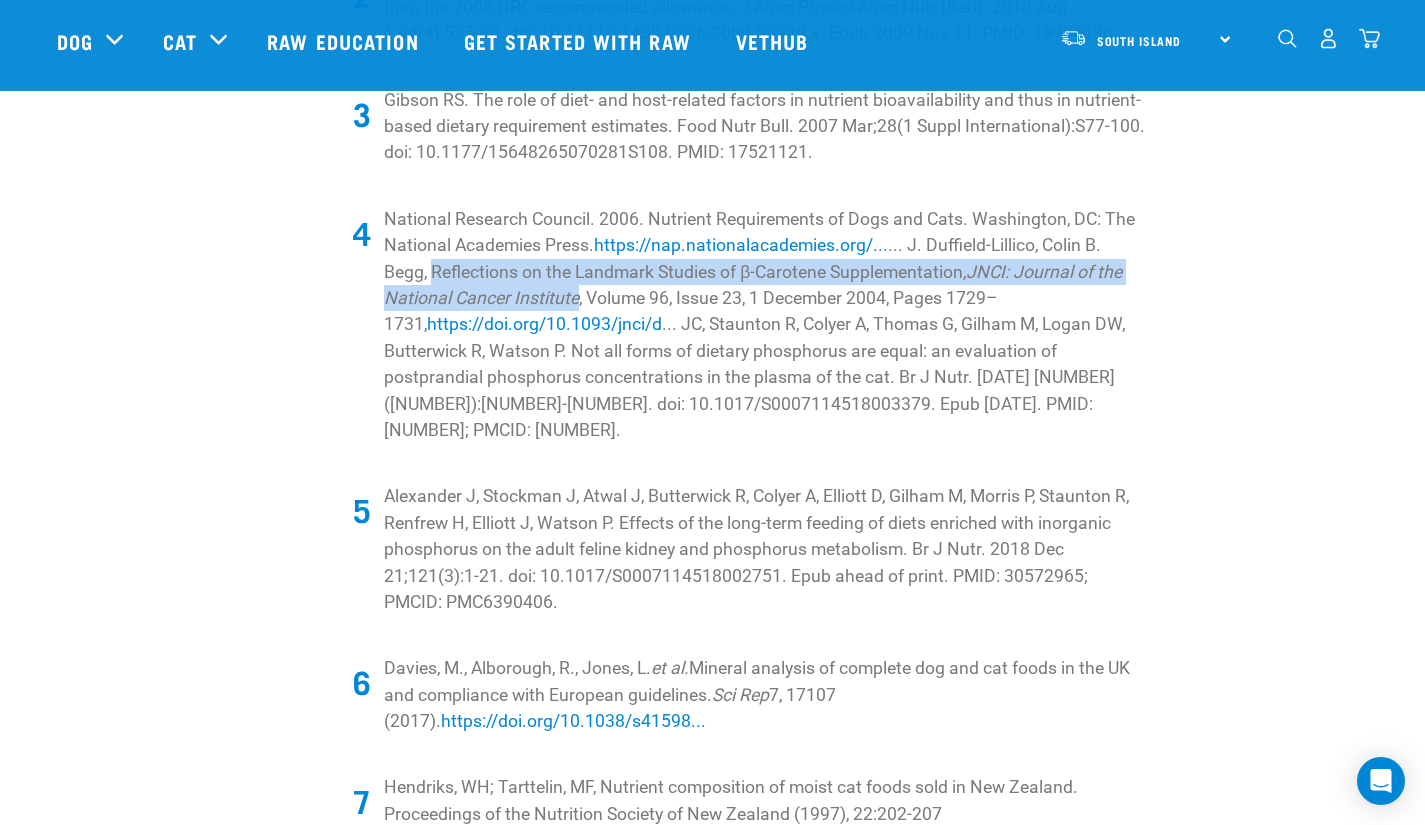 scroll, scrollTop: 7219, scrollLeft: 0, axis: vertical 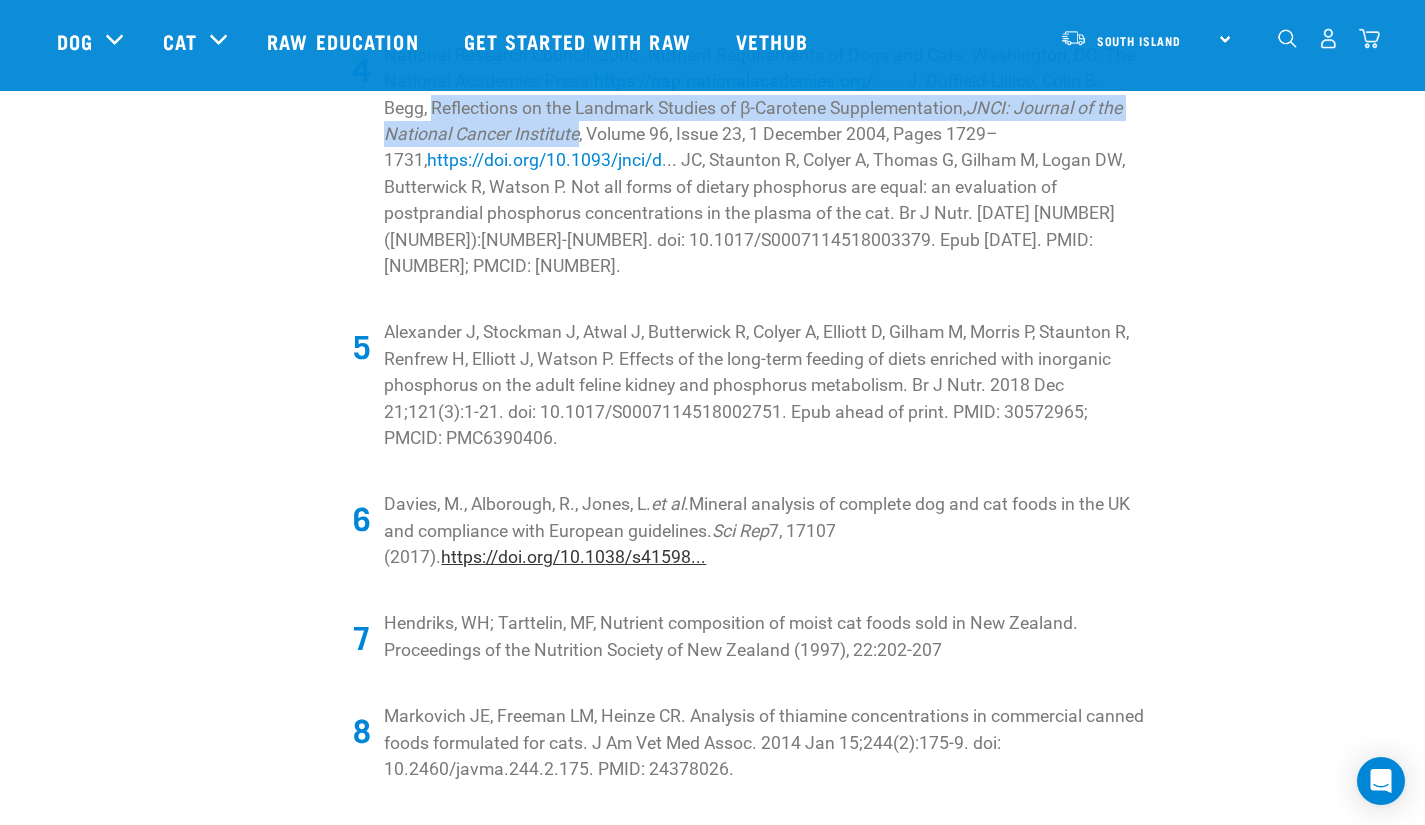 click on "https://doi.org/10.1038/s41598..." at bounding box center (573, 557) 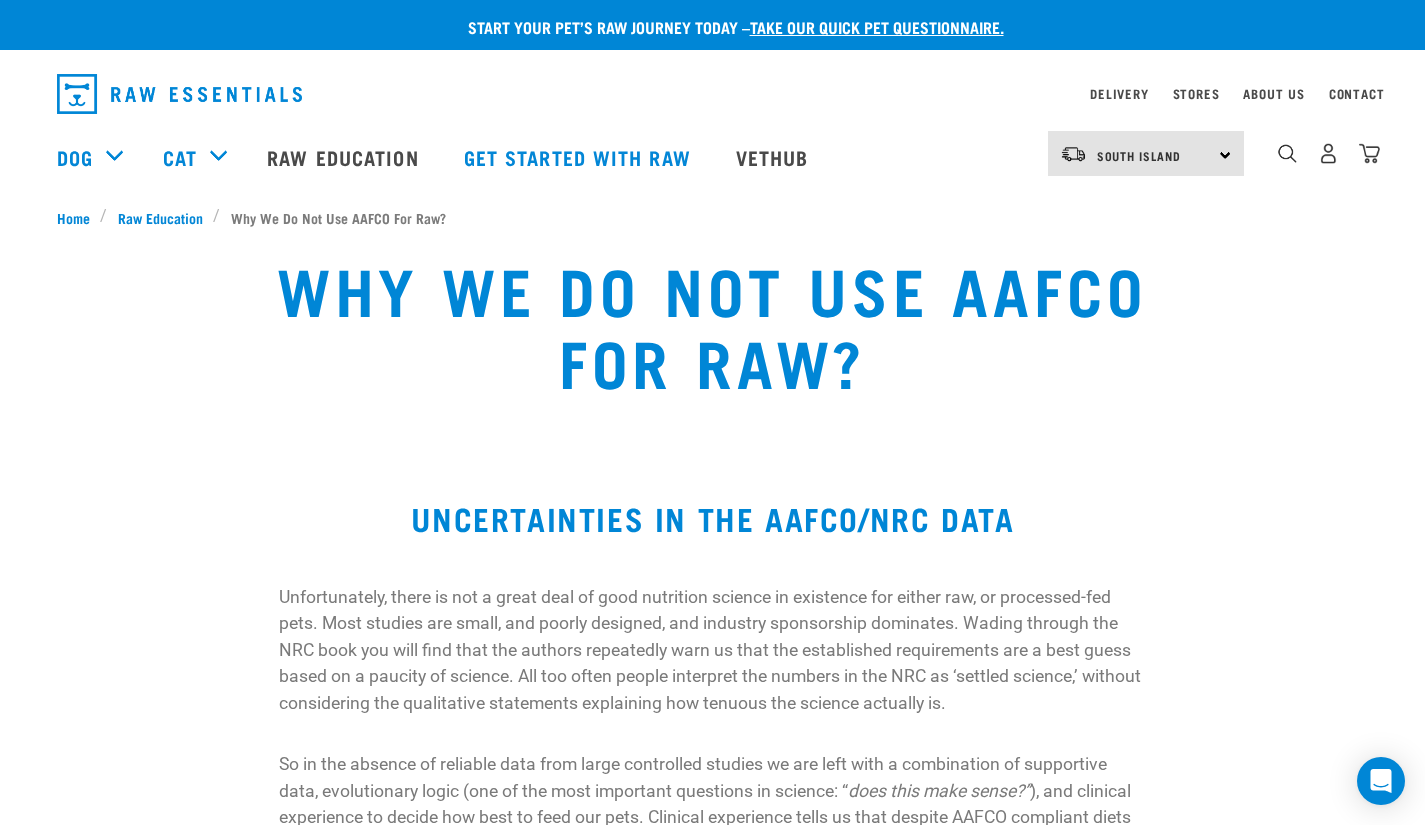 scroll, scrollTop: 7287, scrollLeft: 0, axis: vertical 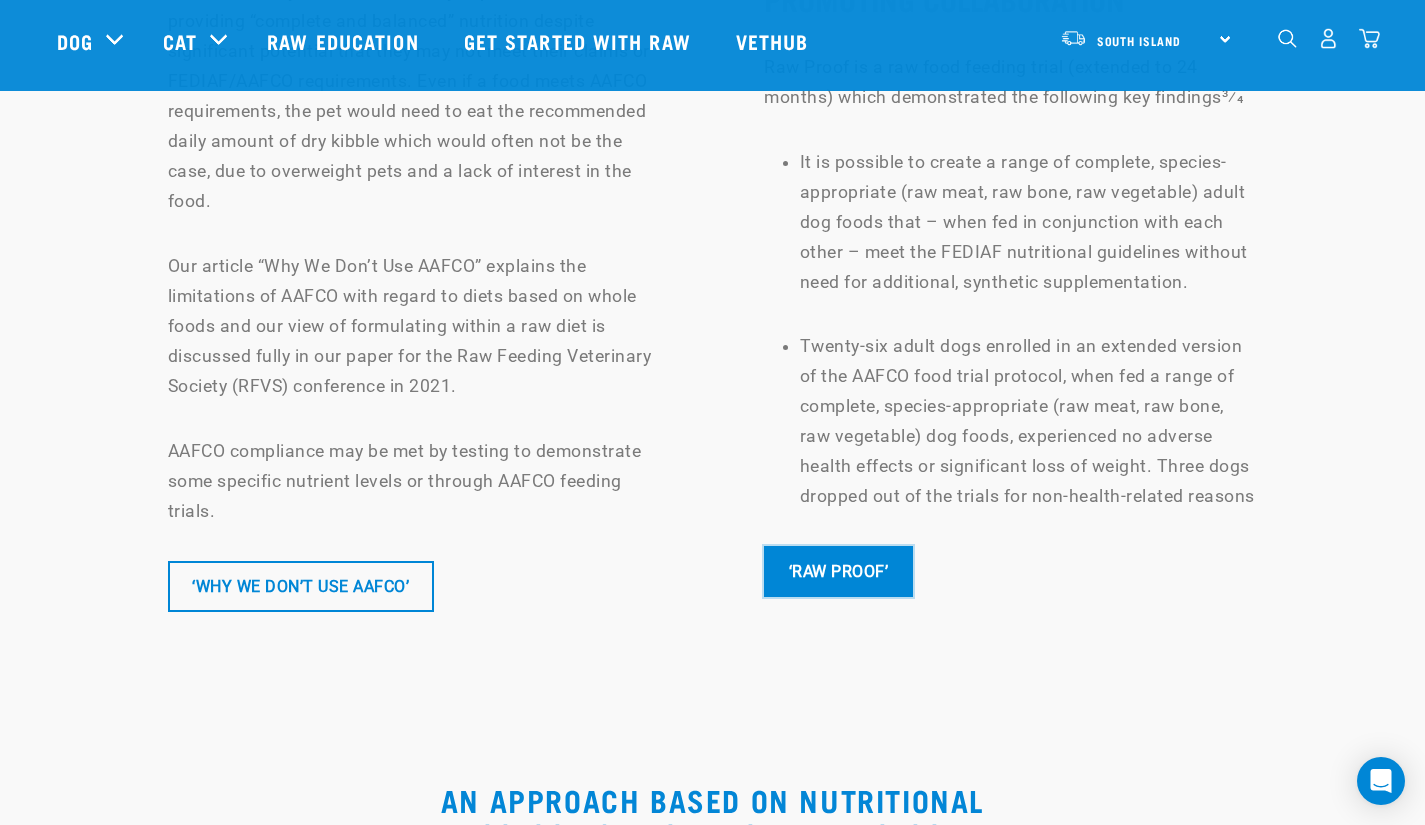 click on "‘RAW PROOF’" at bounding box center (838, 571) 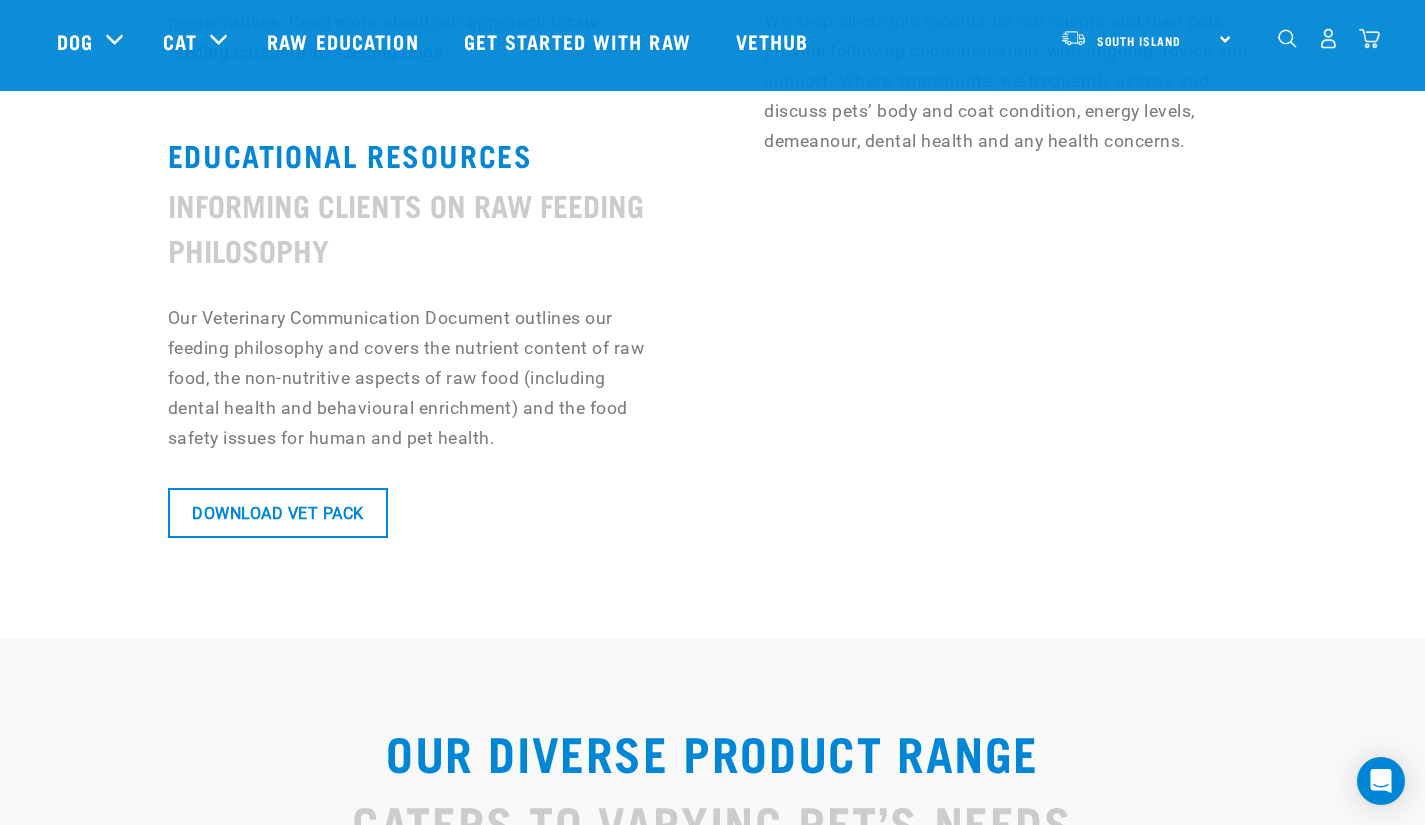 scroll, scrollTop: 1792, scrollLeft: 0, axis: vertical 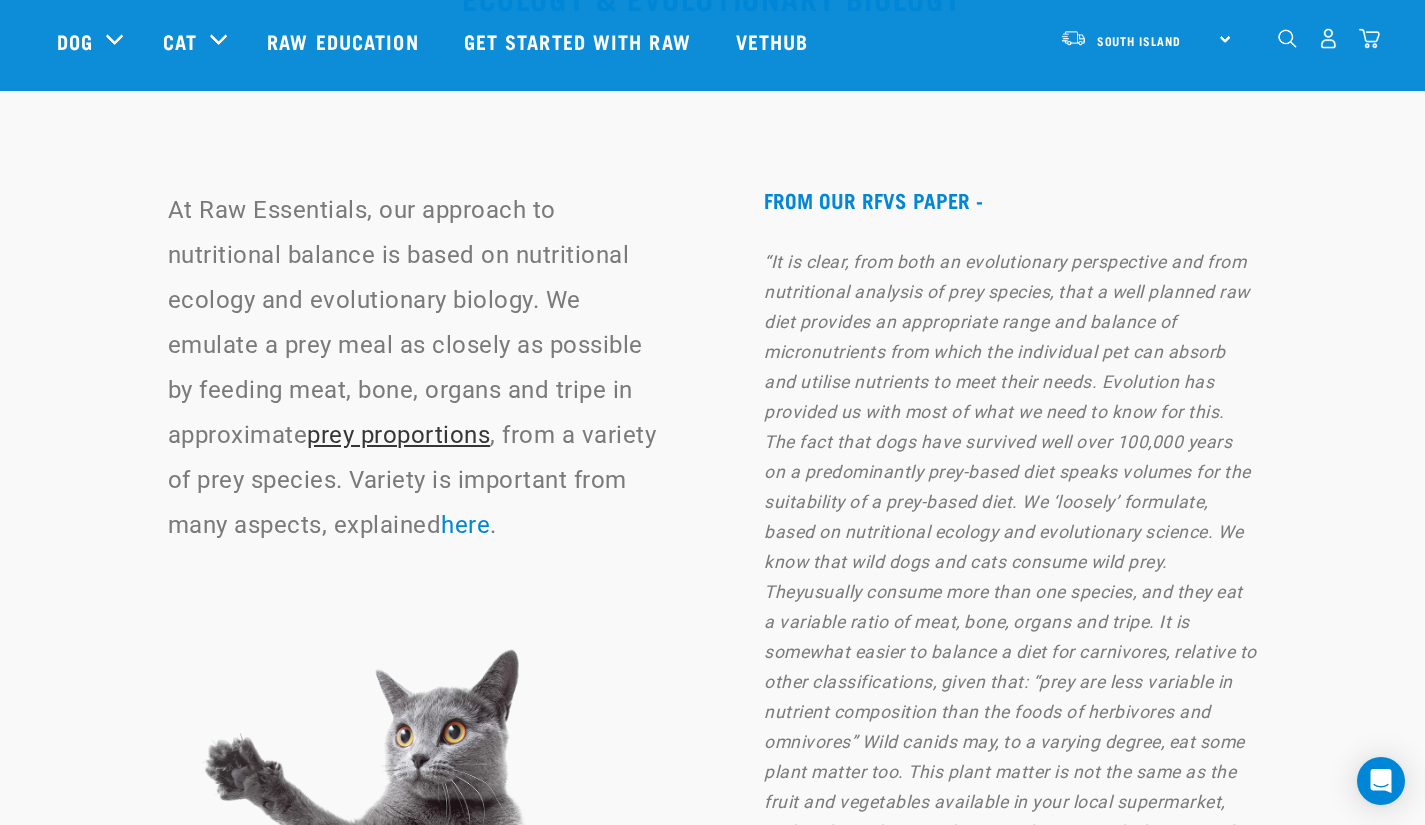 click on "prey
proportions" at bounding box center [398, 435] 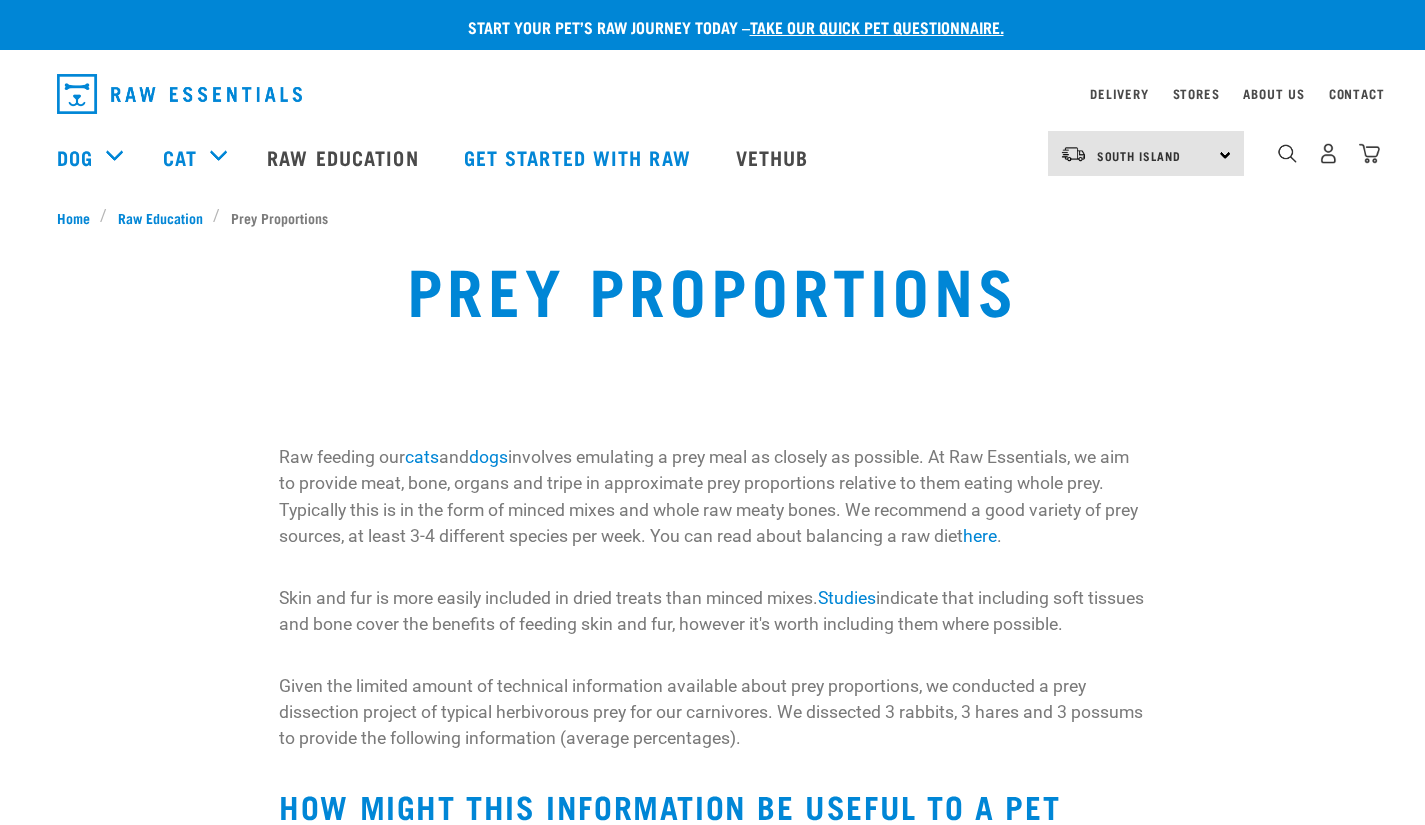 scroll, scrollTop: 0, scrollLeft: 0, axis: both 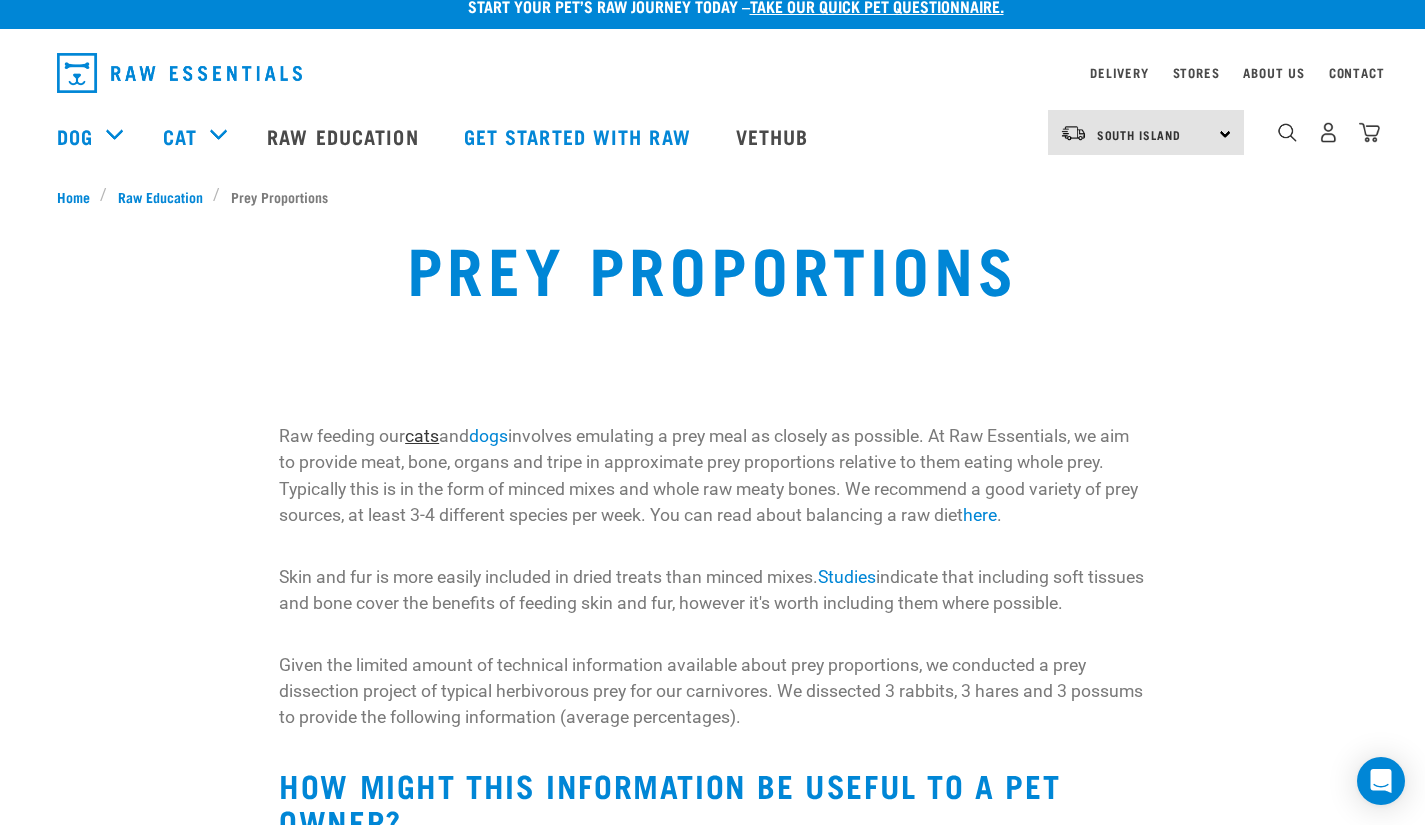 click on "cats" at bounding box center (422, 436) 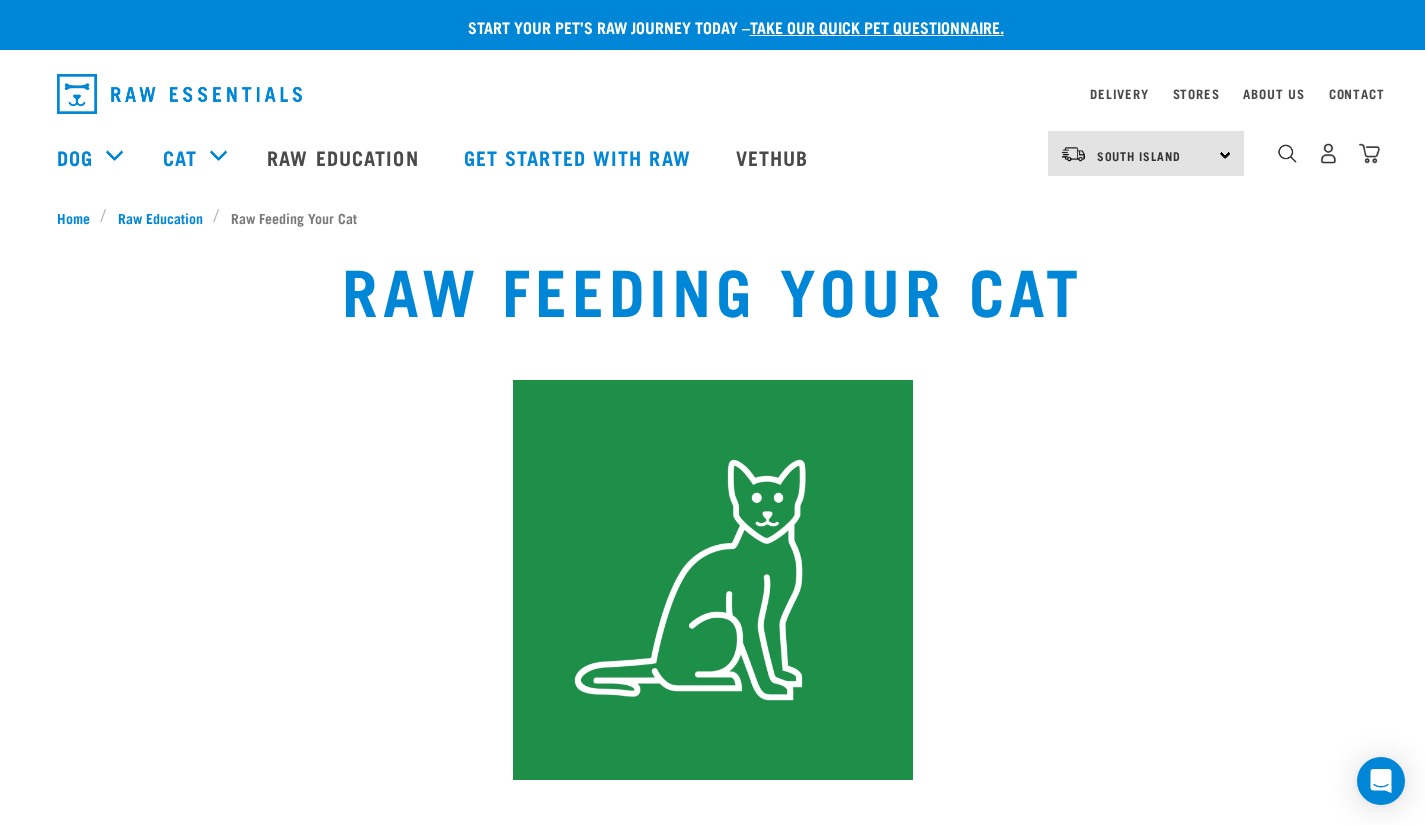 scroll, scrollTop: 0, scrollLeft: 0, axis: both 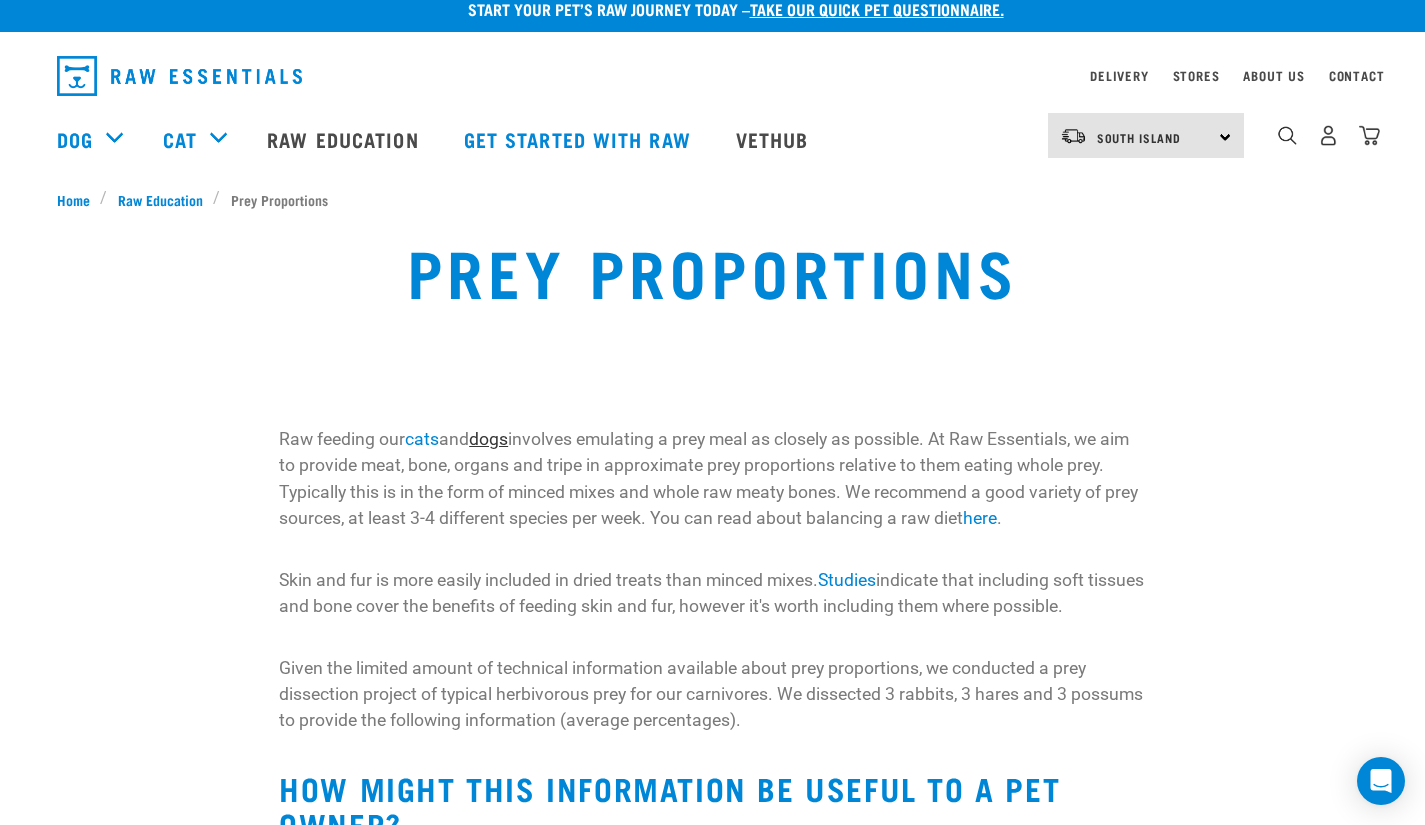 click on "dogs" at bounding box center [488, 439] 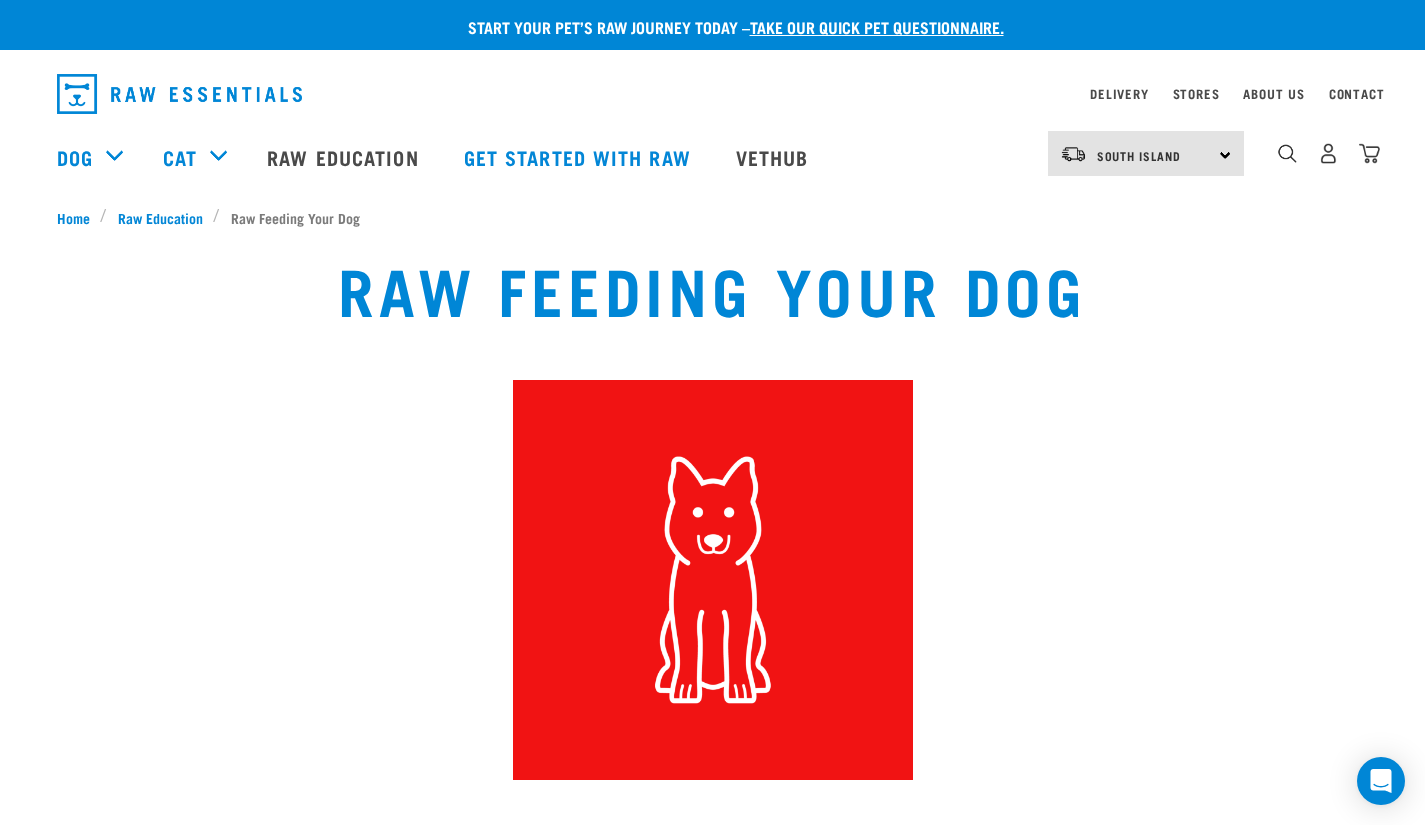 scroll, scrollTop: 0, scrollLeft: 0, axis: both 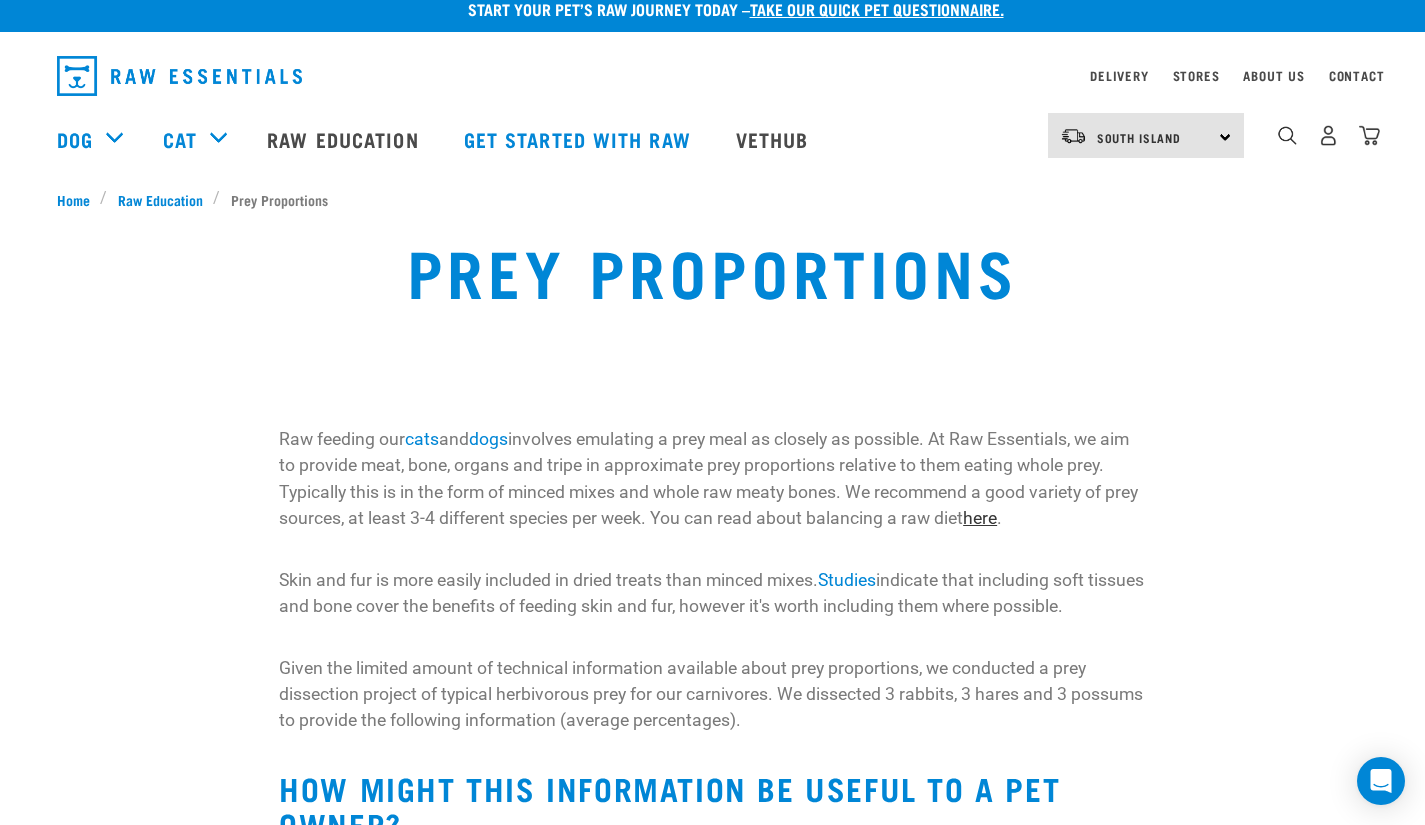 click on "here" at bounding box center [980, 518] 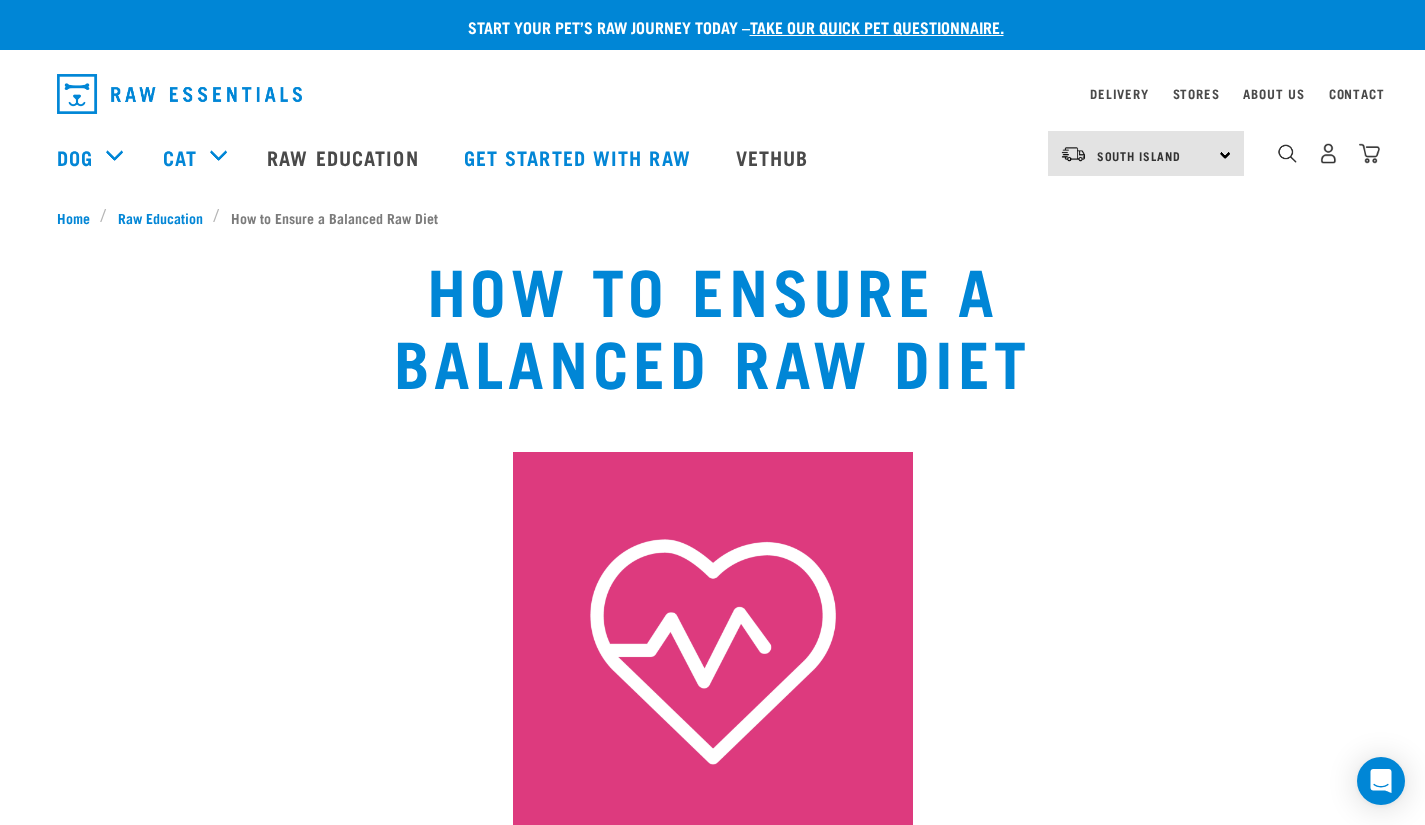 scroll, scrollTop: 0, scrollLeft: 0, axis: both 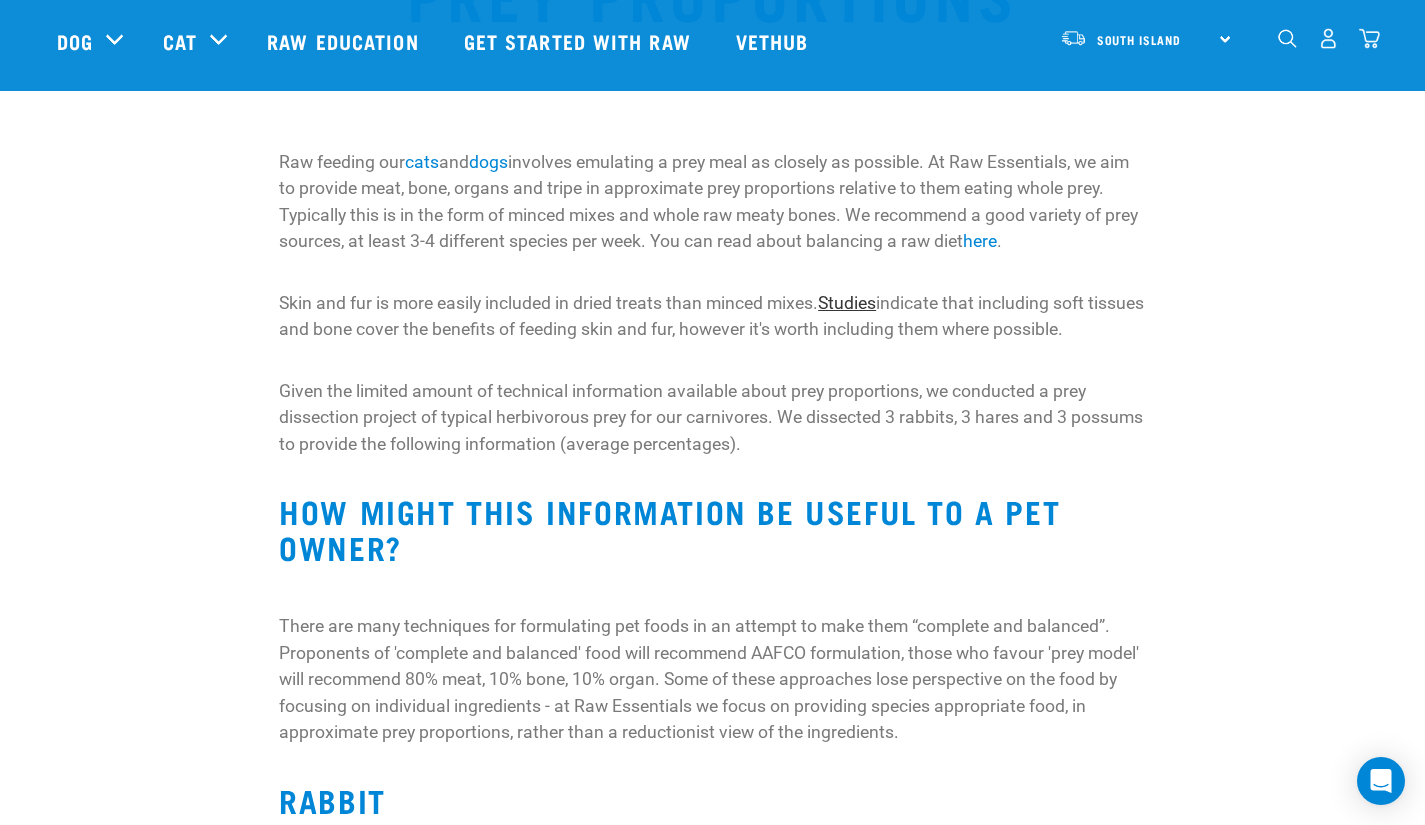 click on "Studies" at bounding box center (847, 303) 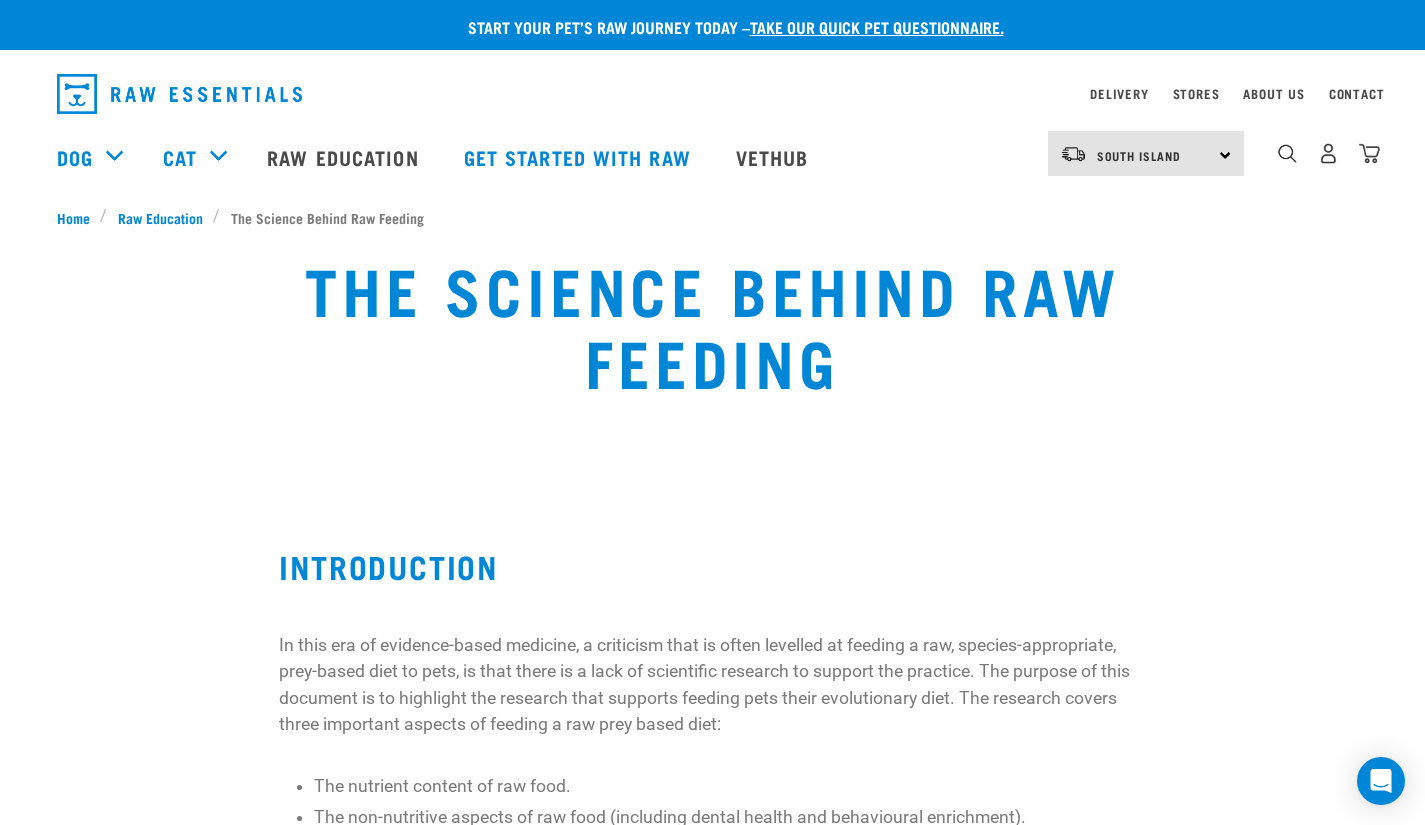 scroll, scrollTop: 0, scrollLeft: 0, axis: both 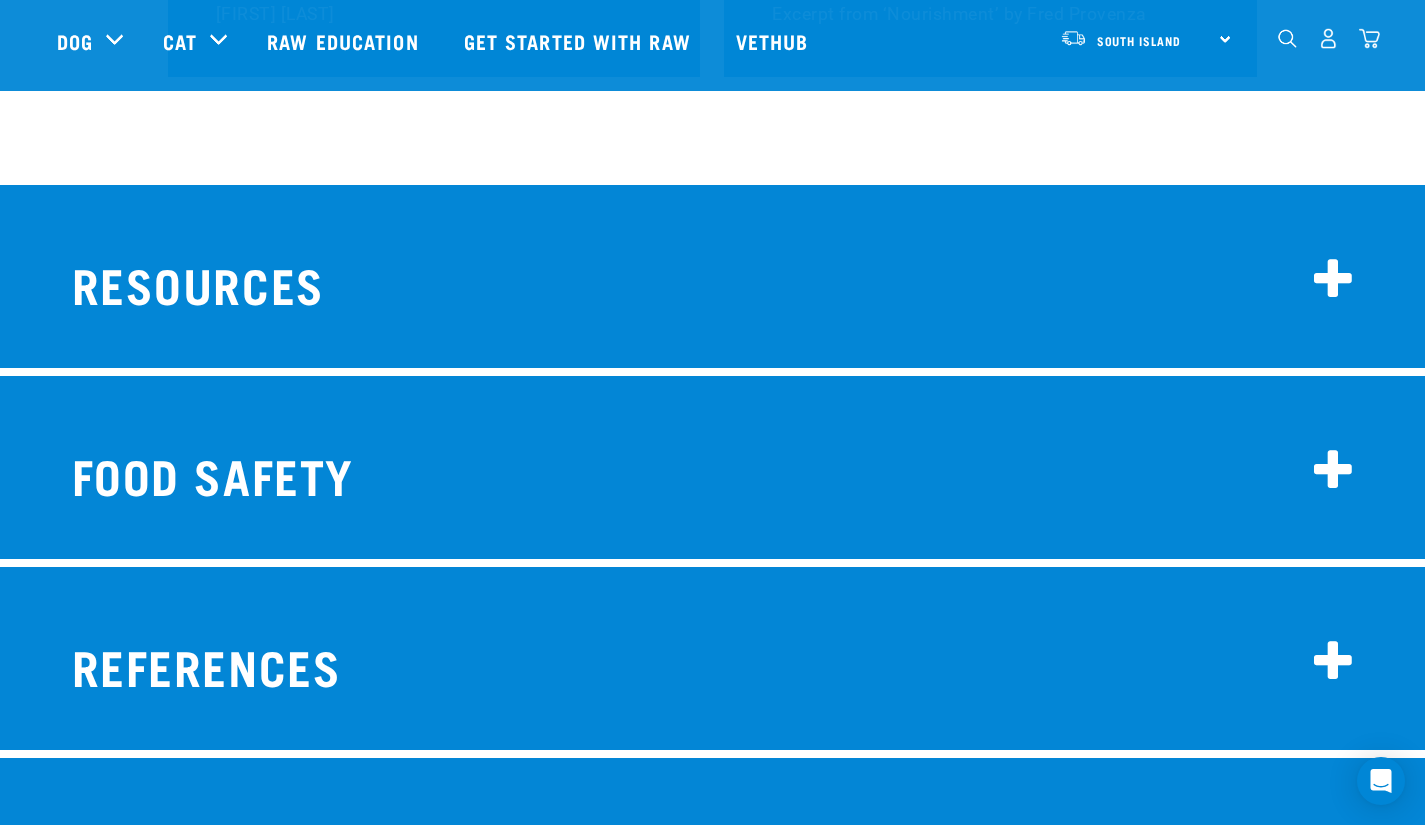 click at bounding box center [1334, 280] 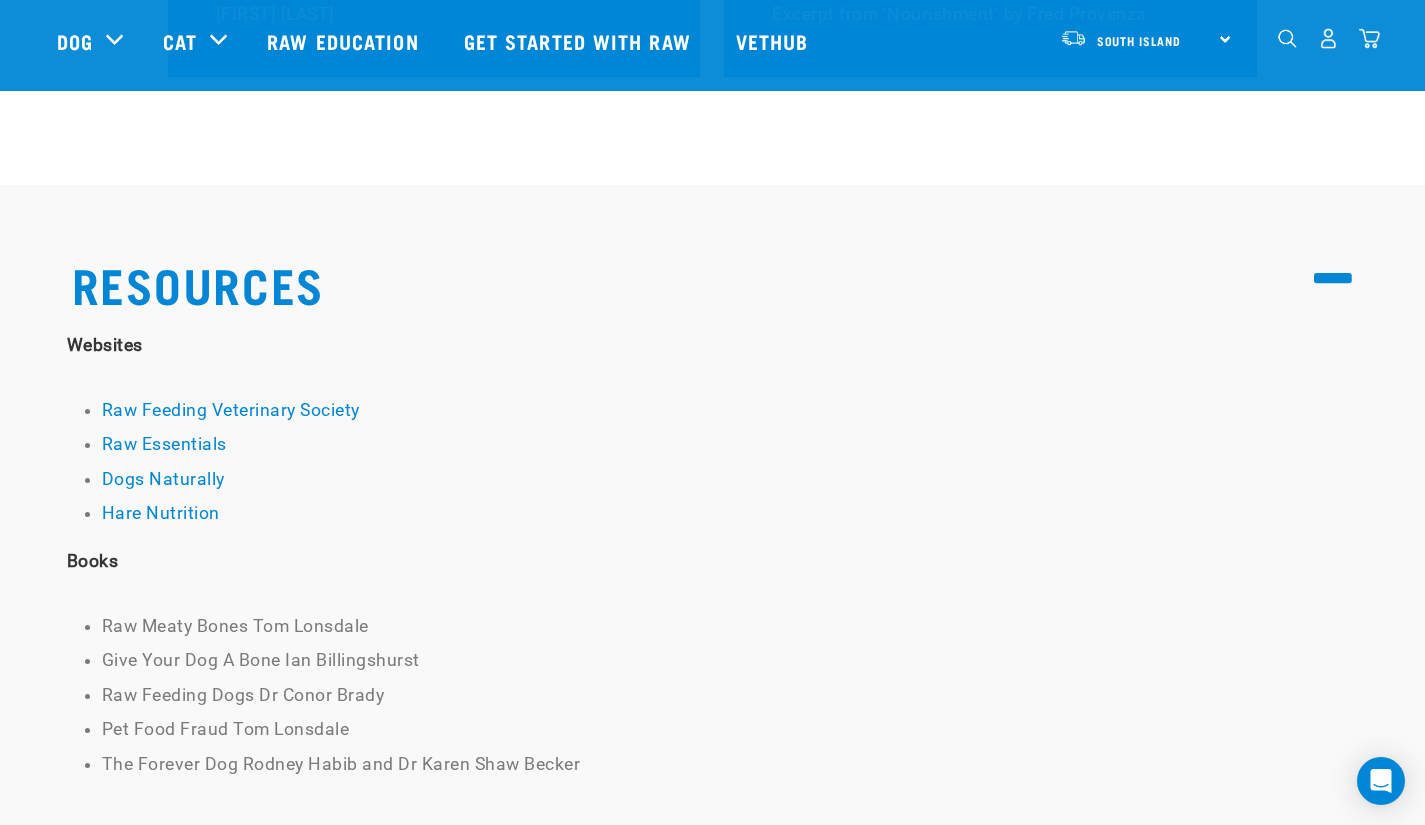 scroll, scrollTop: 15172, scrollLeft: 0, axis: vertical 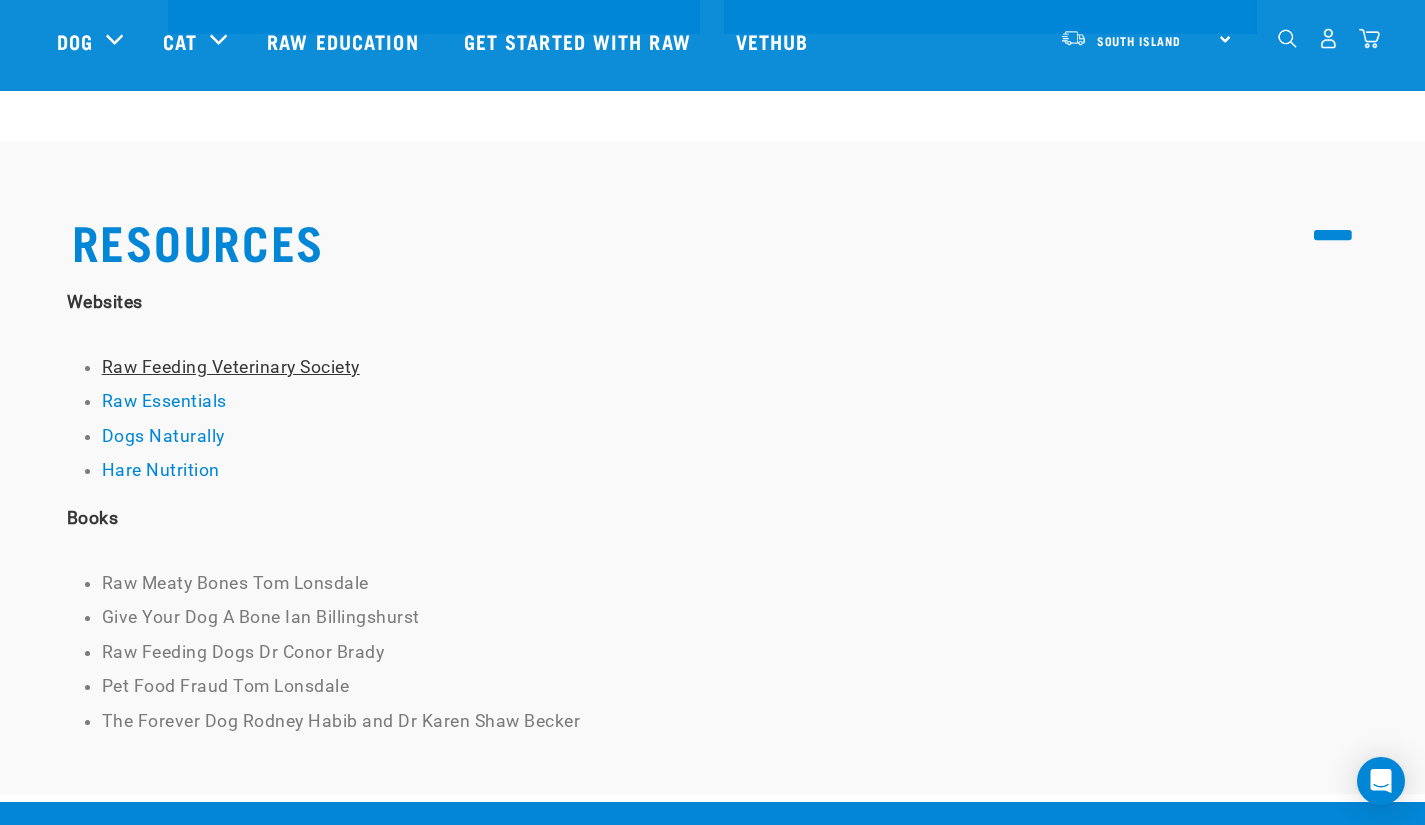 click on "Raw Feeding Veterinary Society" at bounding box center [231, 367] 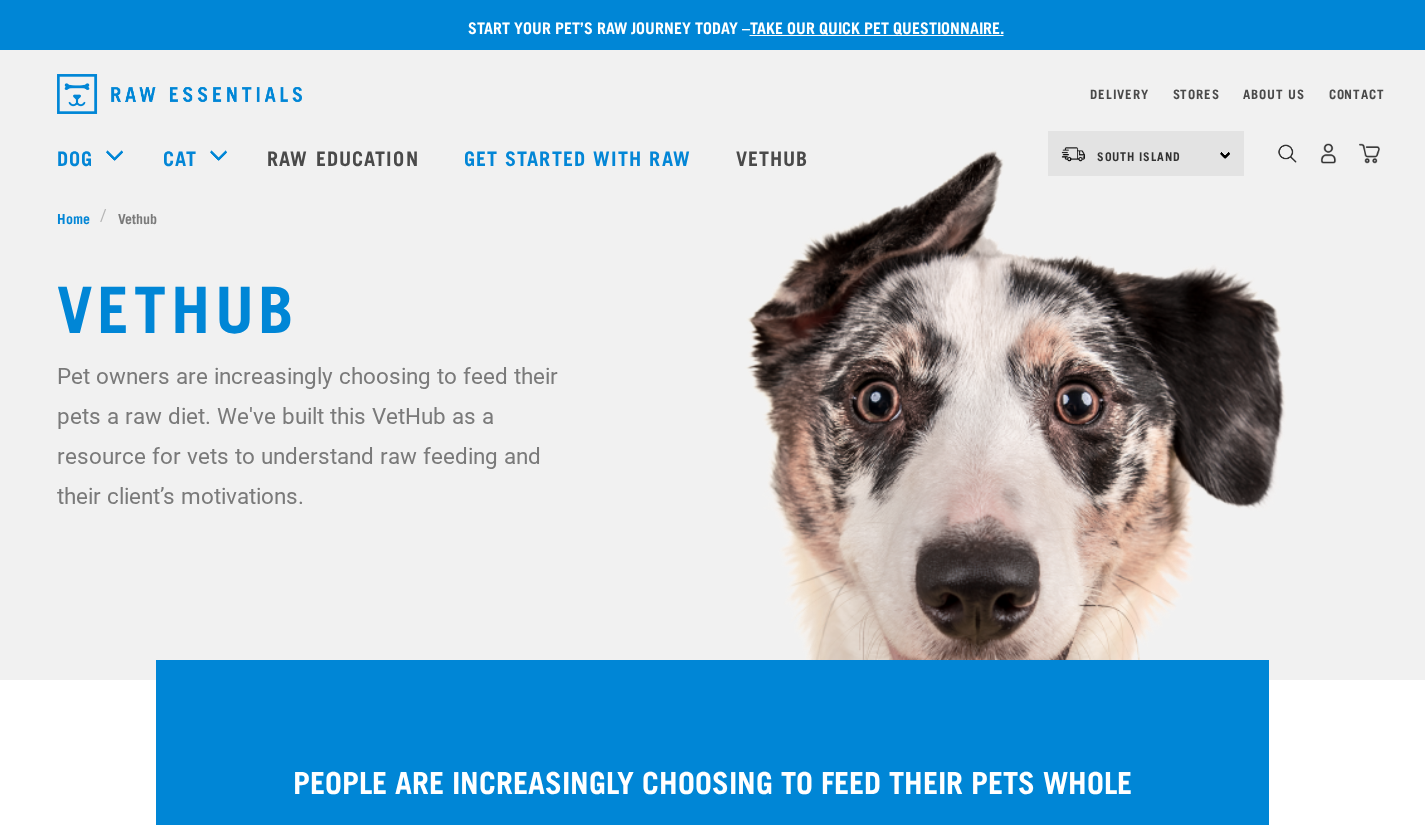 scroll, scrollTop: 15319, scrollLeft: 0, axis: vertical 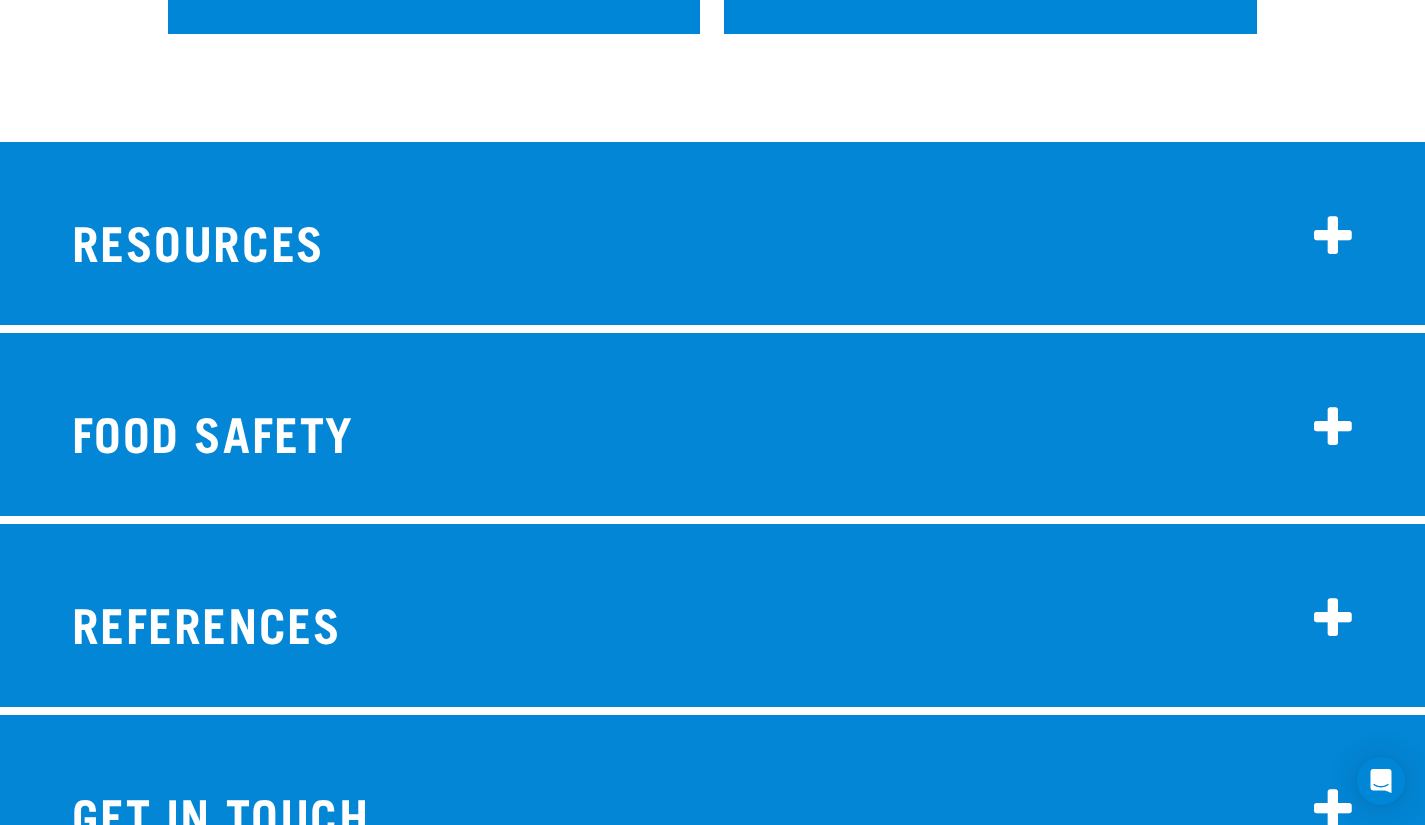 click on "RESOURCES" at bounding box center [713, 237] 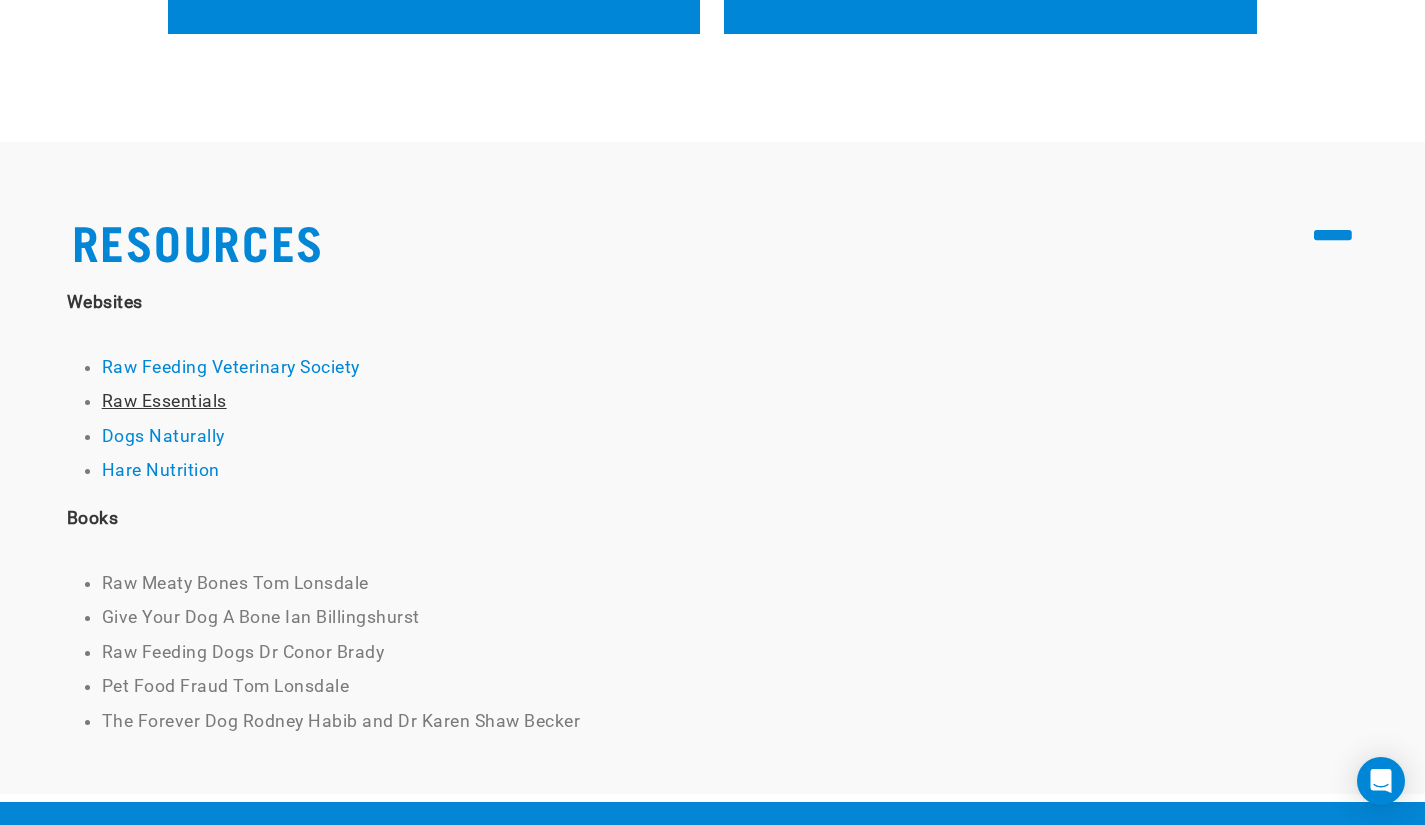 click on "Raw Essentials" at bounding box center [164, 401] 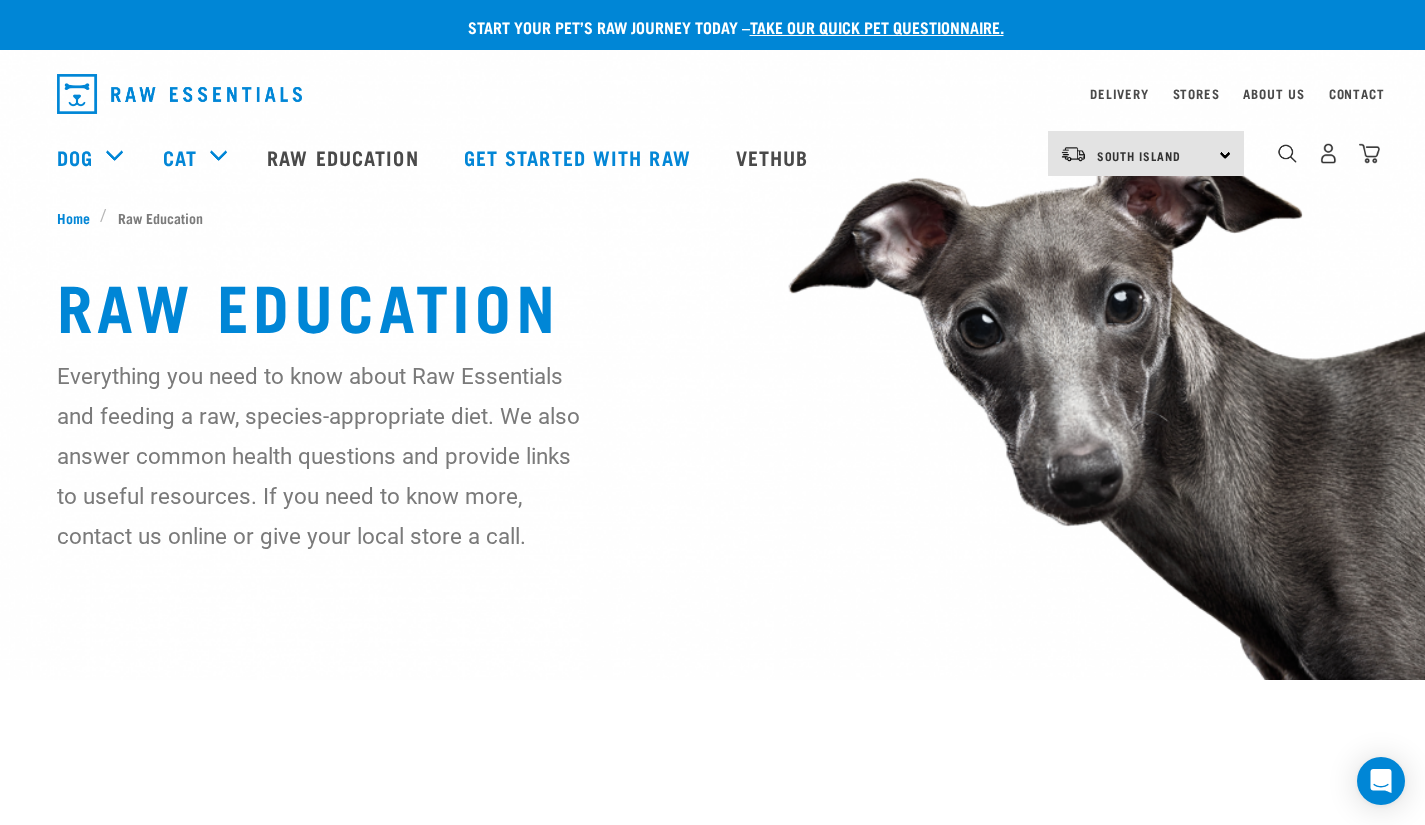 scroll, scrollTop: 0, scrollLeft: 0, axis: both 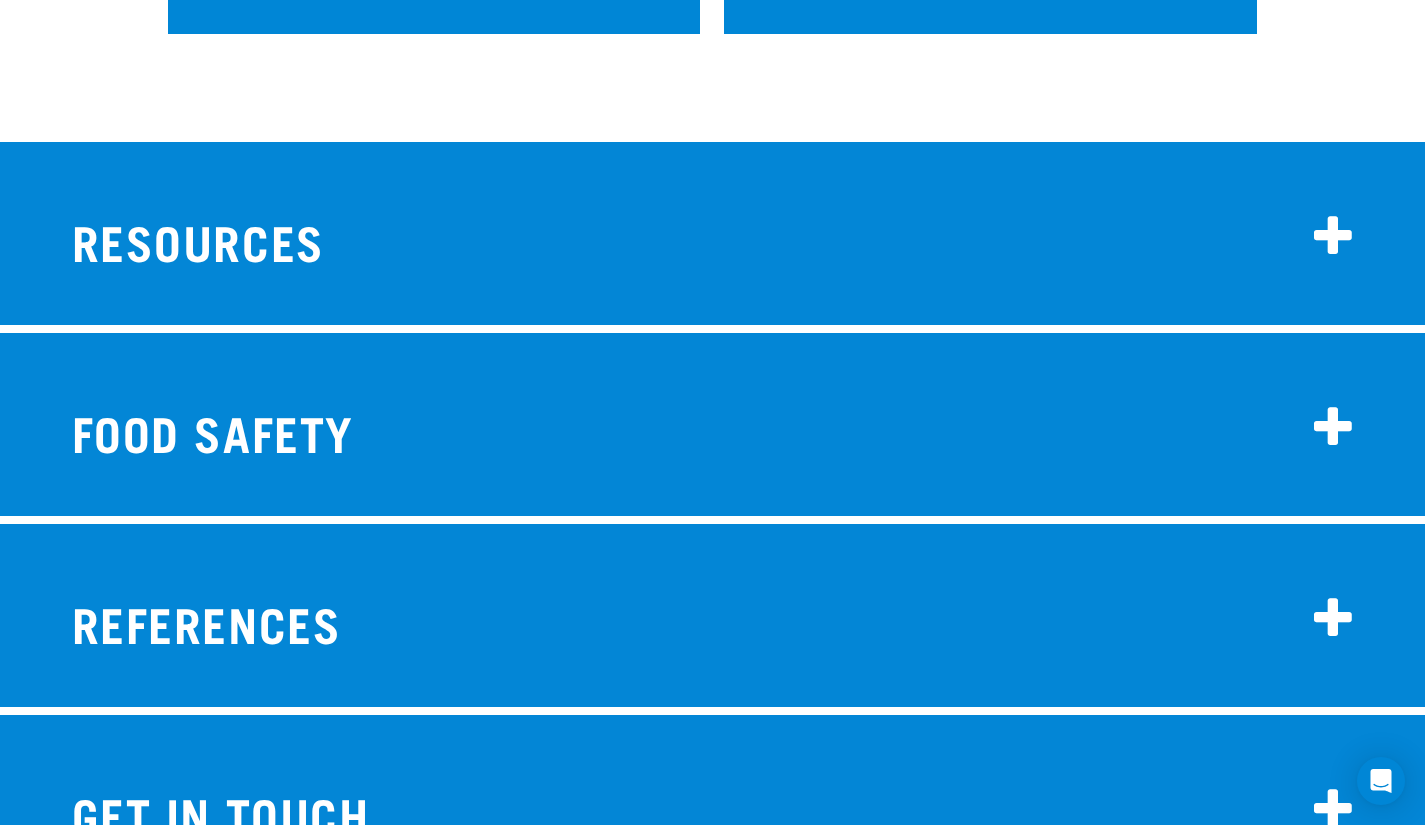 click on "RESOURCES" at bounding box center (713, 237) 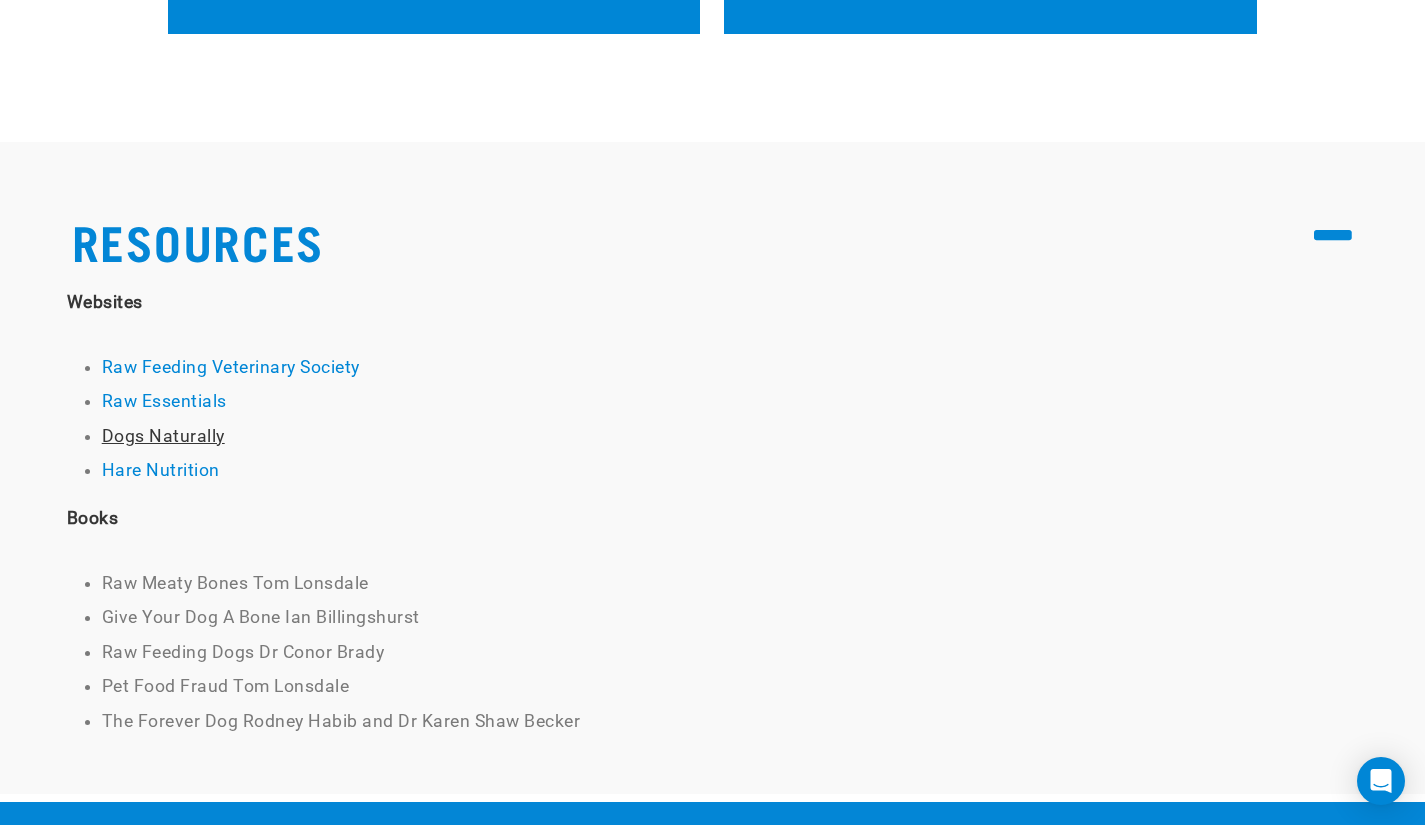click on "Dogs Naturally" at bounding box center [163, 436] 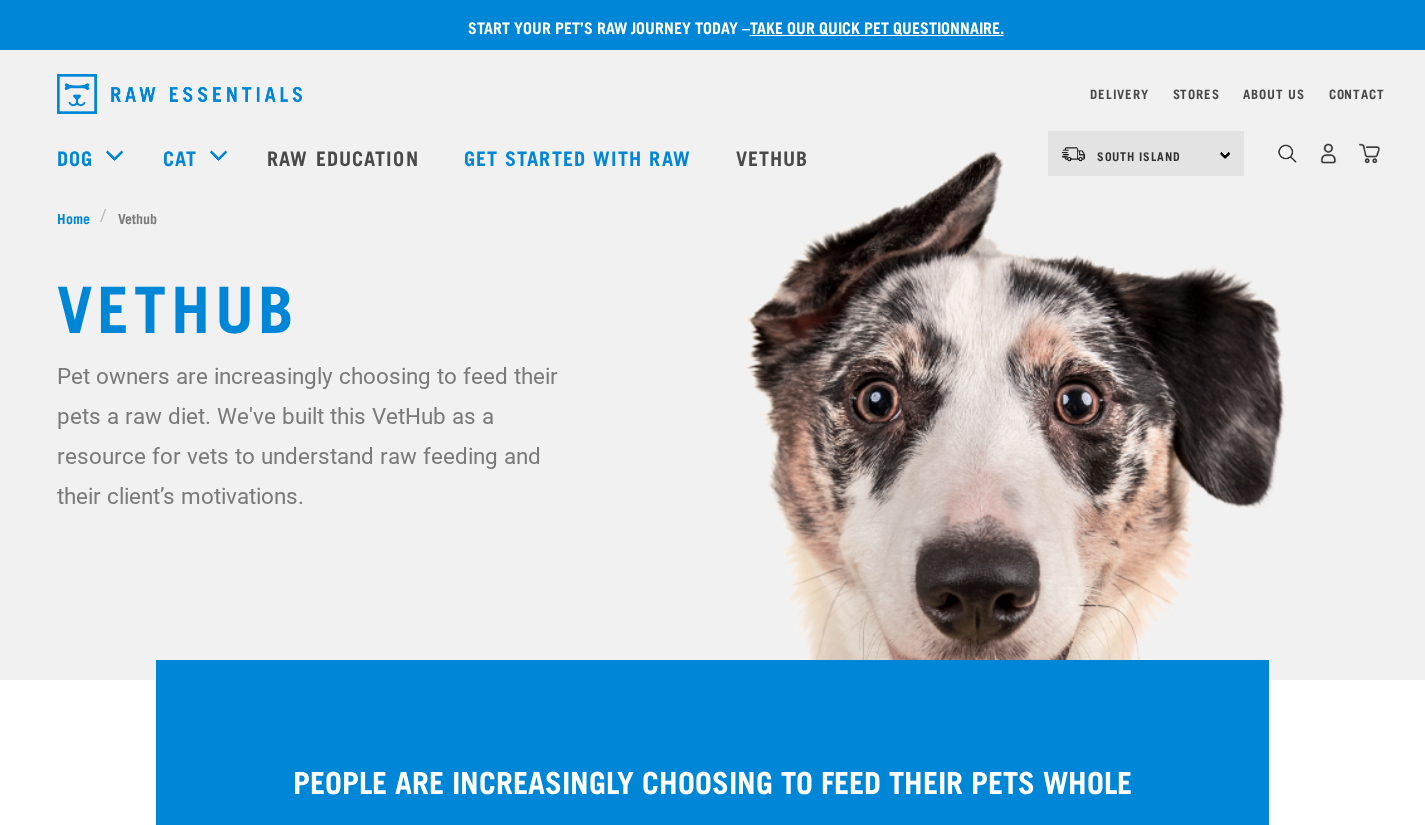 scroll, scrollTop: 15319, scrollLeft: 0, axis: vertical 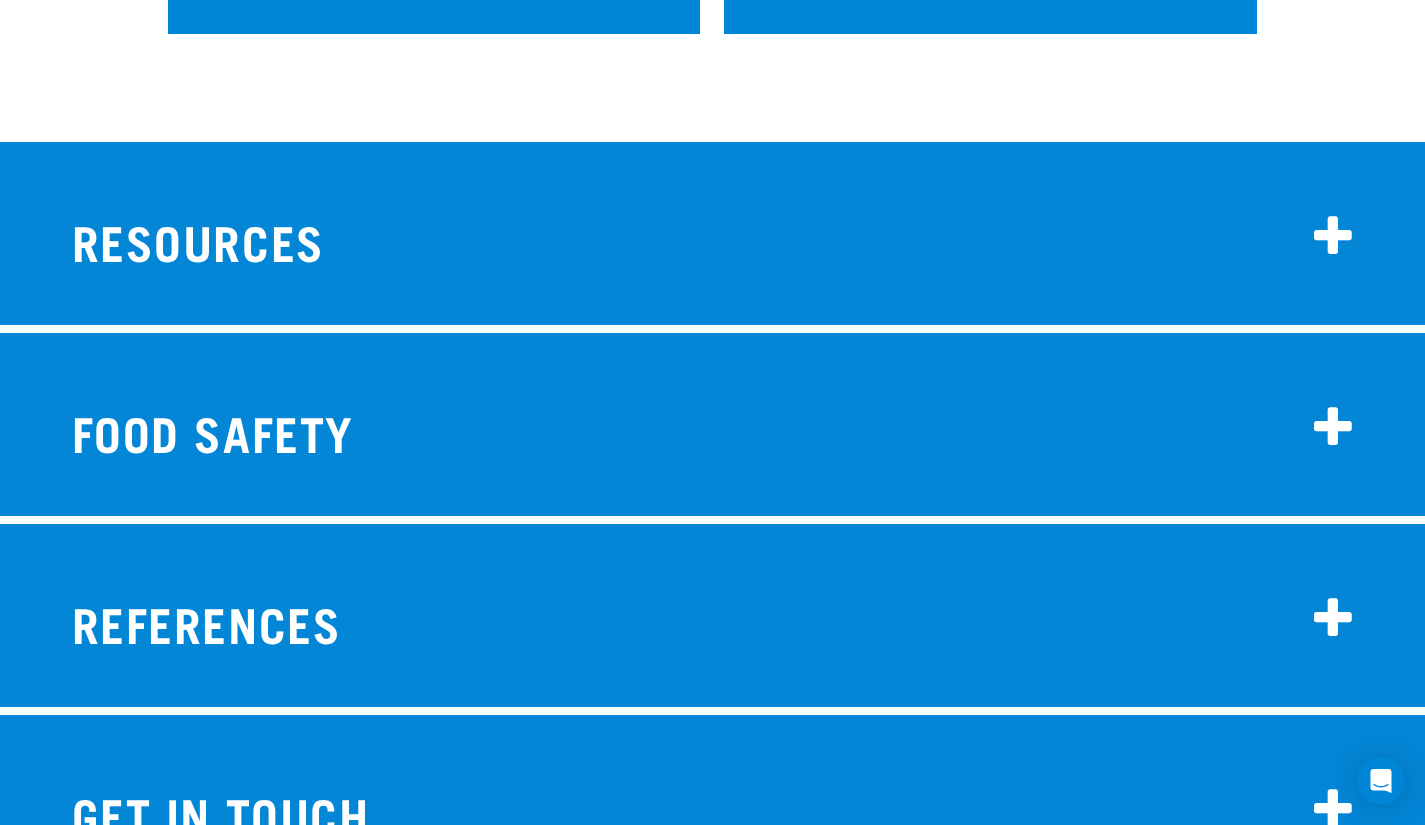 click on "RESOURCES" at bounding box center (713, 237) 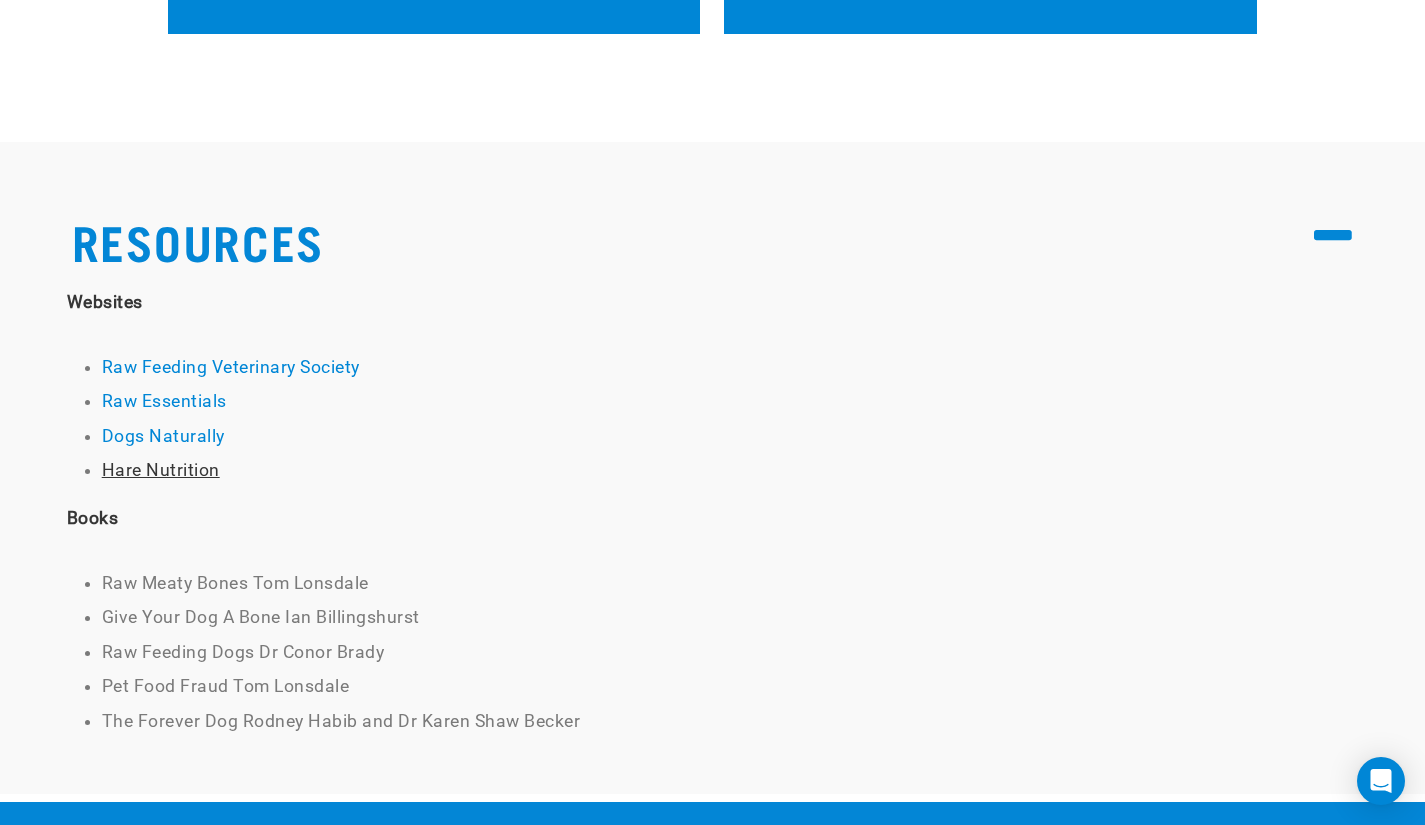 click on "Hare Nutrition" at bounding box center (161, 470) 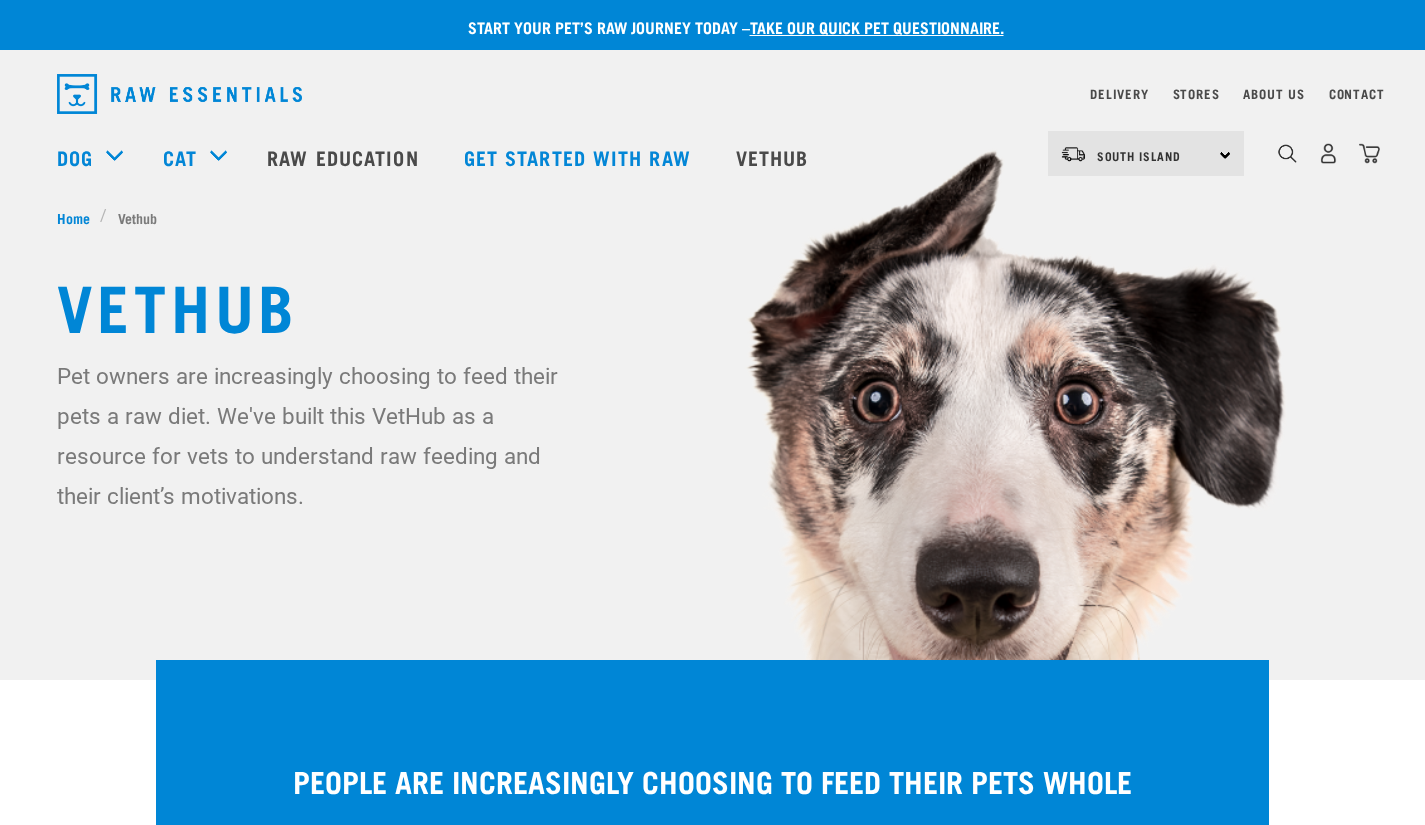 scroll, scrollTop: 15319, scrollLeft: 0, axis: vertical 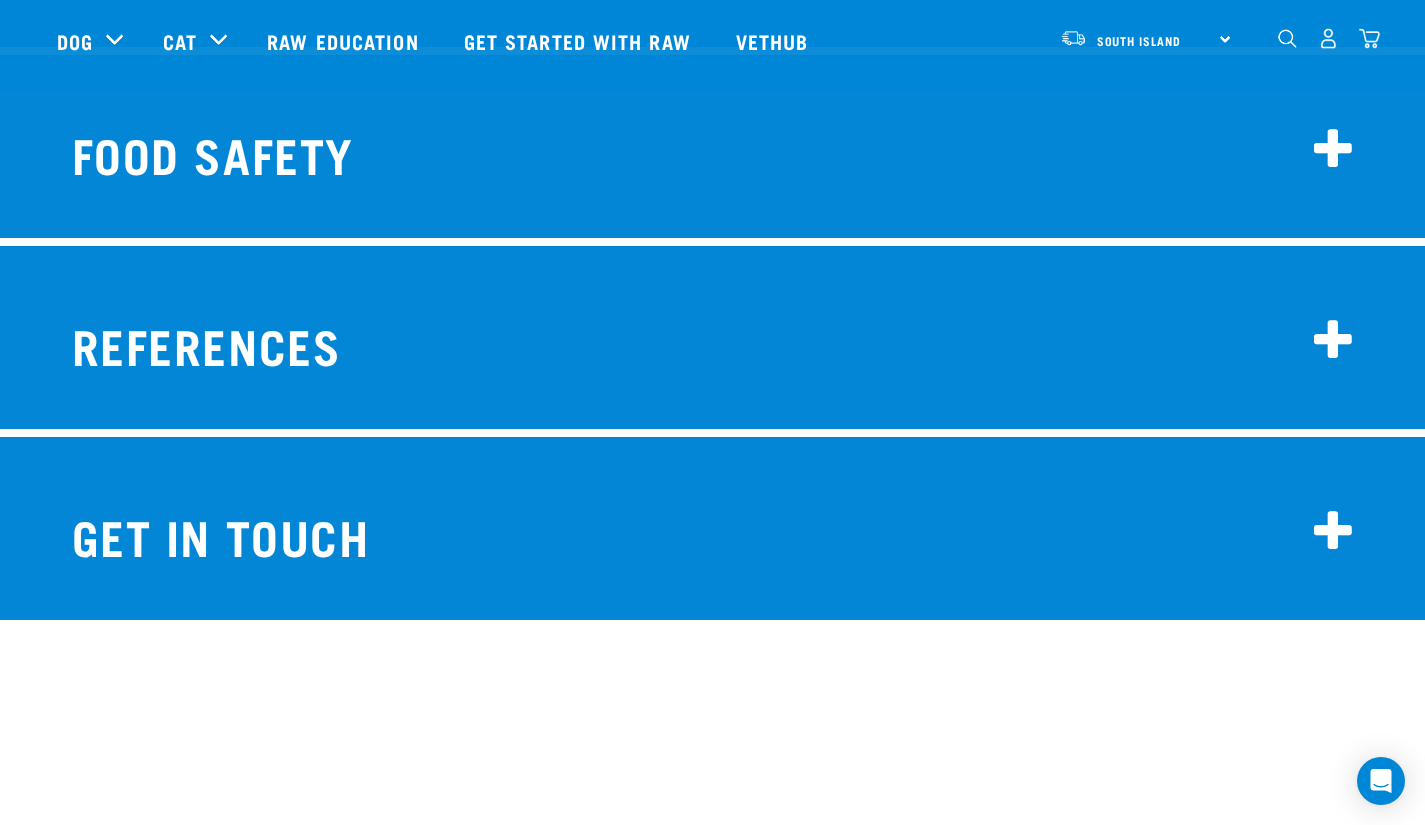 click on "FOOD SAFETY" at bounding box center (713, 150) 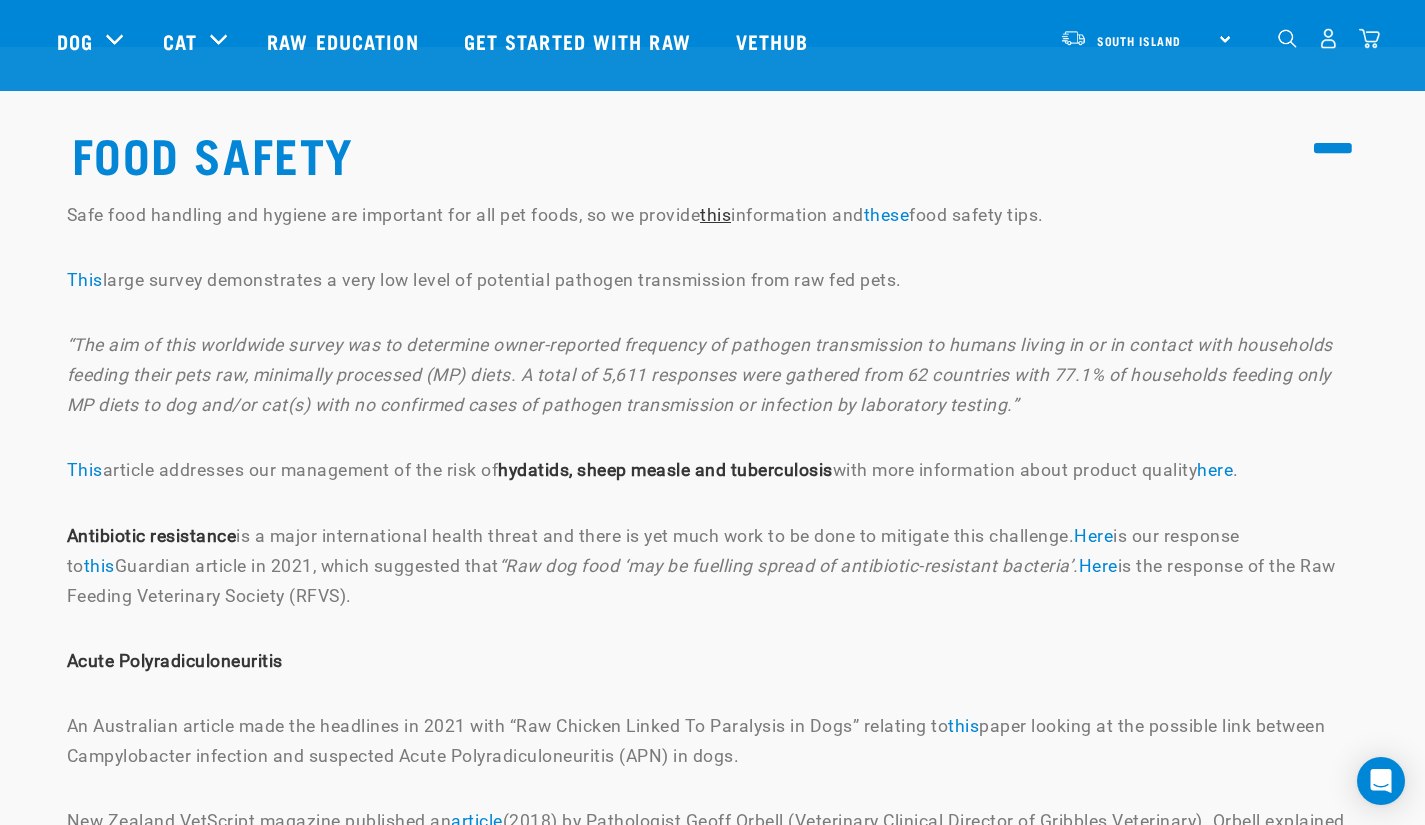 click on "this" at bounding box center (715, 215) 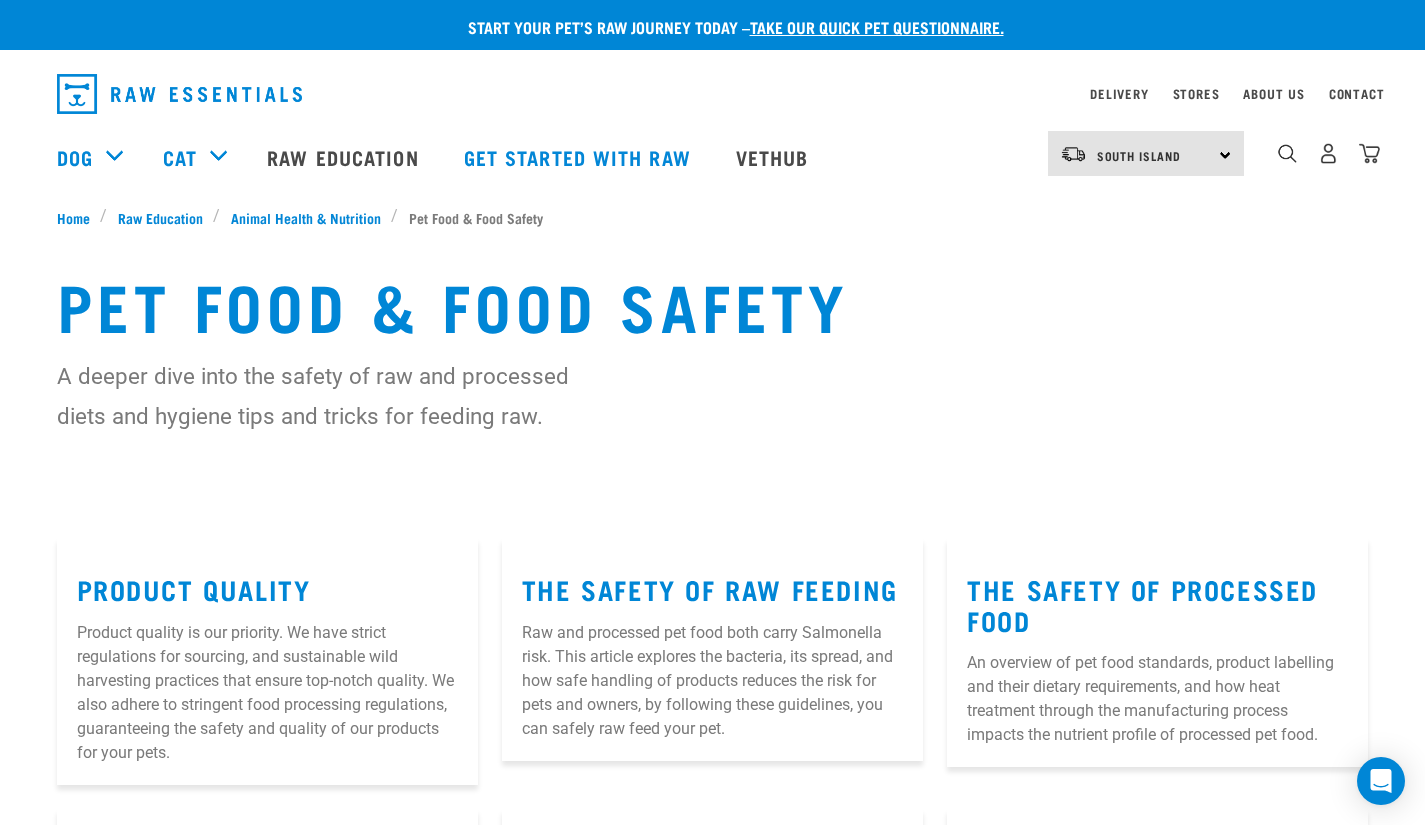 scroll, scrollTop: 0, scrollLeft: 0, axis: both 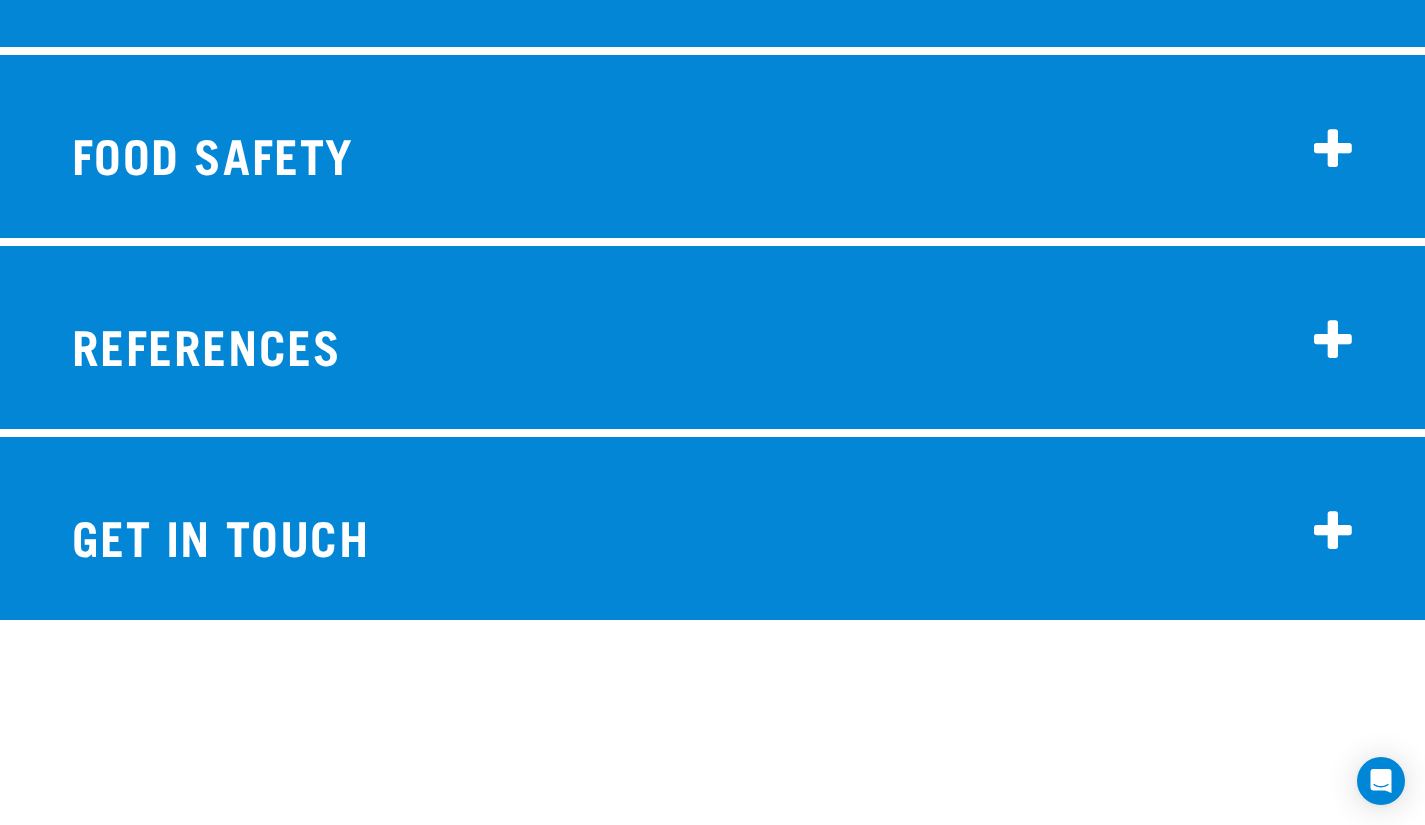 click on "FOOD SAFETY" at bounding box center (713, 150) 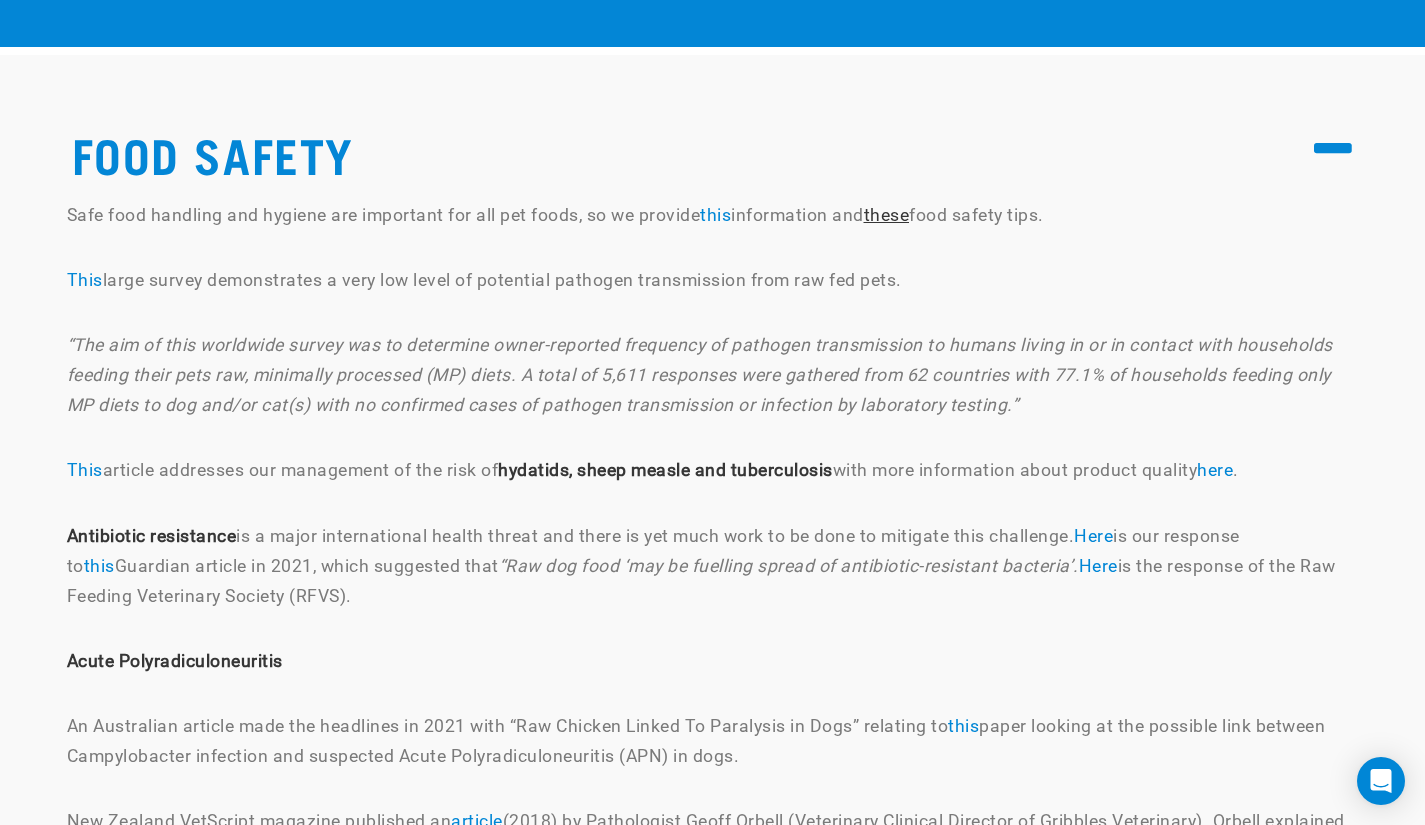 click on "these" at bounding box center (887, 215) 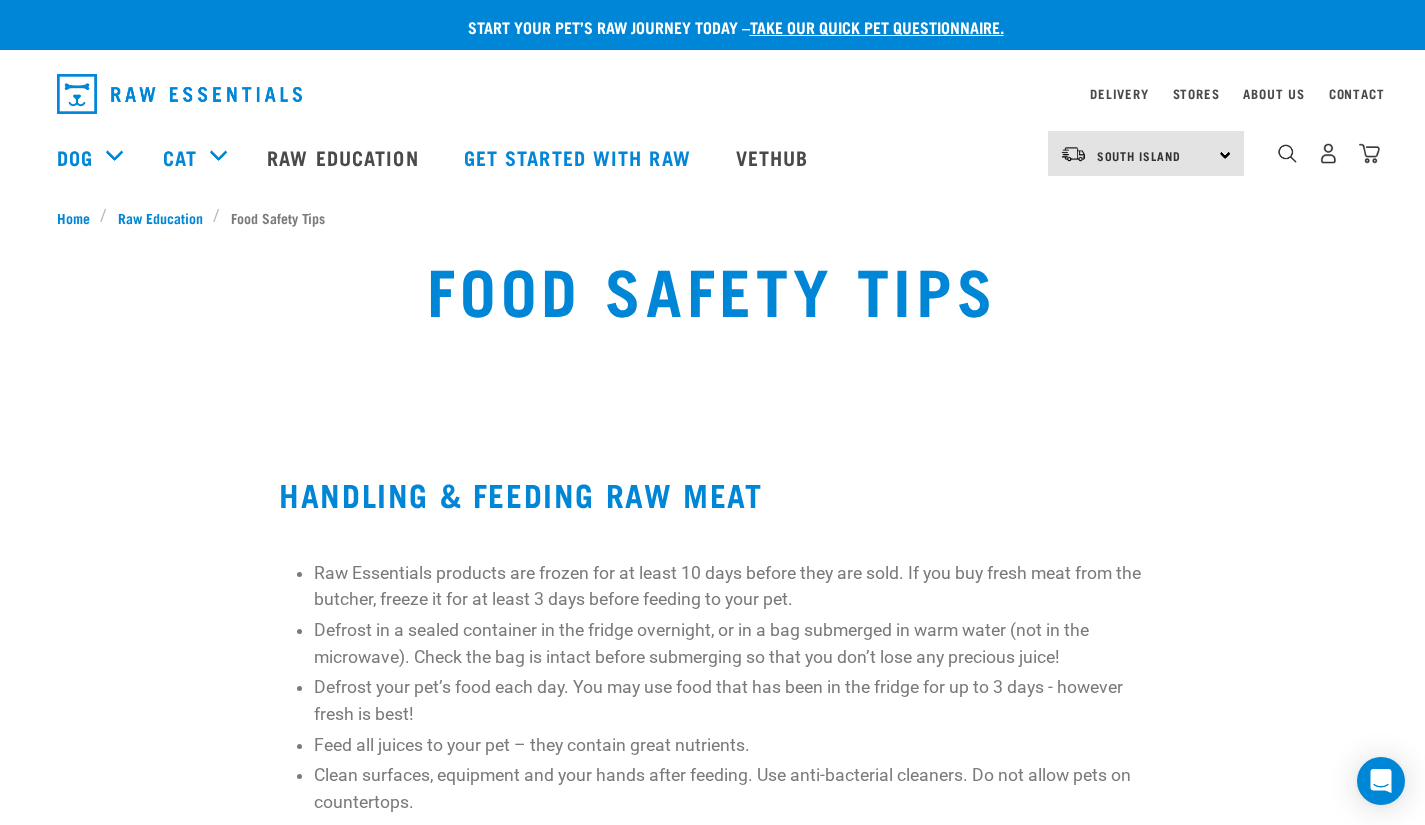 scroll, scrollTop: 0, scrollLeft: 0, axis: both 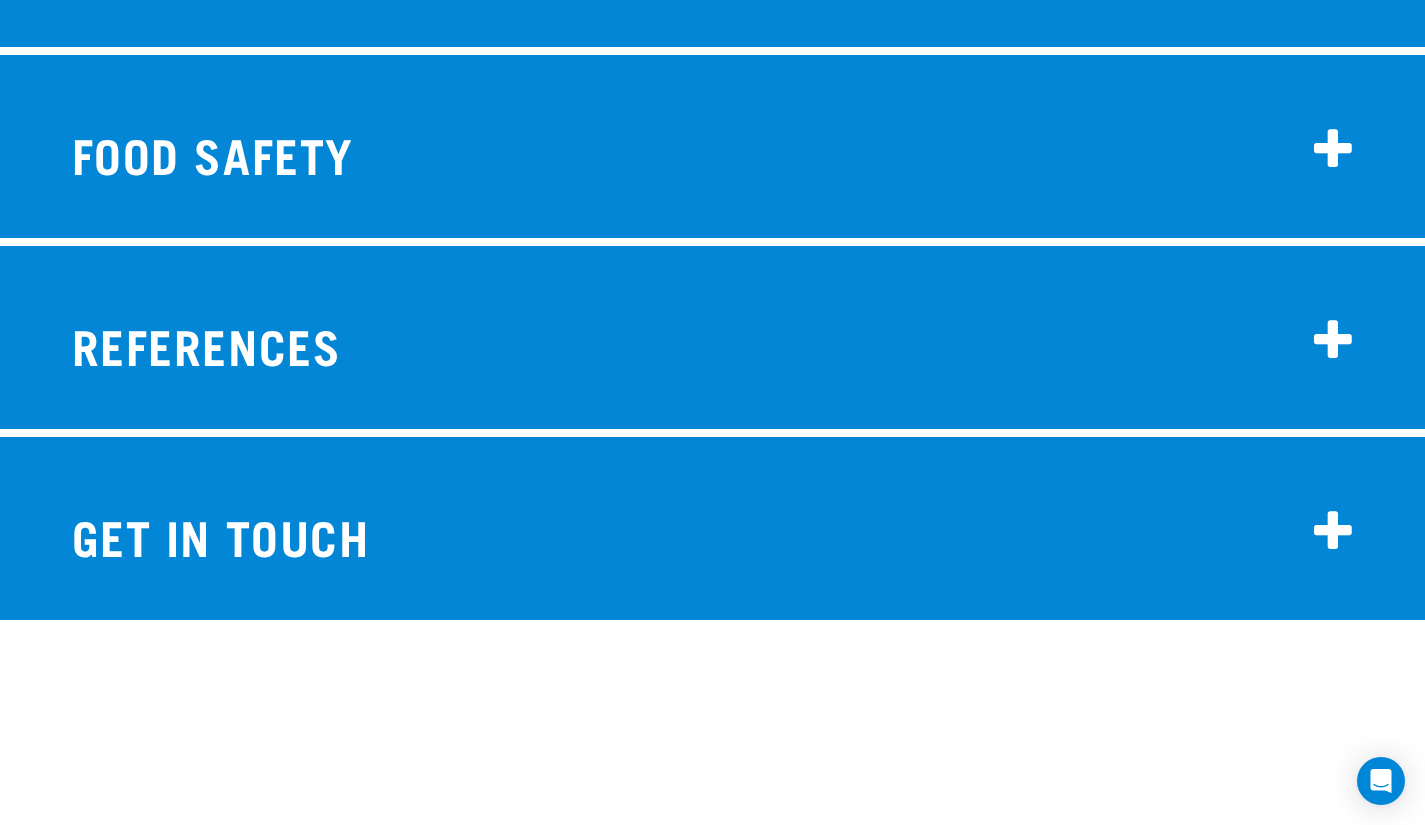 click on "FOOD SAFETY" at bounding box center [713, 150] 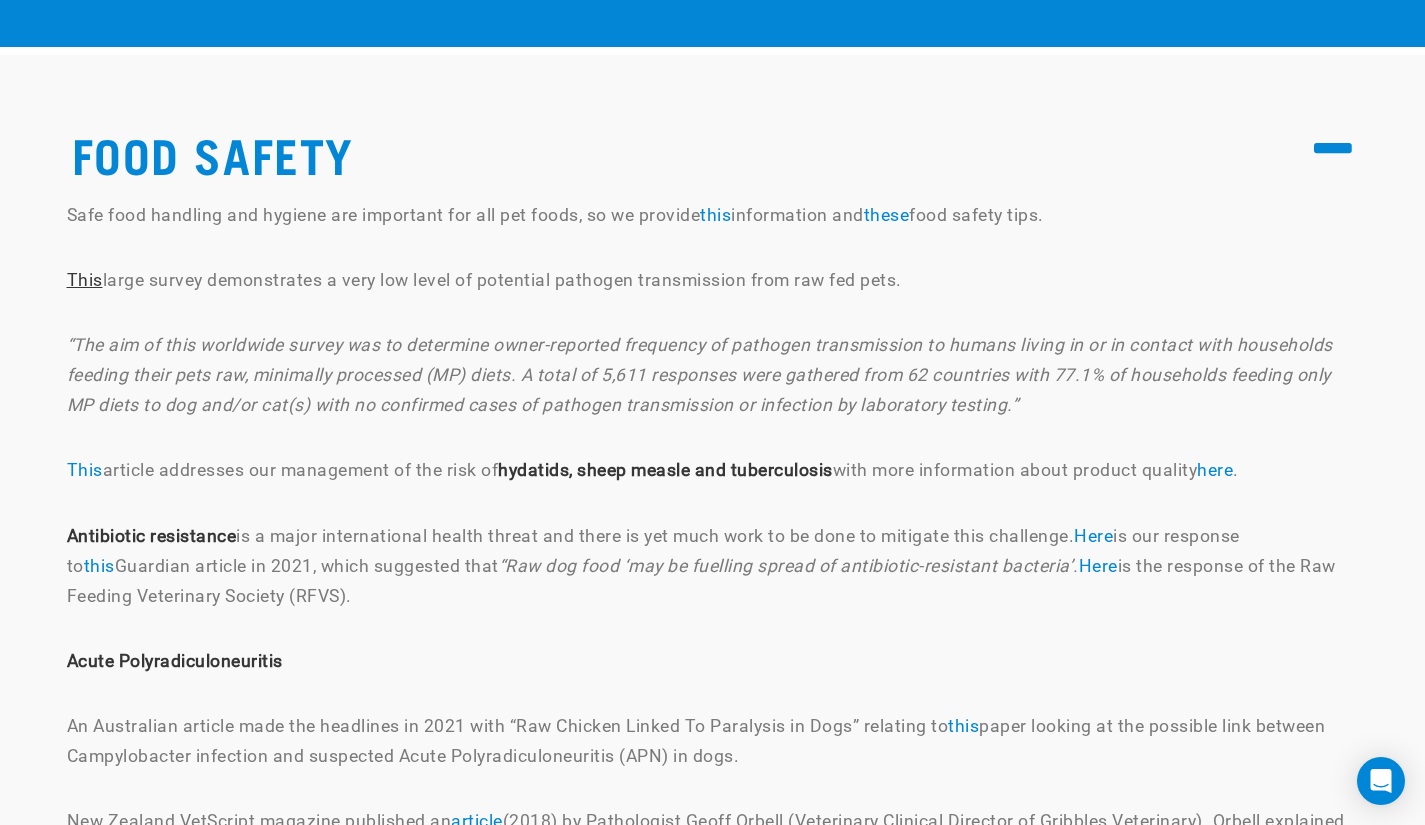 click on "This" at bounding box center (85, 280) 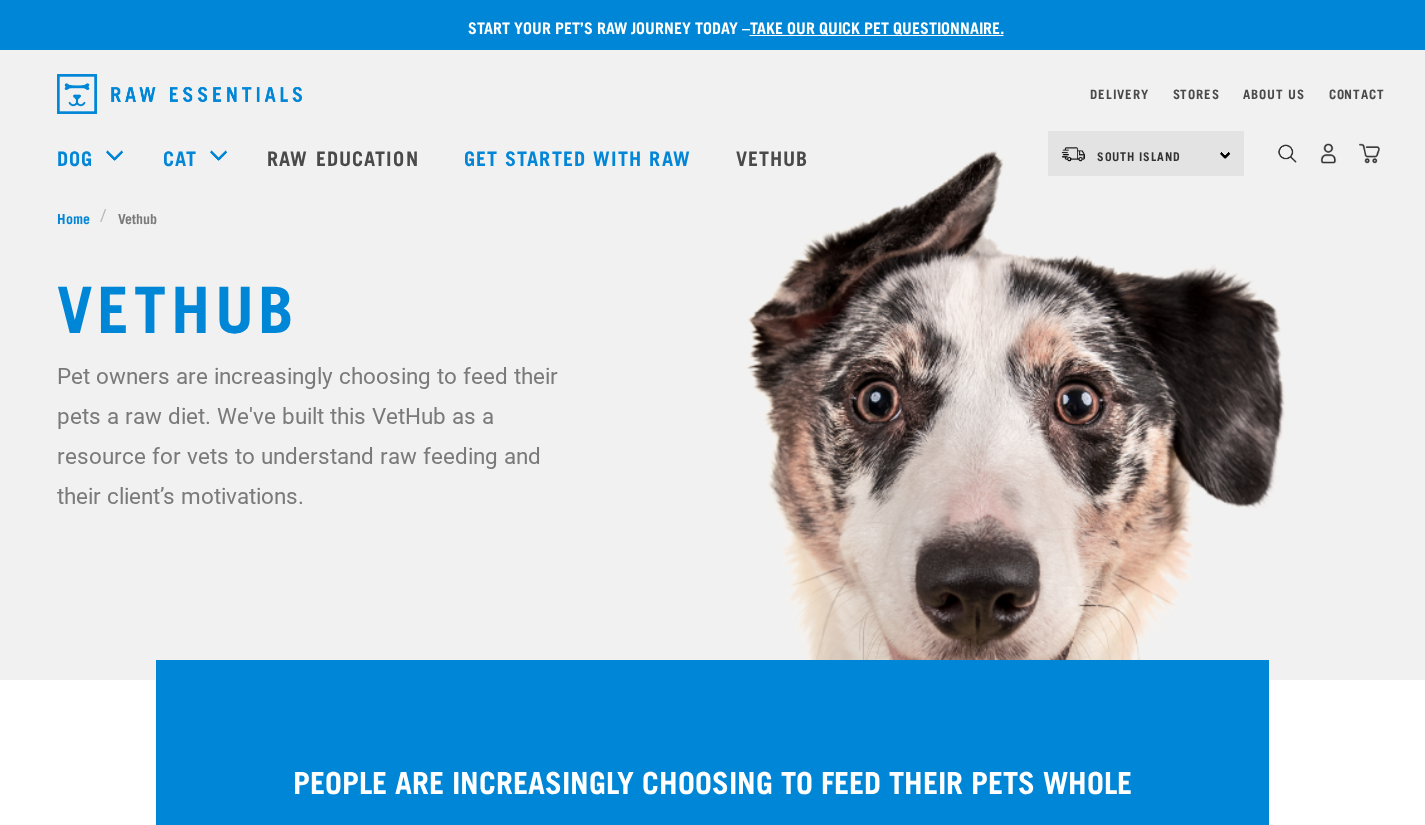 scroll, scrollTop: 15597, scrollLeft: 0, axis: vertical 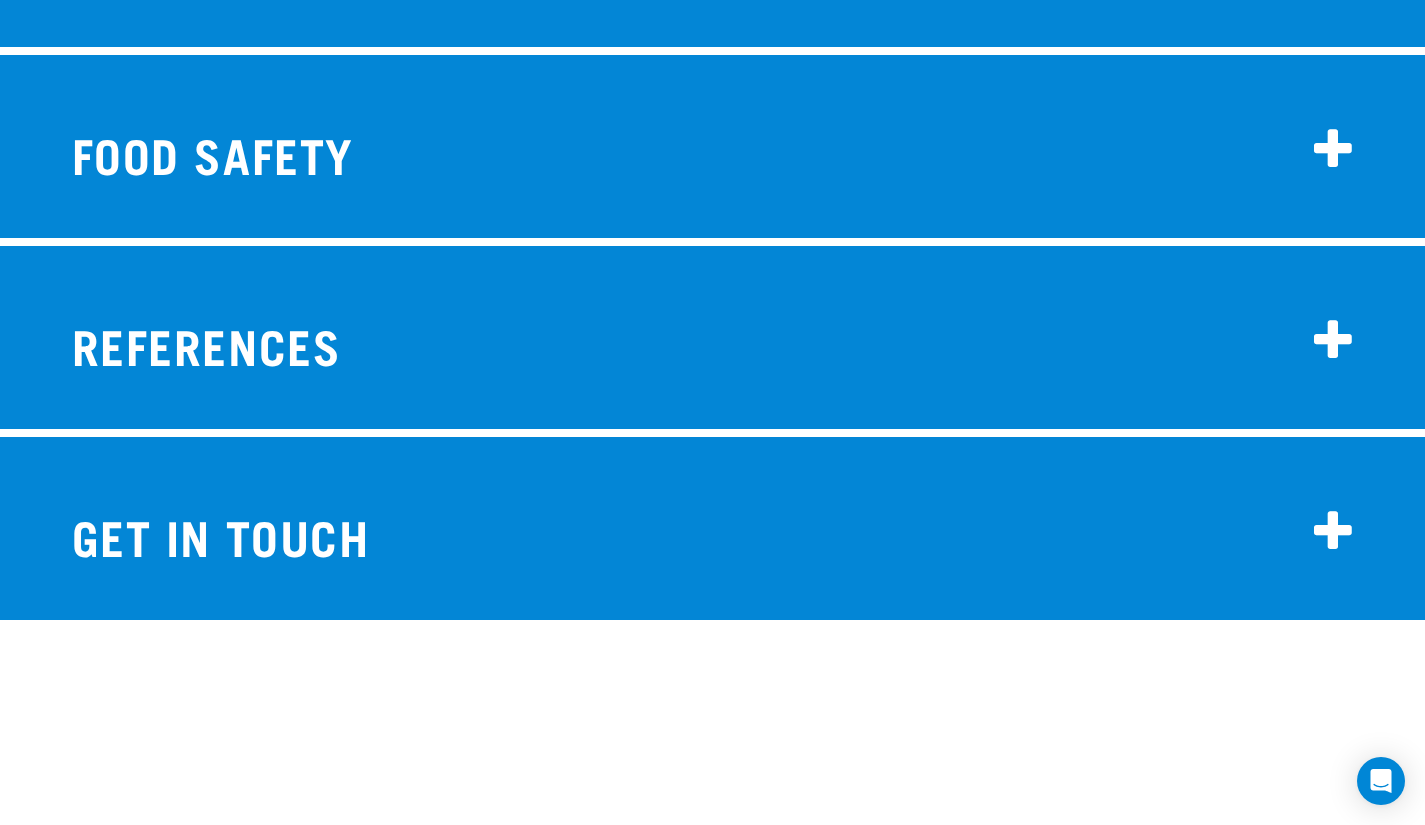 click on "FOOD SAFETY" at bounding box center (713, 150) 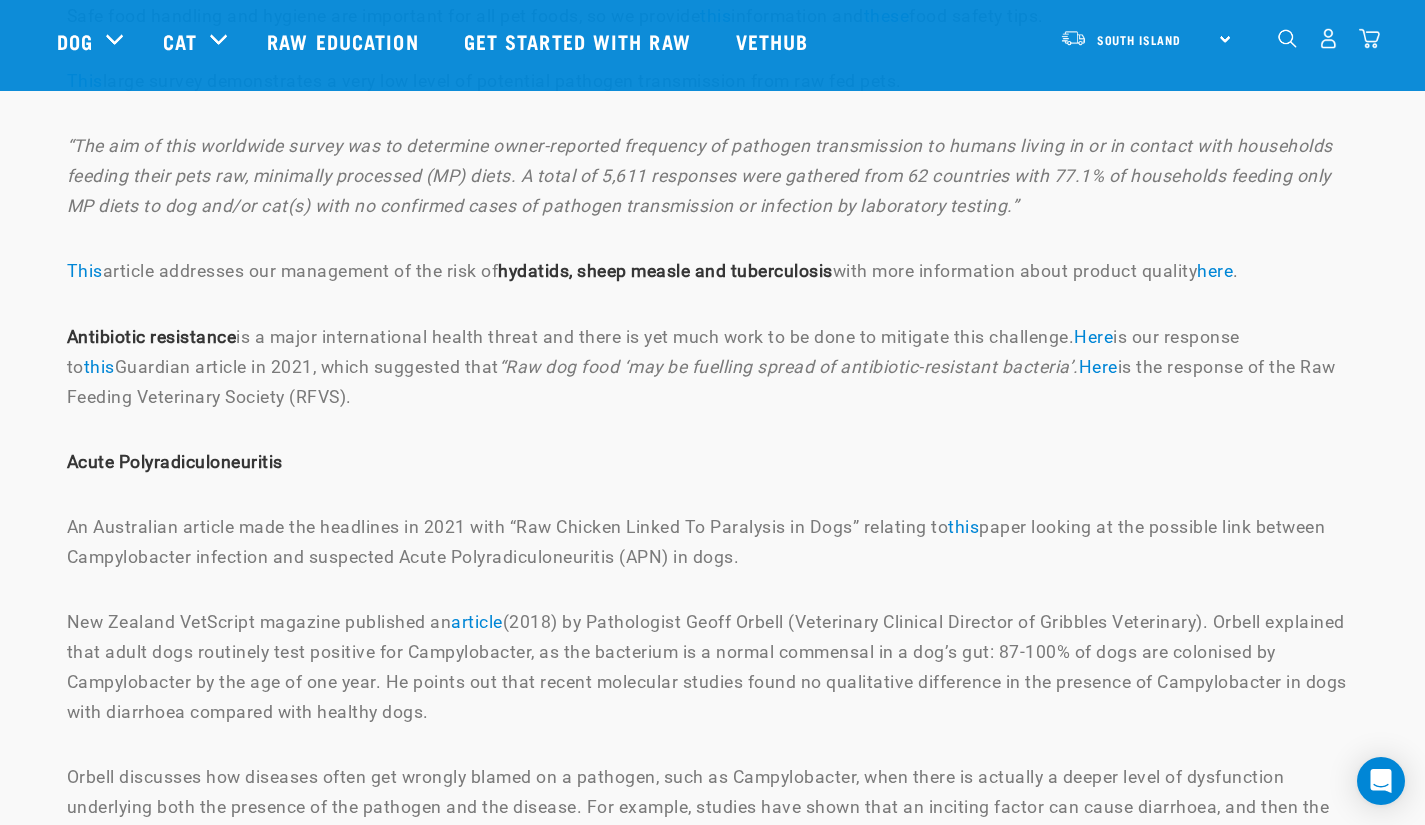 scroll, scrollTop: 15653, scrollLeft: 0, axis: vertical 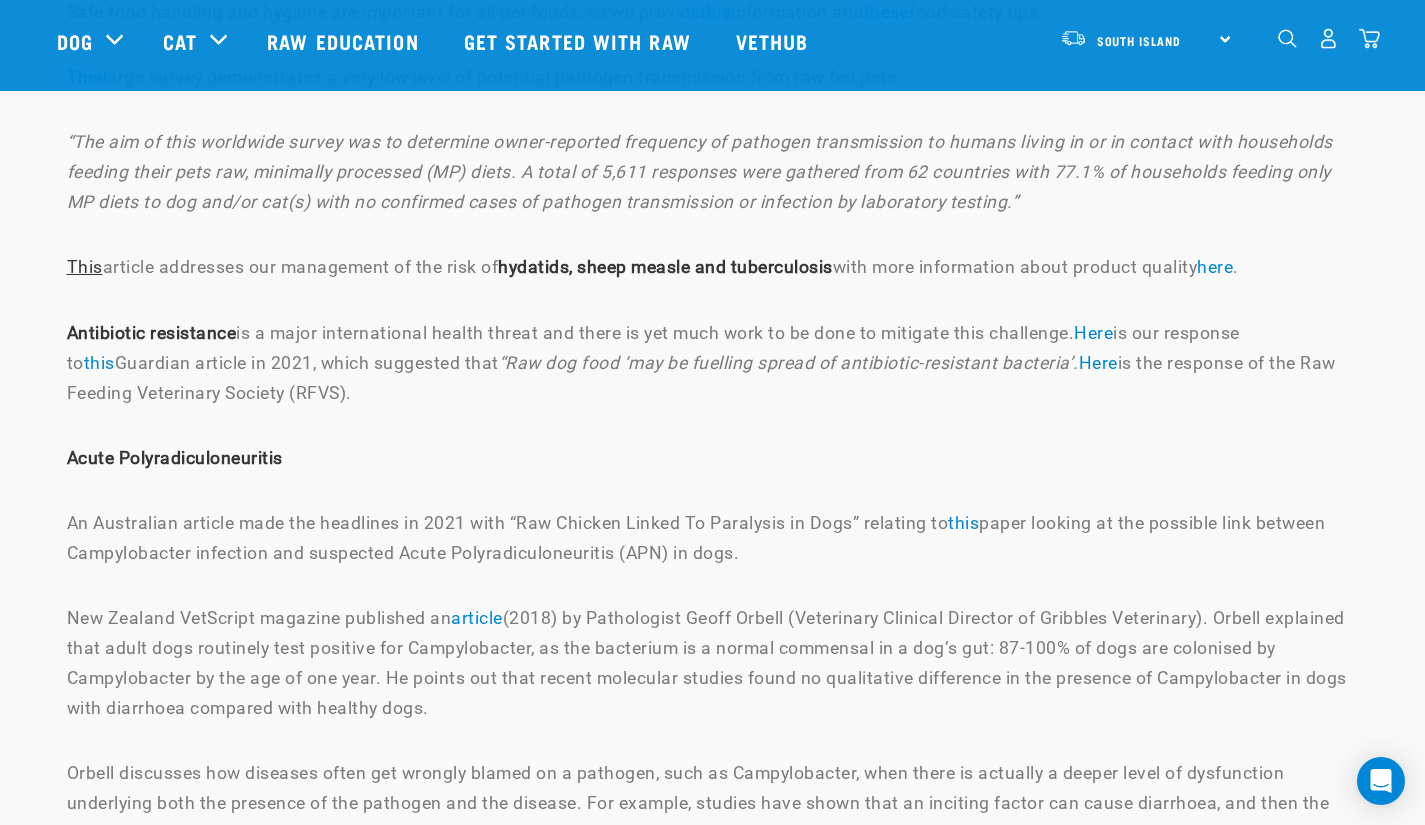 click on "This" at bounding box center (85, 267) 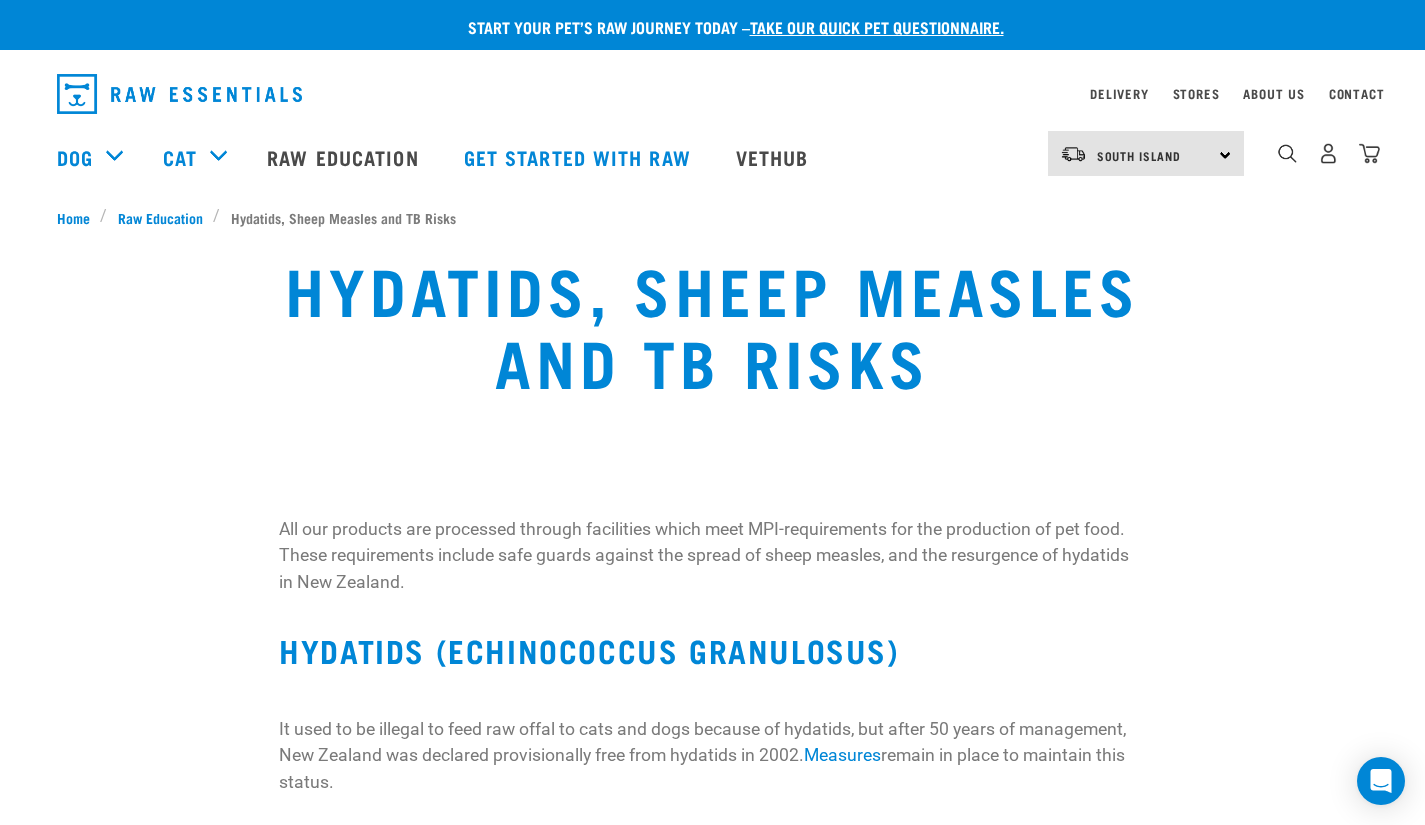 scroll, scrollTop: 0, scrollLeft: 0, axis: both 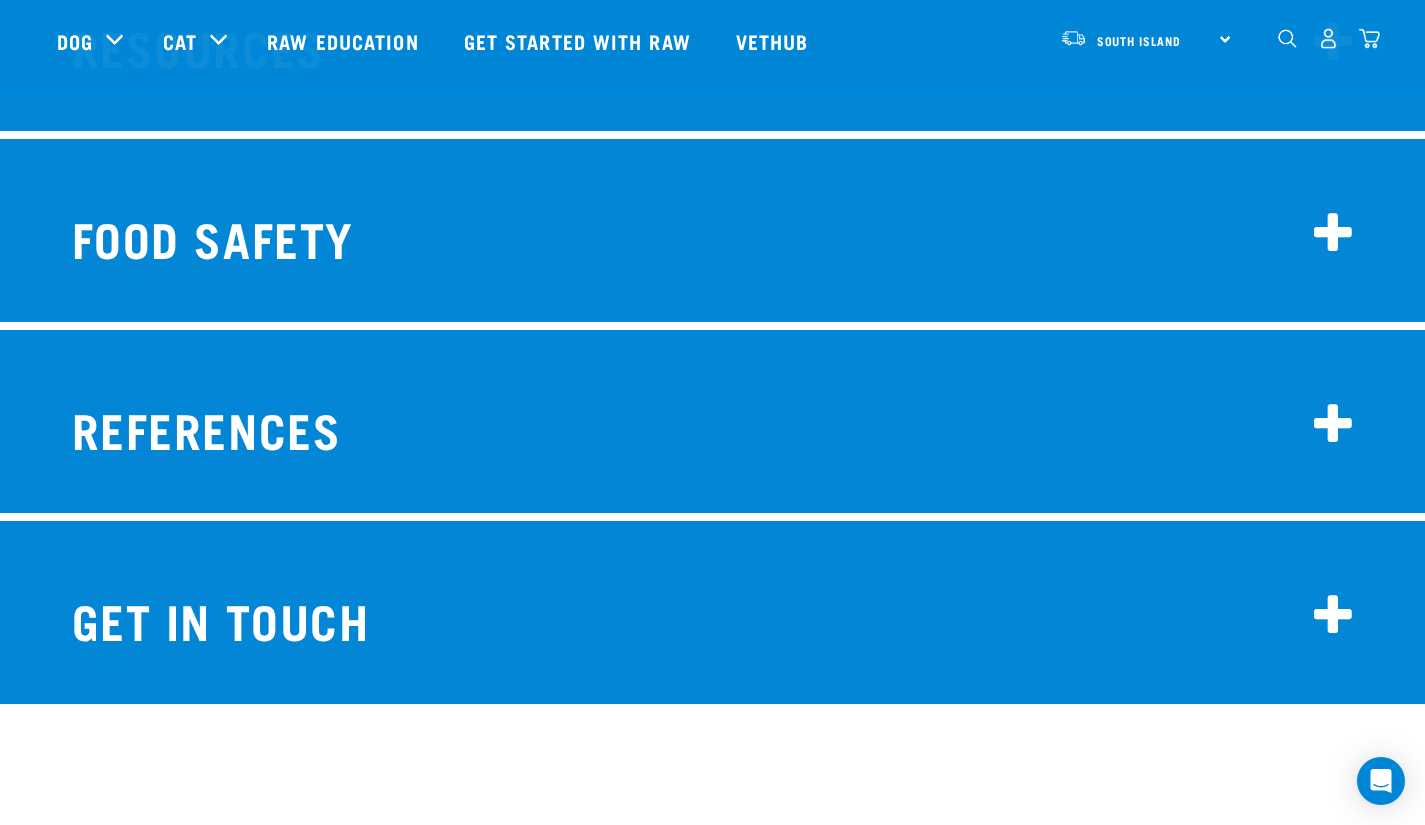 click on "FOOD SAFETY
Safe food handling and hygiene are important for all pet foods, so we provide  this  information and  these  food safety tips.
This  large survey demonstrates a very low level of potential pathogen transmission from raw fed pets.
“The aim of this worldwide survey was to determine owner-reported frequency of pathogen transmission to humans living in or in contact with households feeding their pets raw, minimally processed (MP) diets. A total of 5,611 responses were gathered from 62 countries with 77.1% of households feeding only MP diets to dog and/or cat(s) with no confirmed cases of pathogen transmission or infection by laboratory testing.”
This  article addresses our management of the risk of  hydatids, sheep measle and tuberculosis  with more information about product quality  here .
Antibiotic resistance Here  is our response to  this  Guardian article in 2021, which suggested that  “" at bounding box center (712, 236) 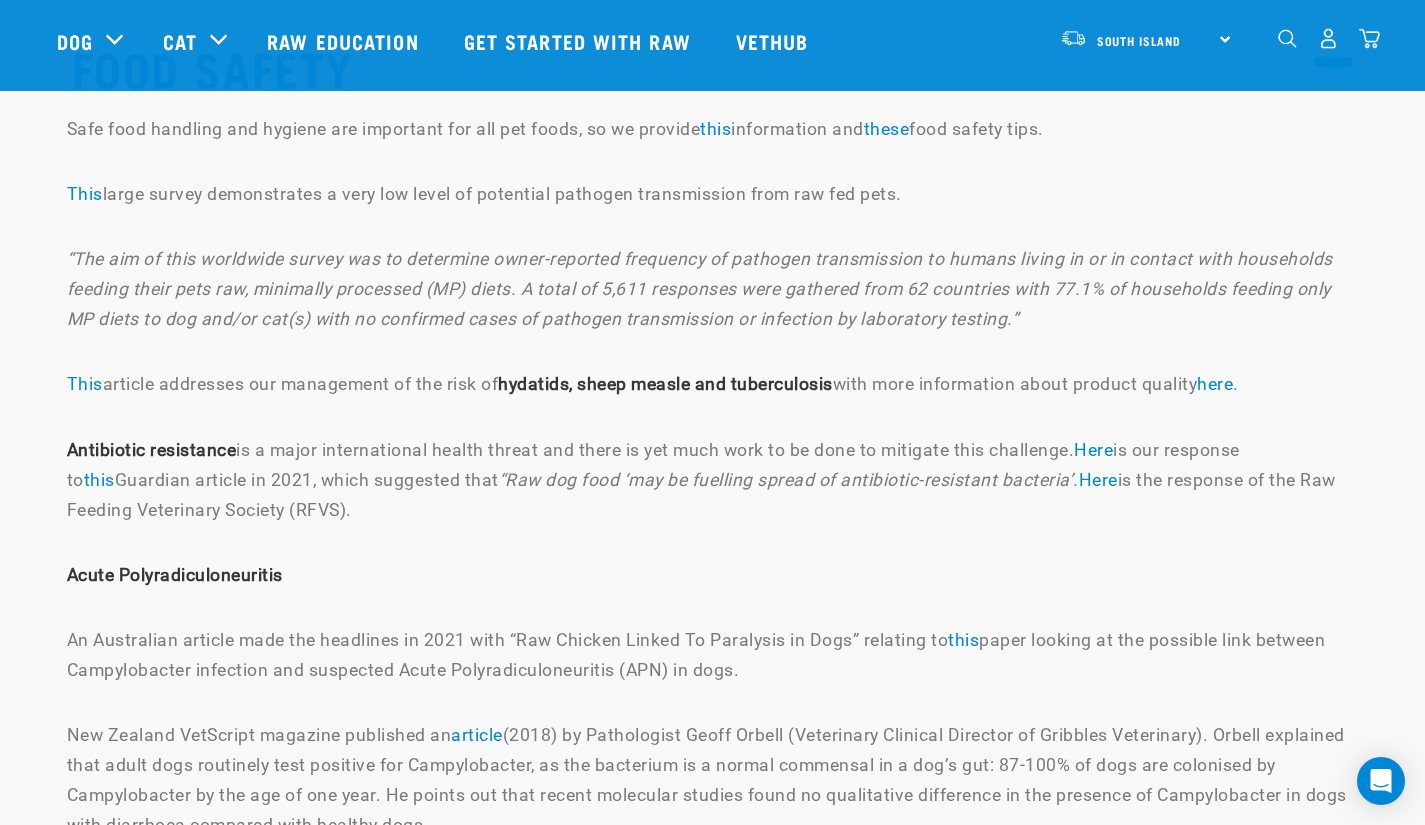 scroll, scrollTop: 15538, scrollLeft: 0, axis: vertical 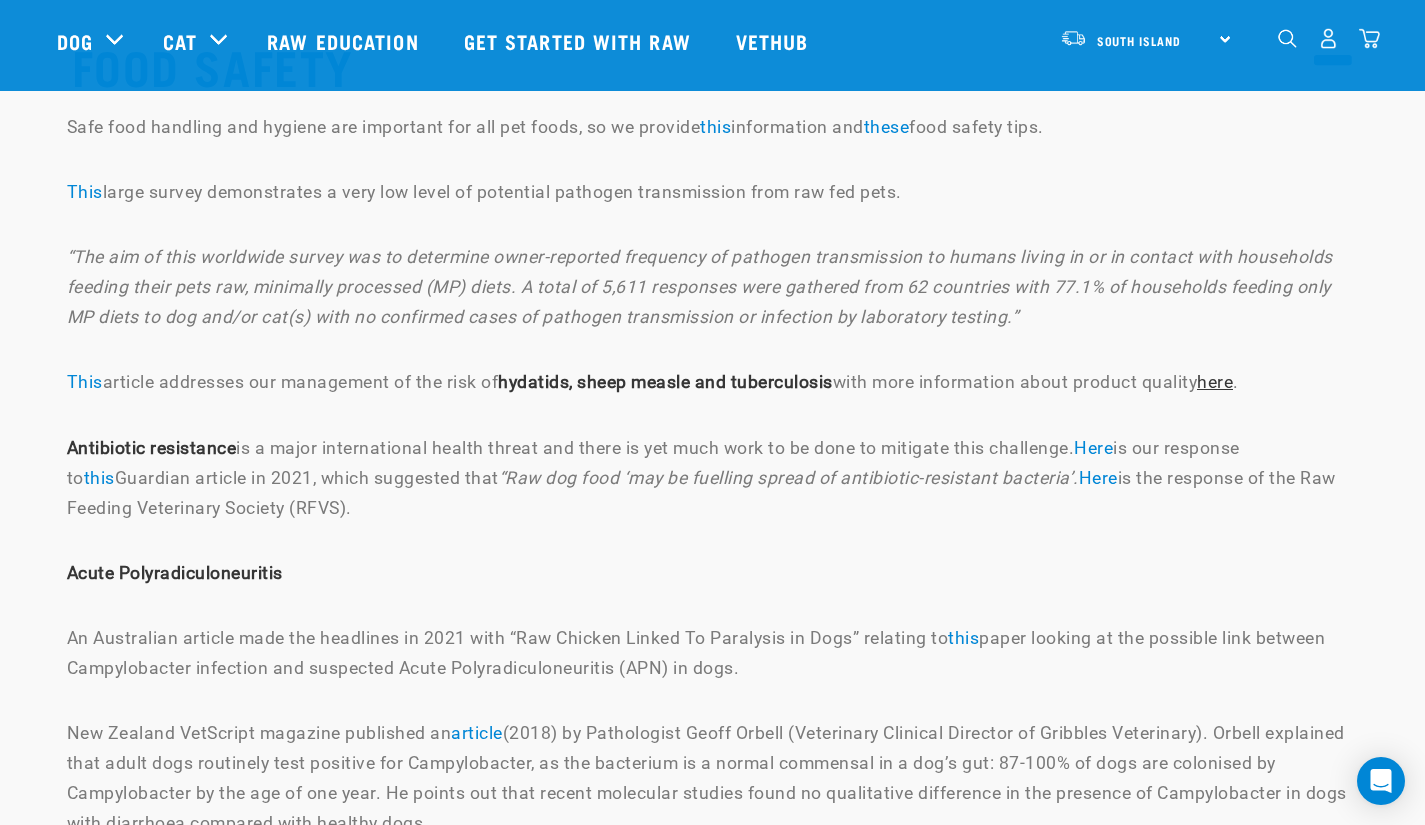 click on "here" at bounding box center [1215, 382] 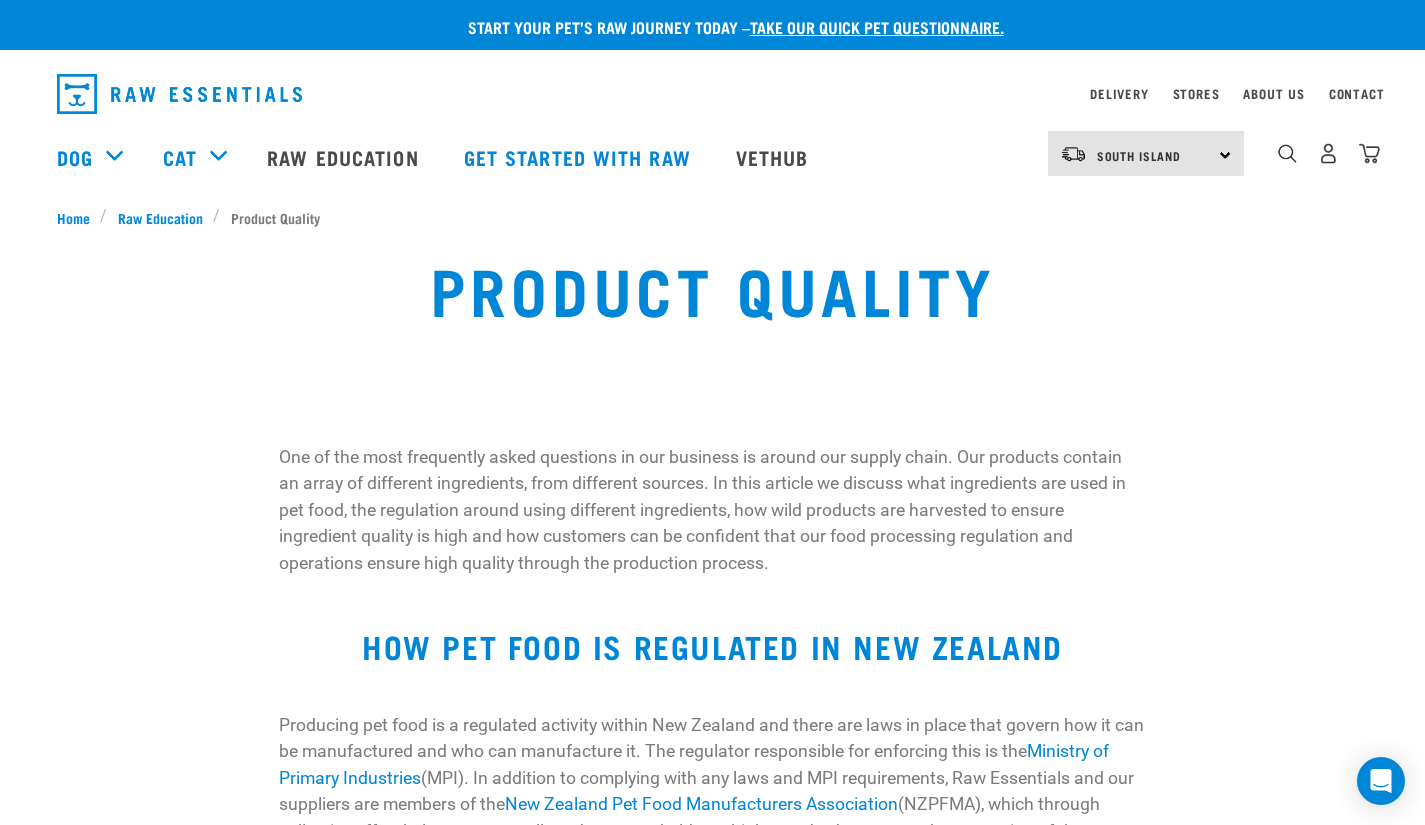 scroll, scrollTop: 0, scrollLeft: 0, axis: both 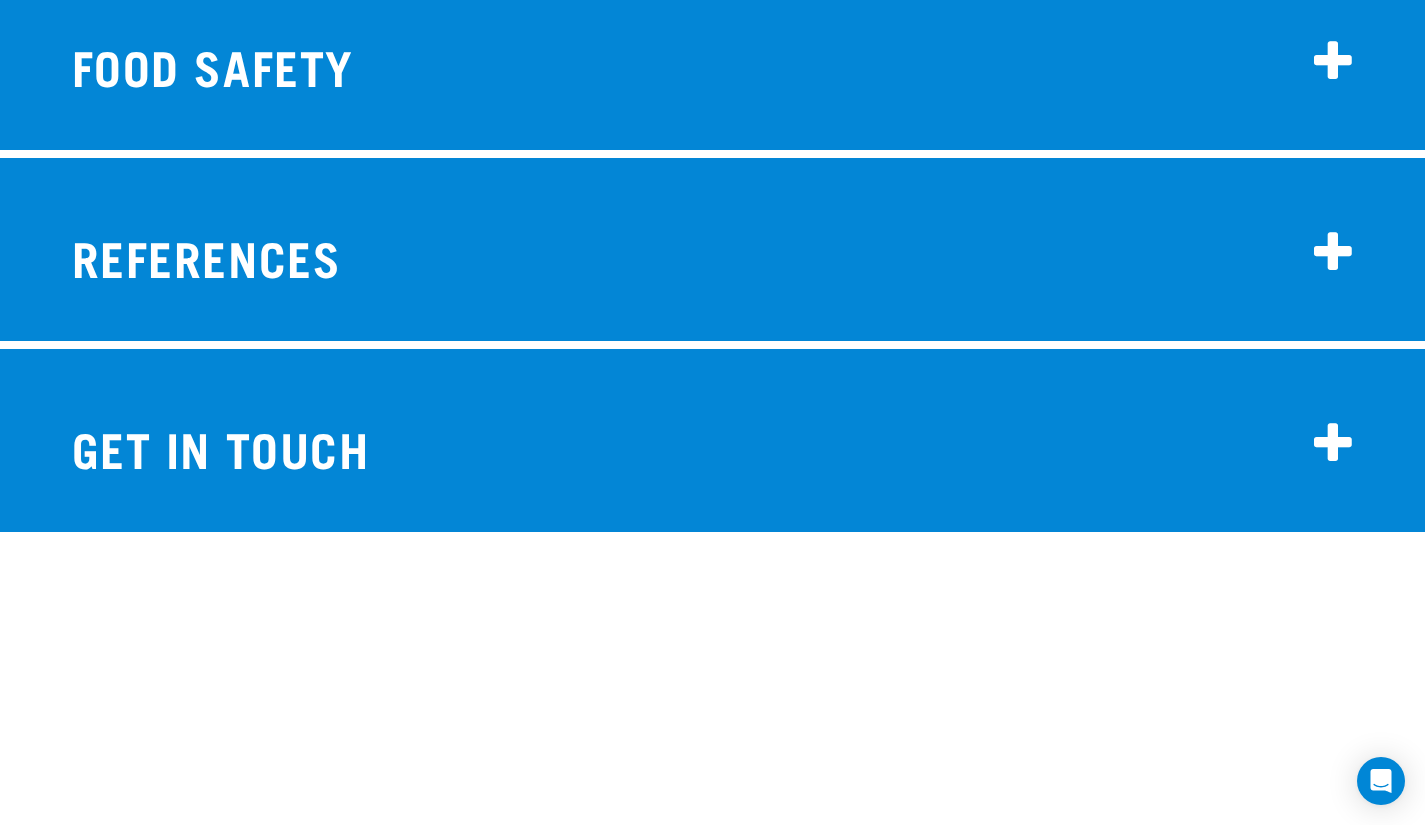 click on "FOOD SAFETY" at bounding box center (713, 62) 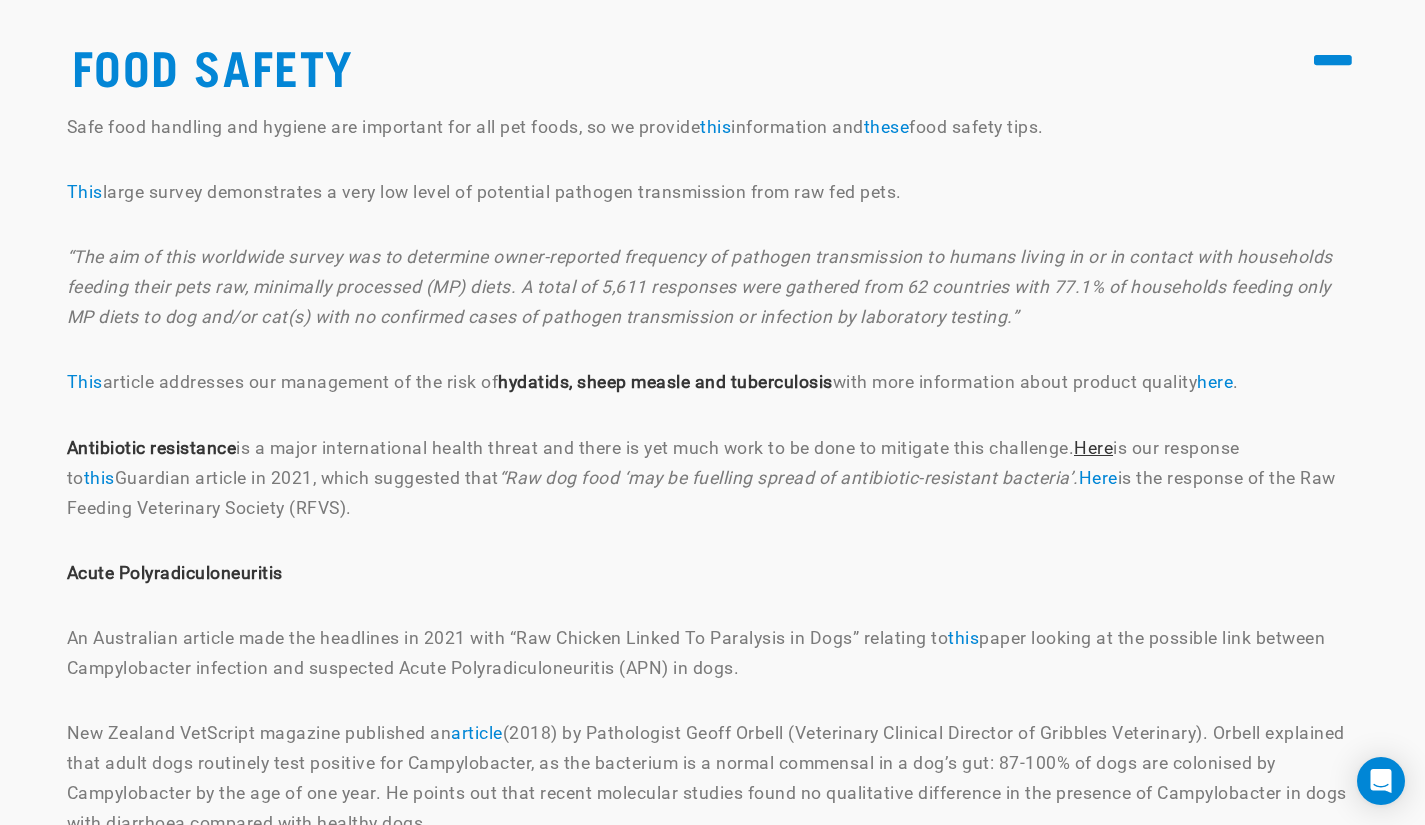 click on "Here" at bounding box center [1093, 448] 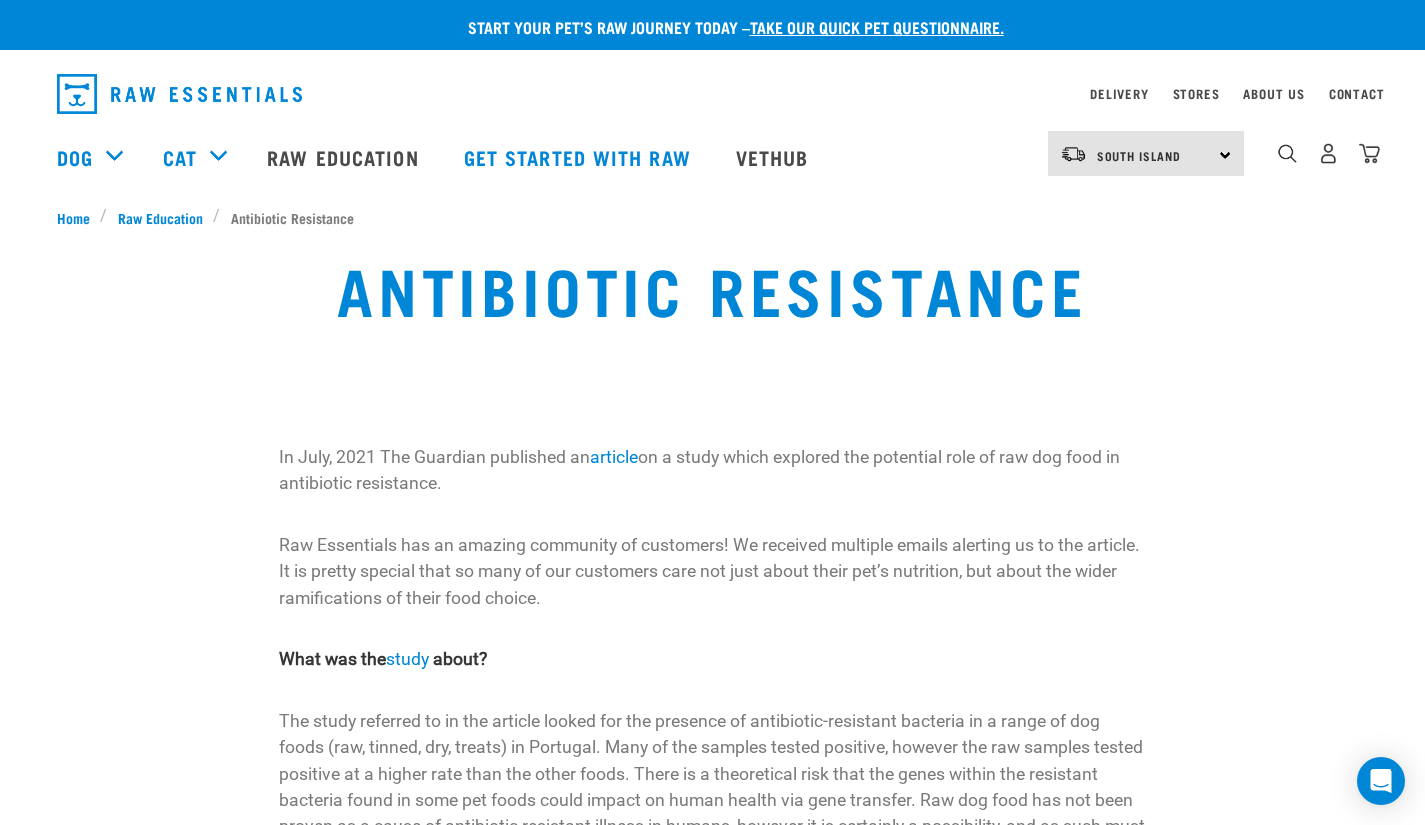 scroll, scrollTop: 0, scrollLeft: 0, axis: both 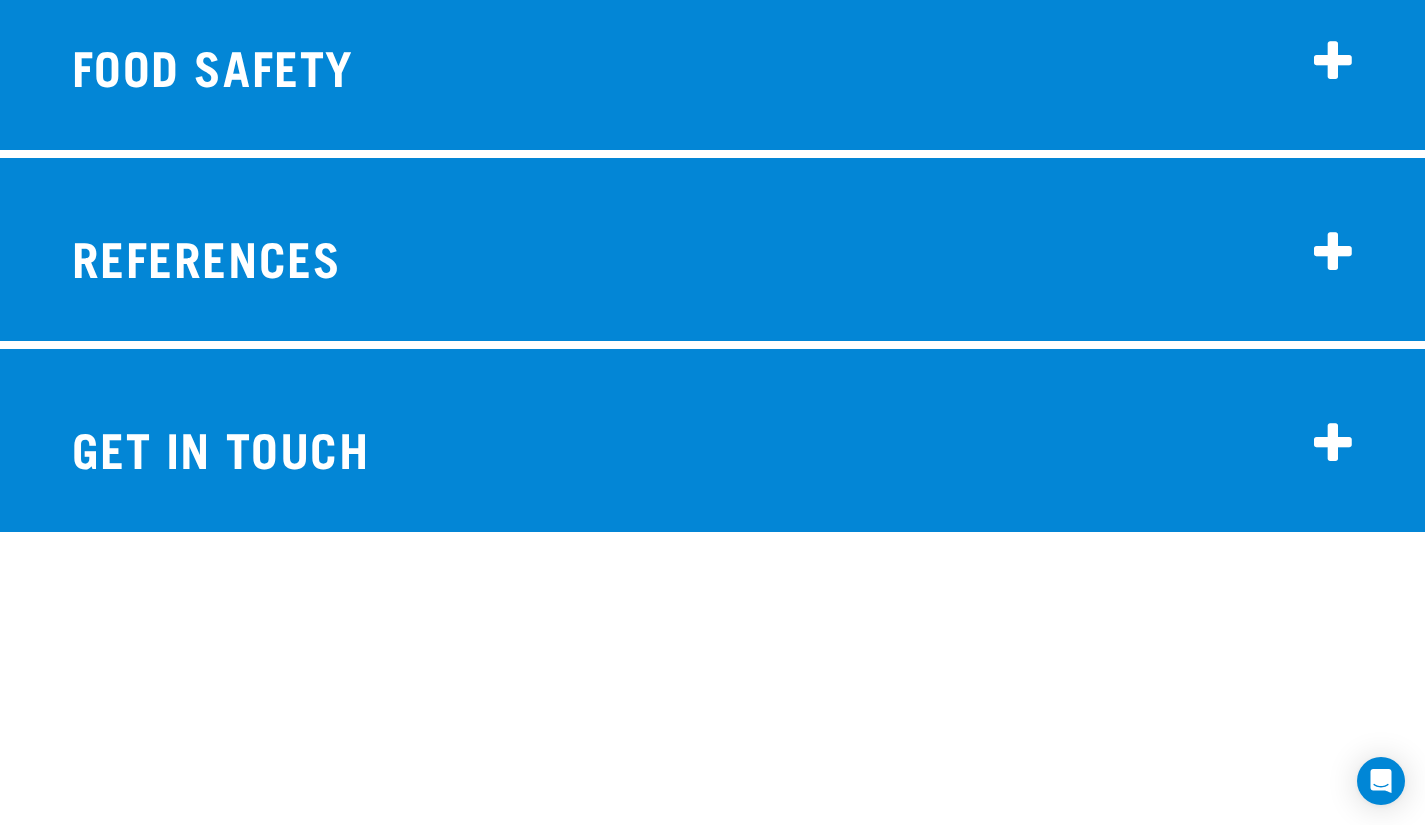 click at bounding box center (1334, 62) 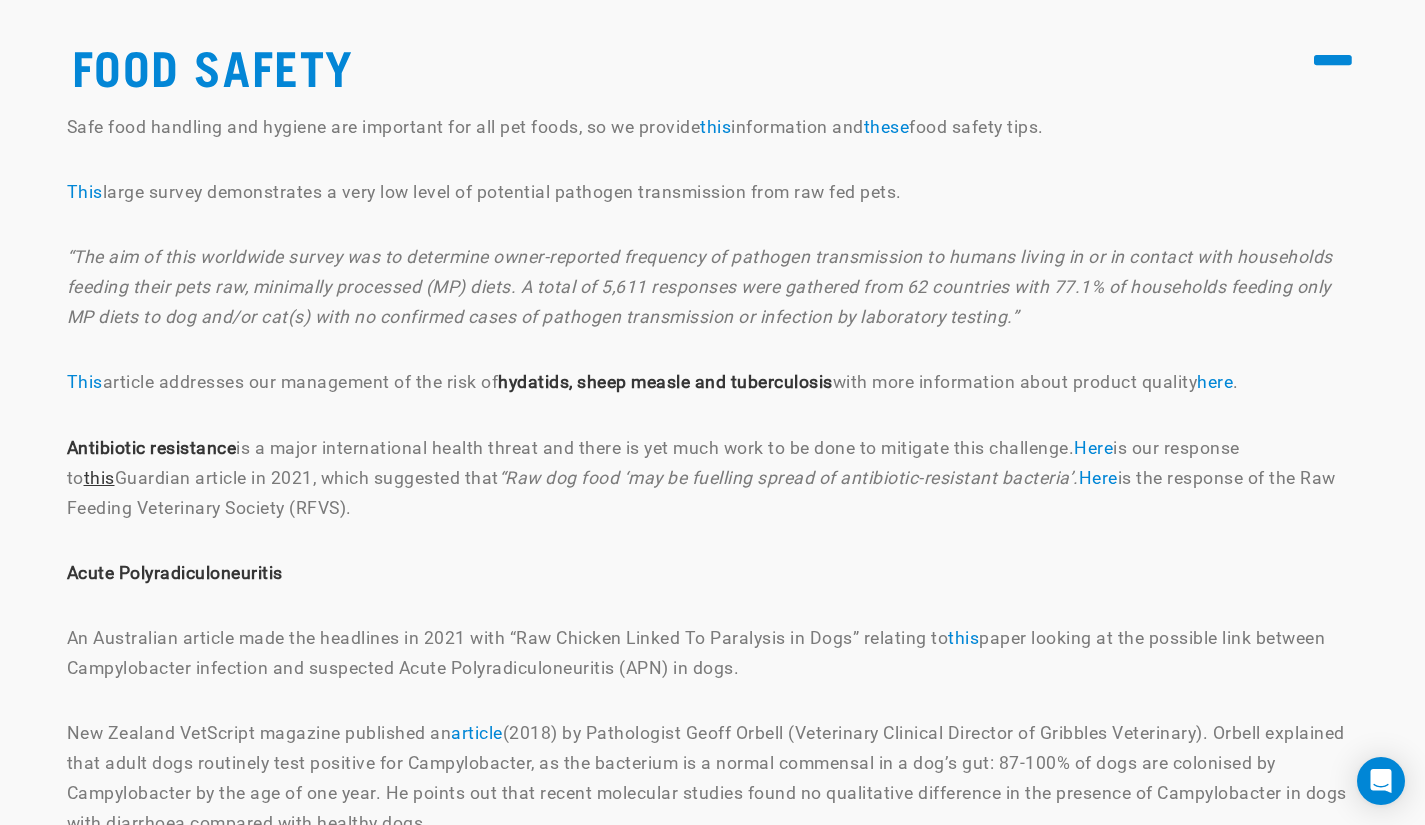 click on "this" at bounding box center [99, 478] 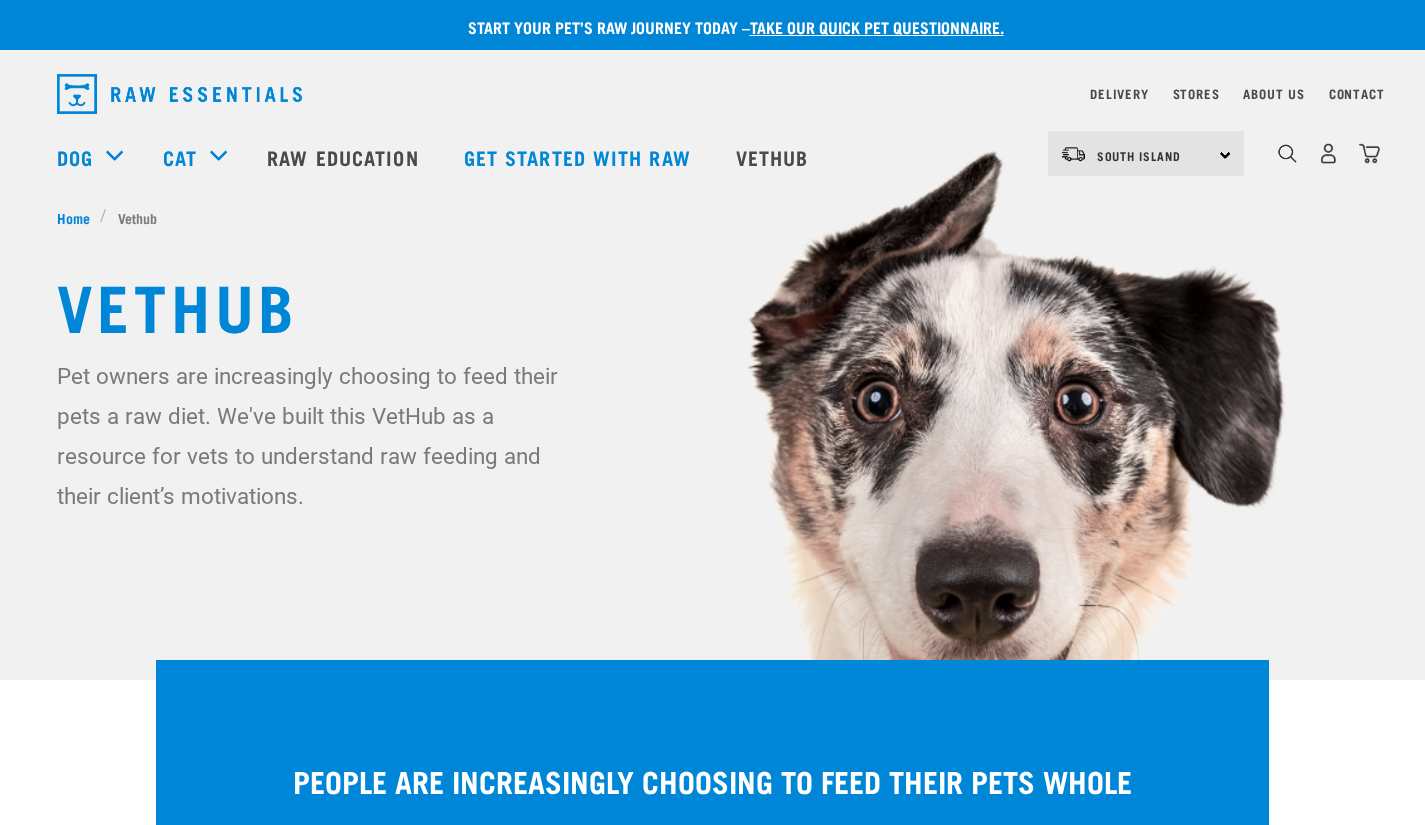 scroll, scrollTop: 15685, scrollLeft: 0, axis: vertical 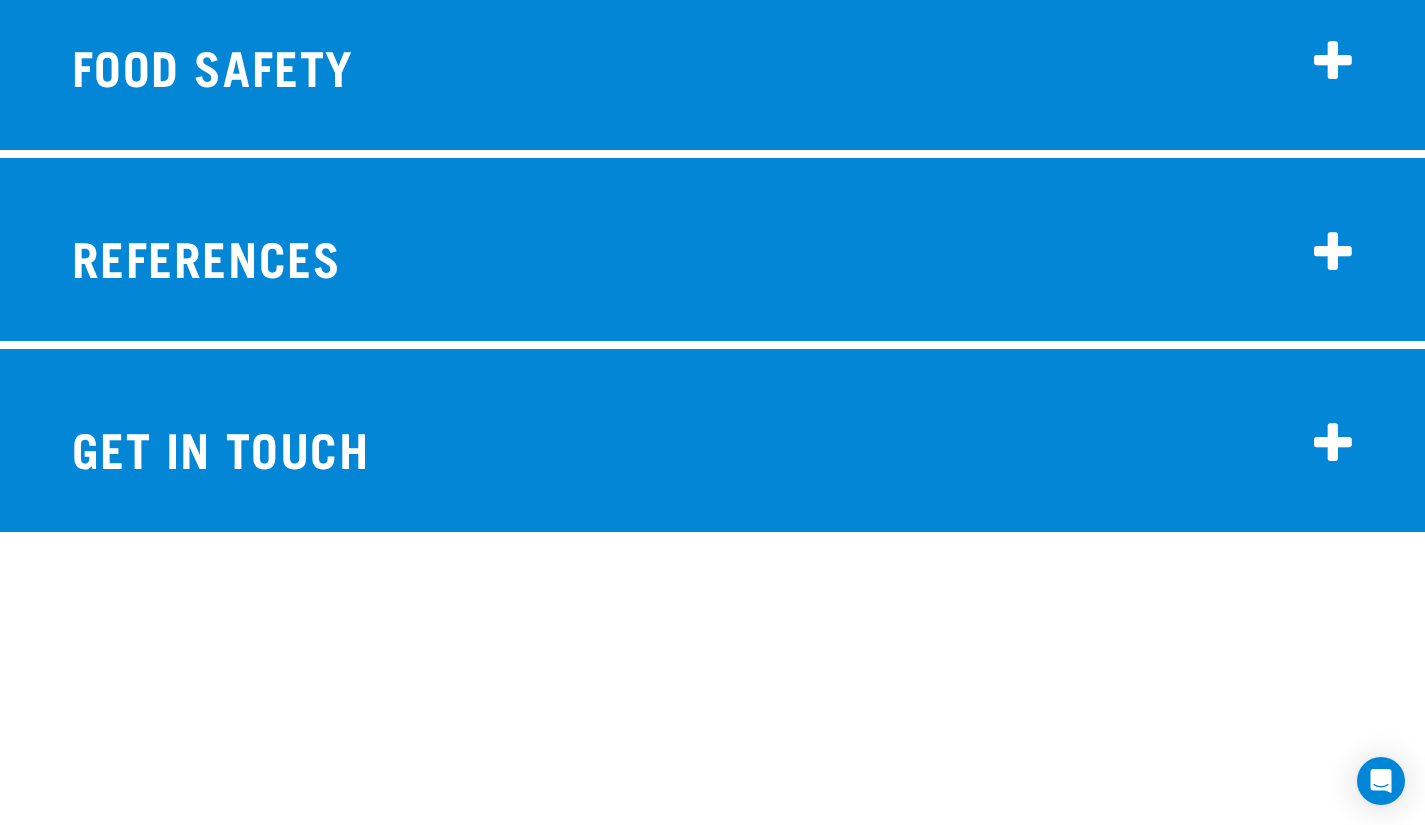 click at bounding box center [1334, 62] 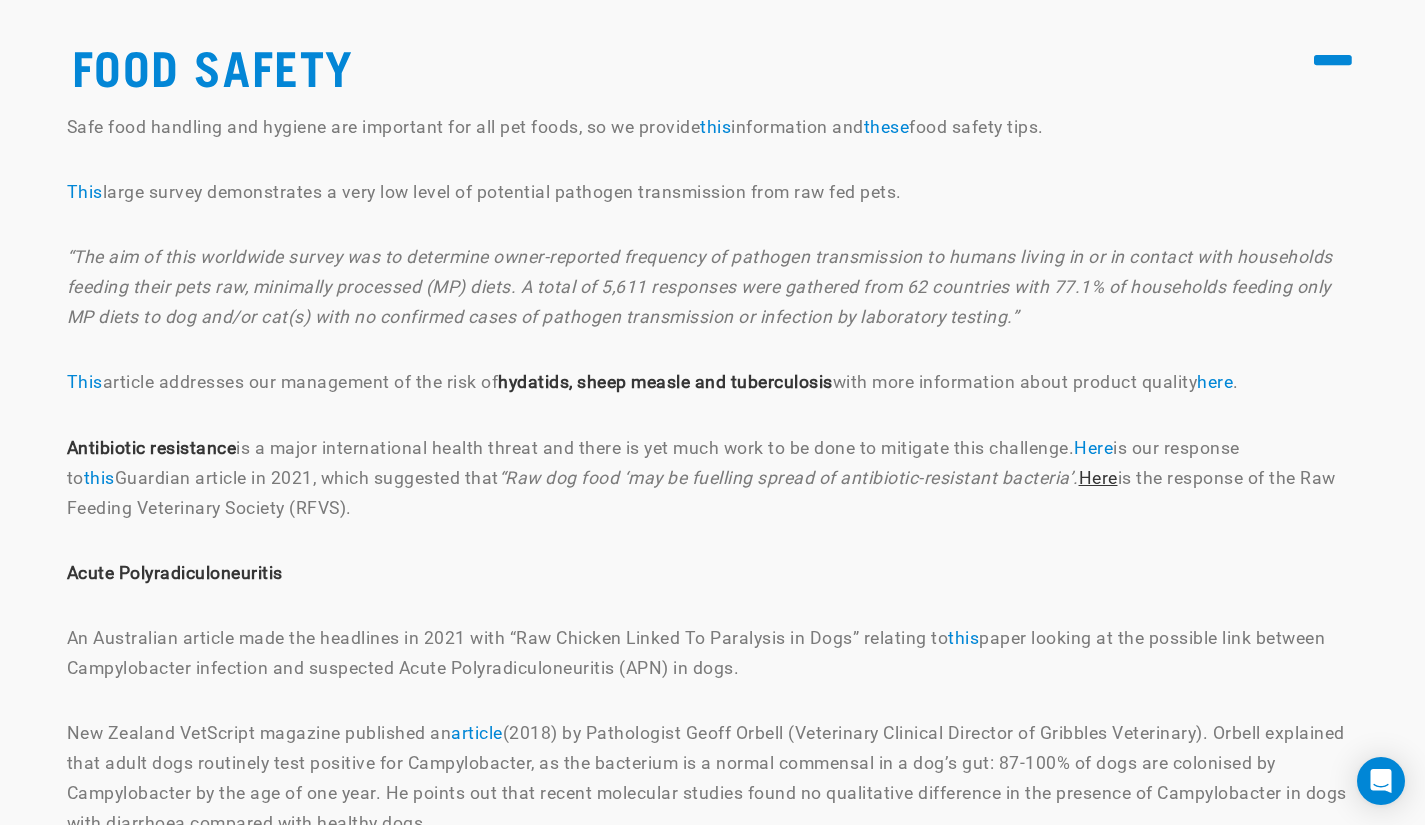 click on "Here" at bounding box center (1098, 478) 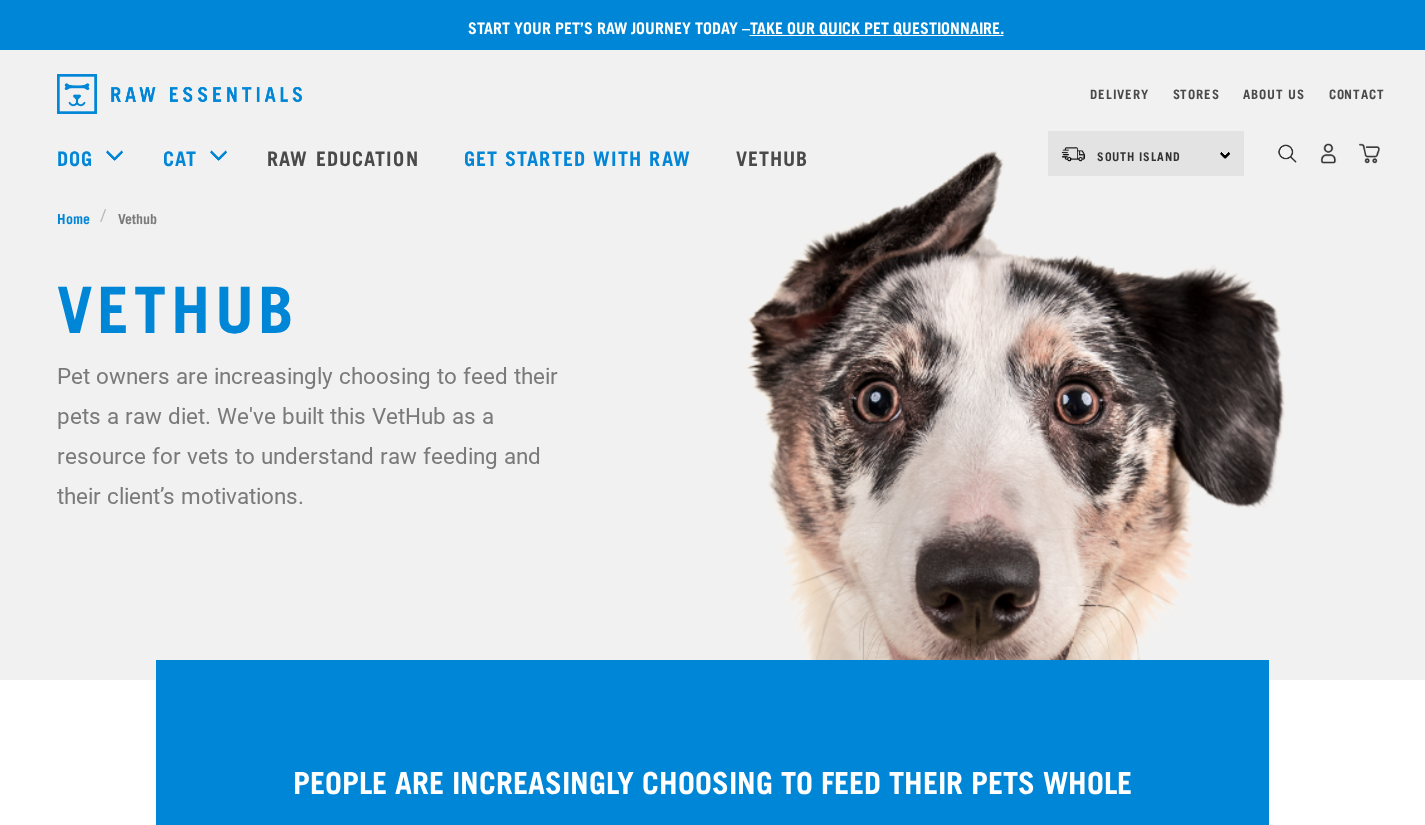 scroll, scrollTop: 15685, scrollLeft: 0, axis: vertical 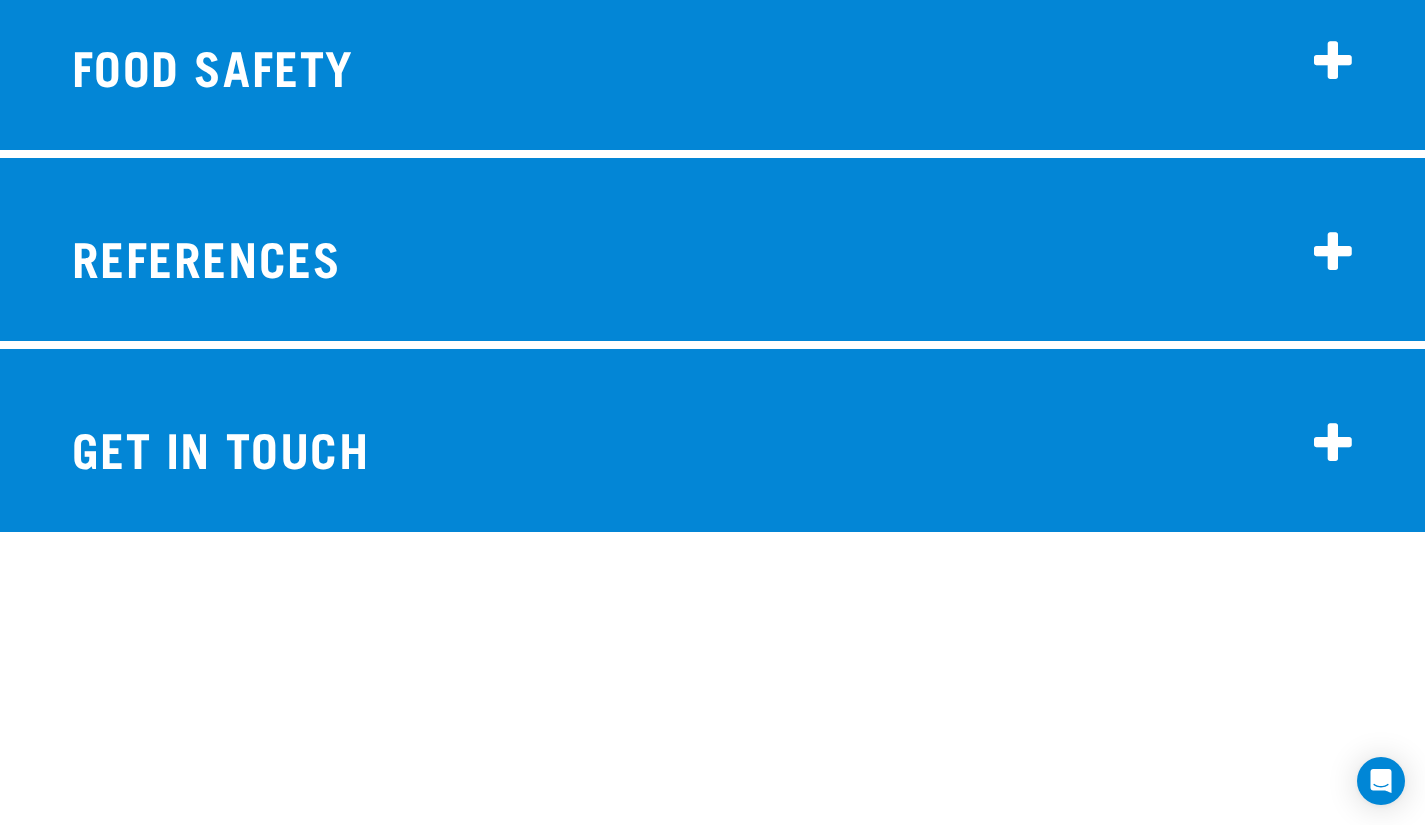 click on "FOOD SAFETY" at bounding box center (713, 62) 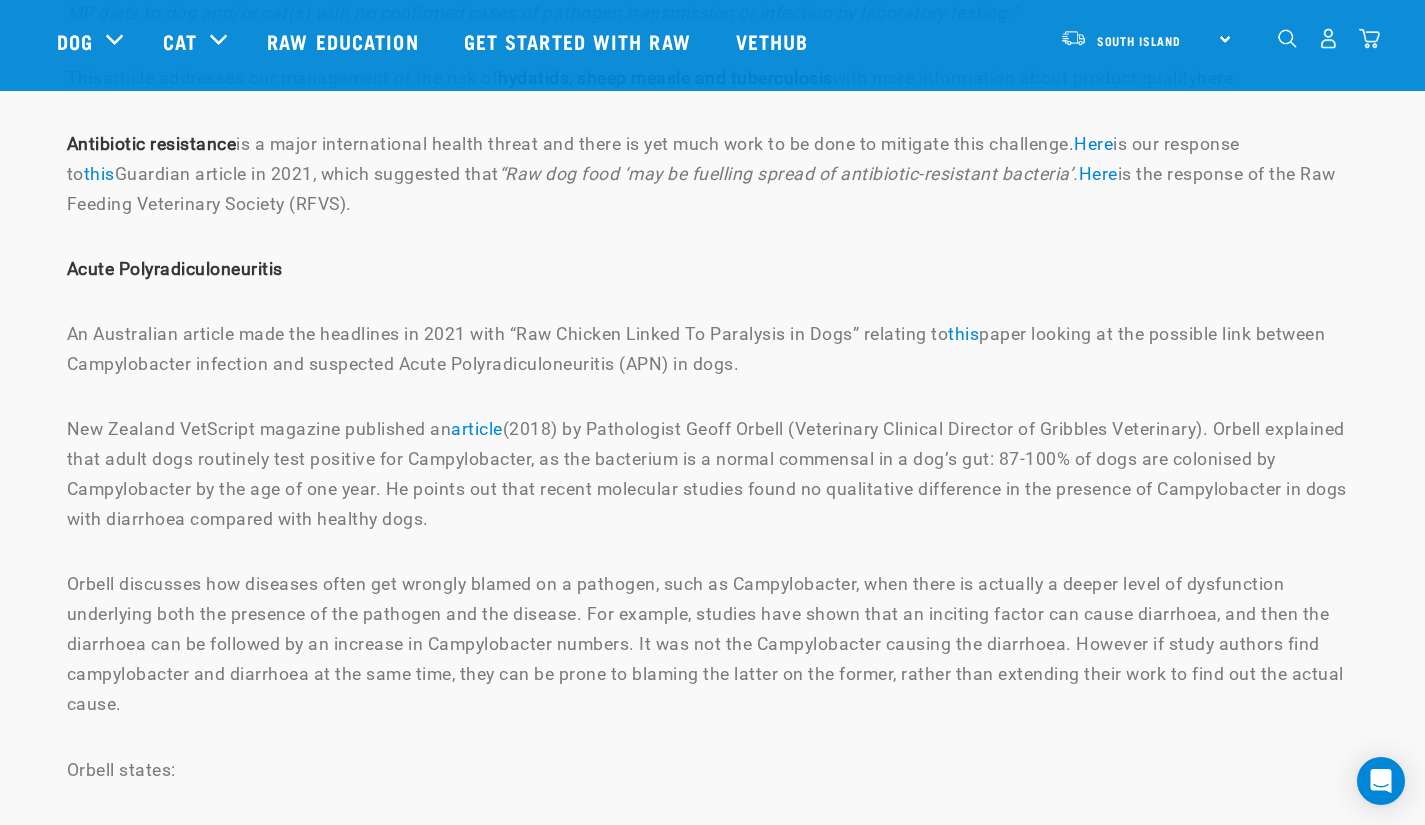 scroll, scrollTop: 15843, scrollLeft: 0, axis: vertical 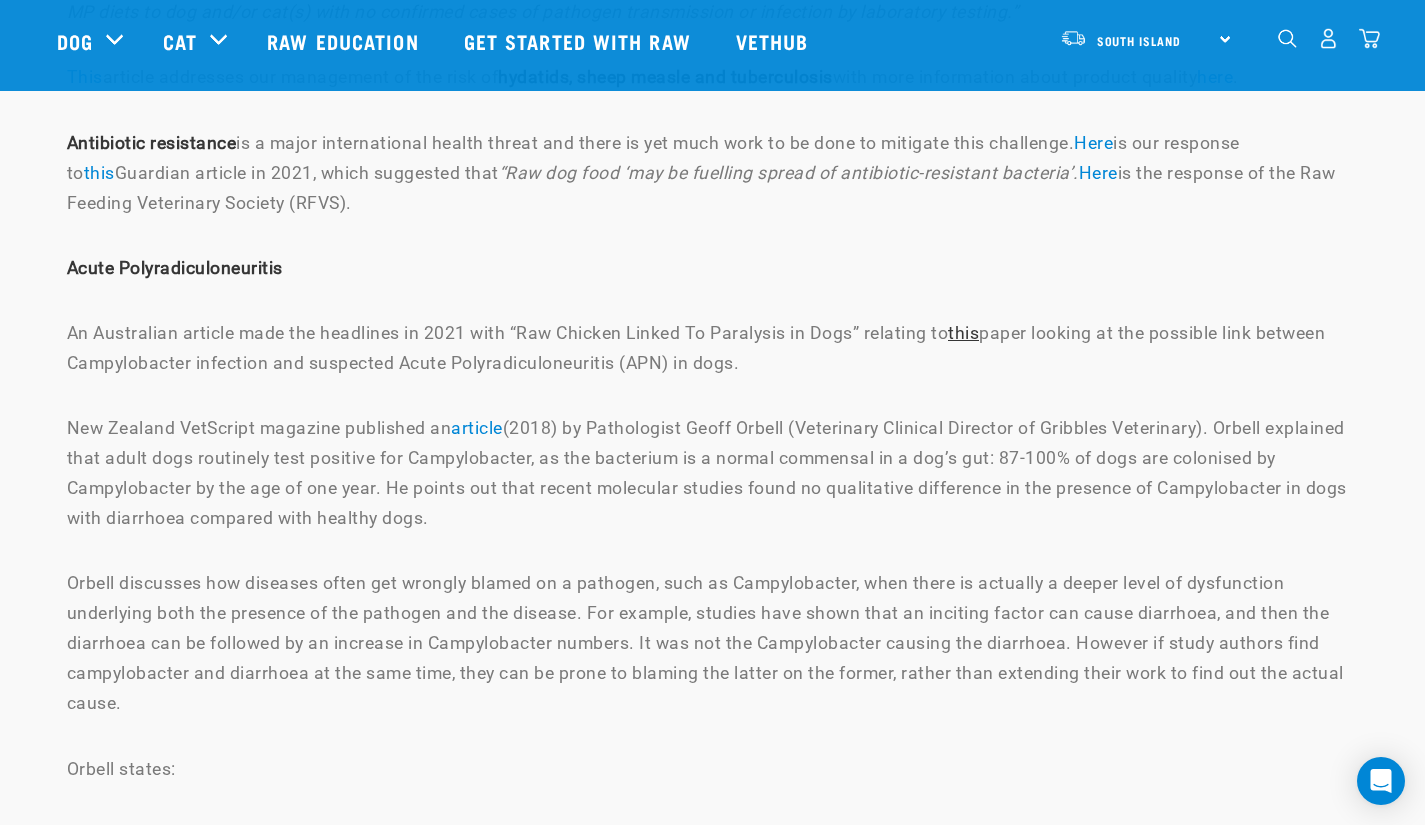 click on "this" at bounding box center [963, 333] 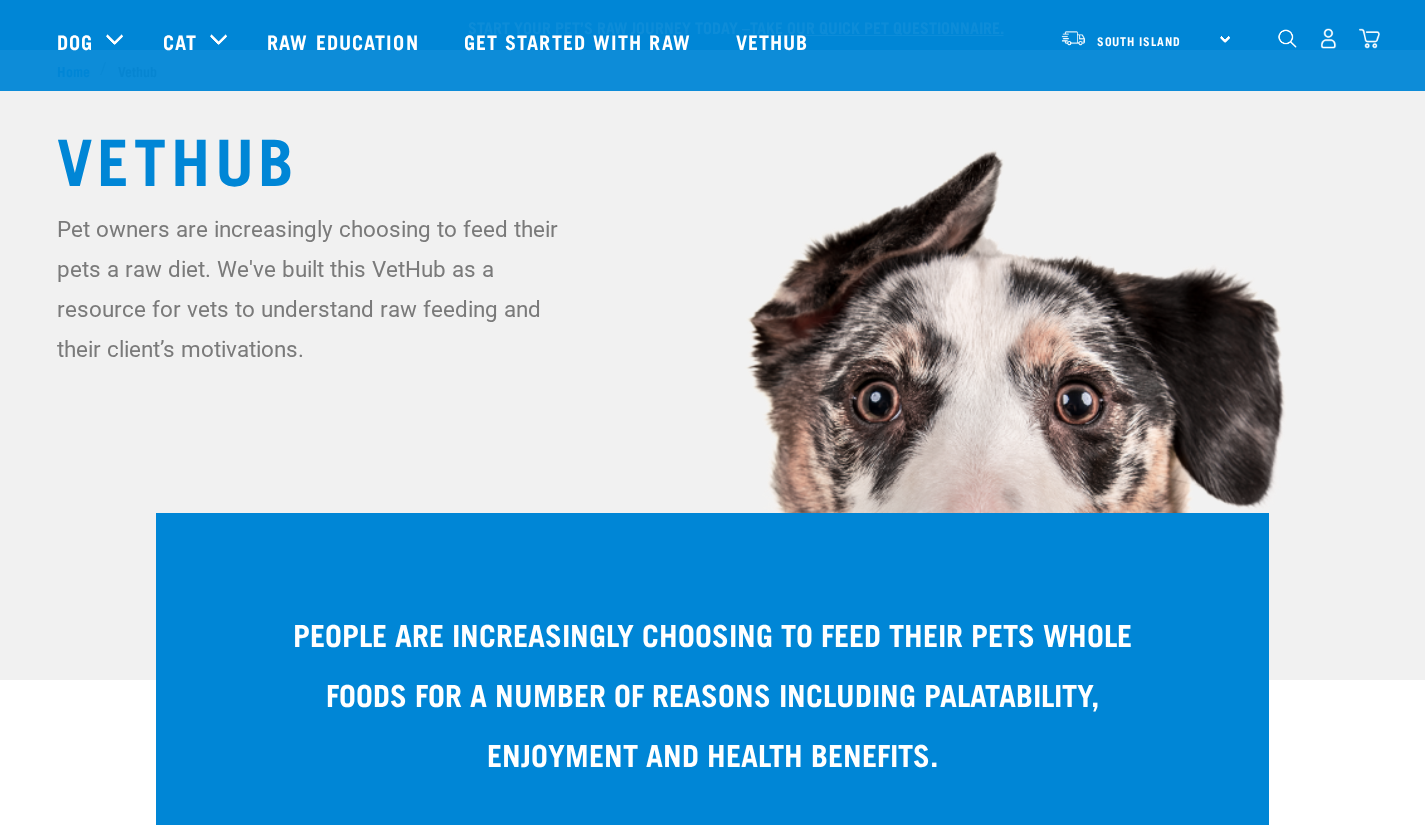 scroll, scrollTop: 12173, scrollLeft: 0, axis: vertical 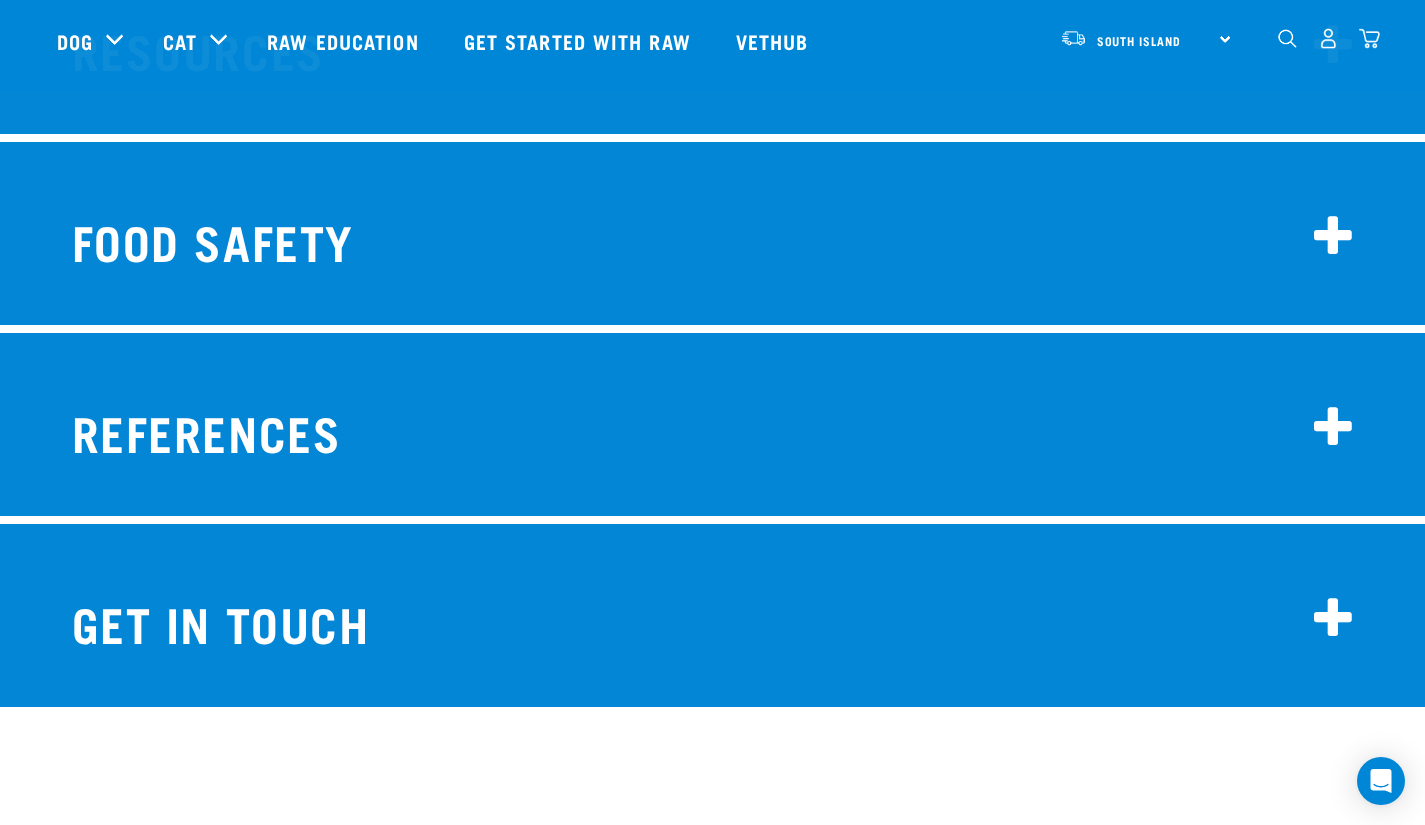 click at bounding box center (1334, 237) 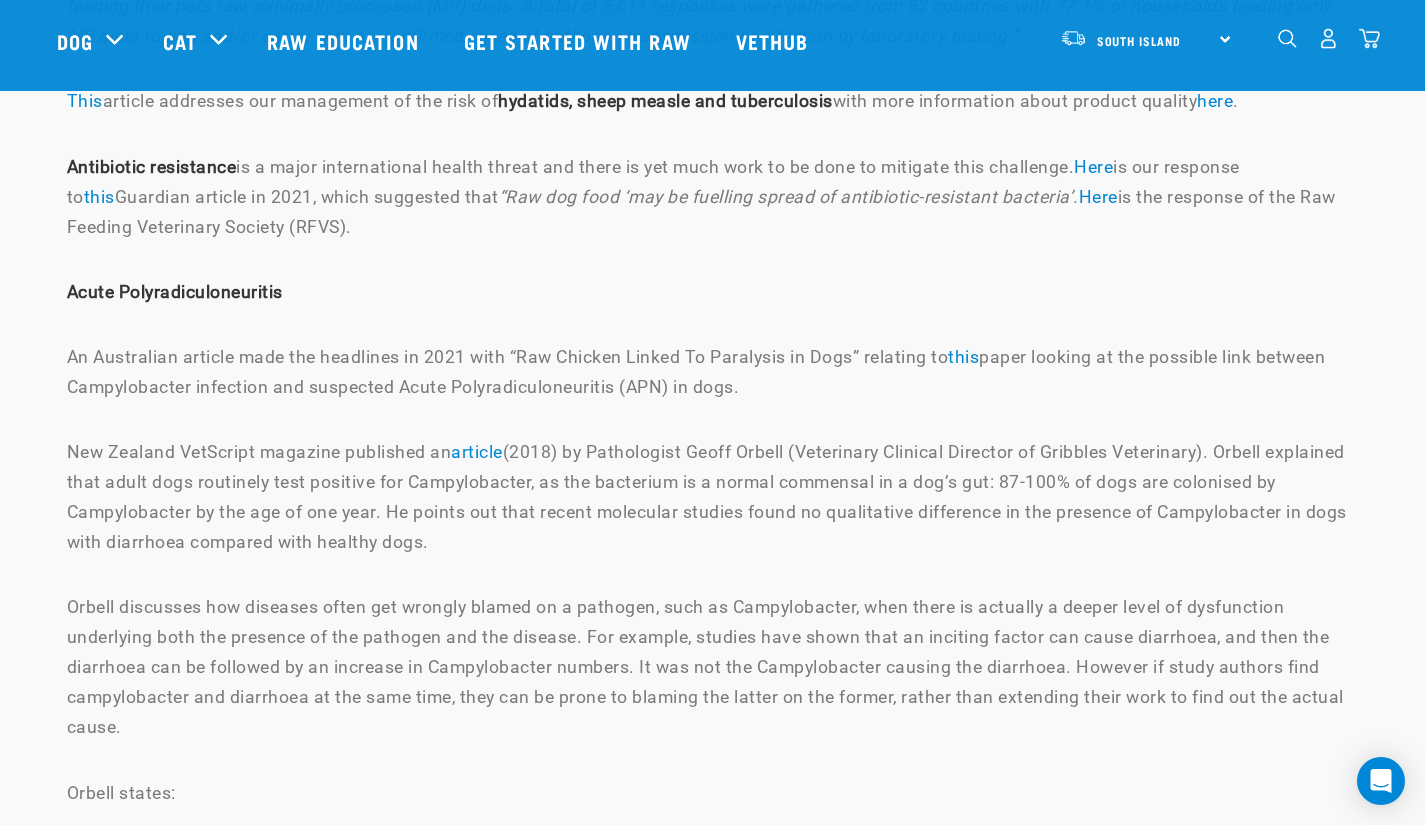 scroll, scrollTop: 15814, scrollLeft: 0, axis: vertical 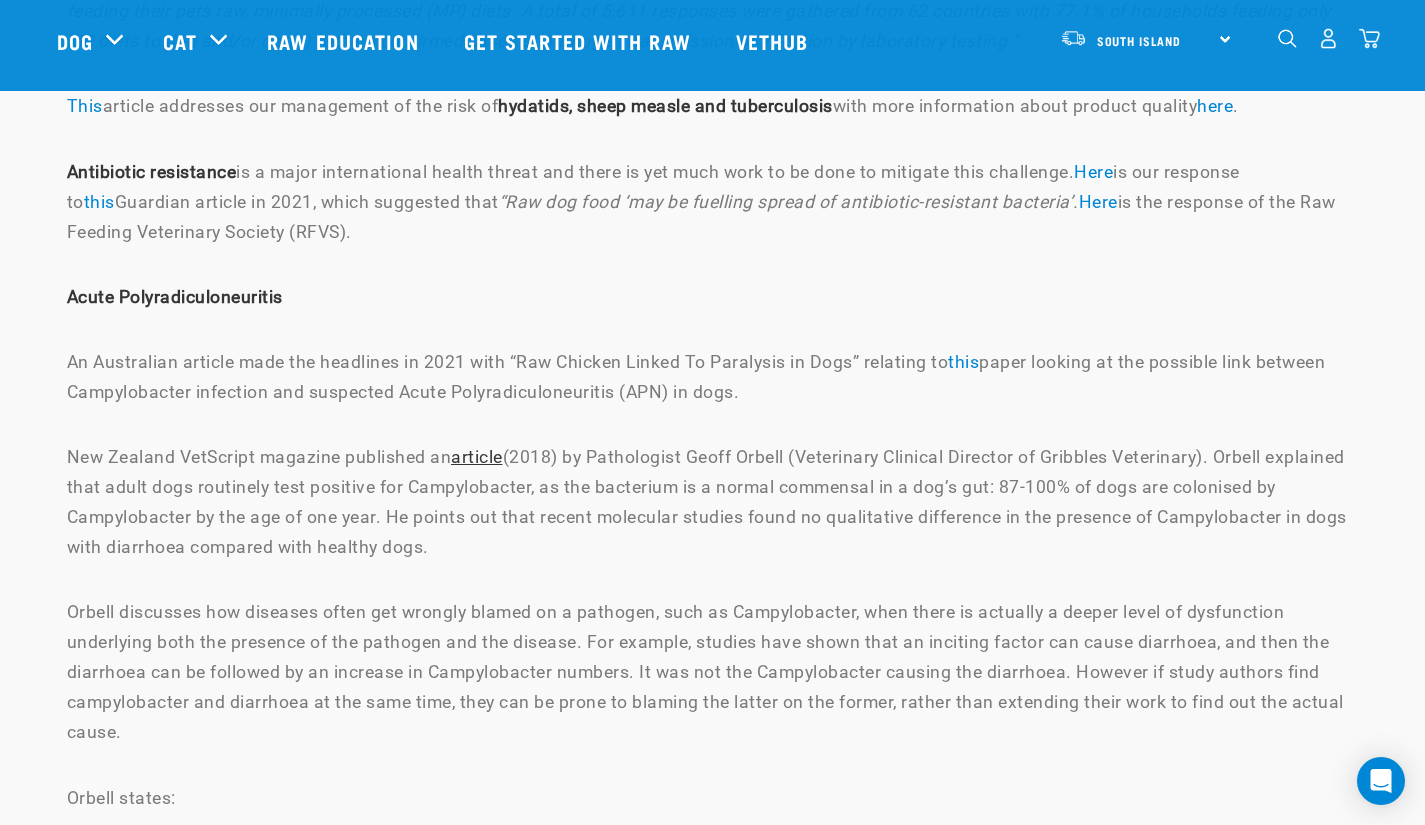 click on "article" at bounding box center (477, 457) 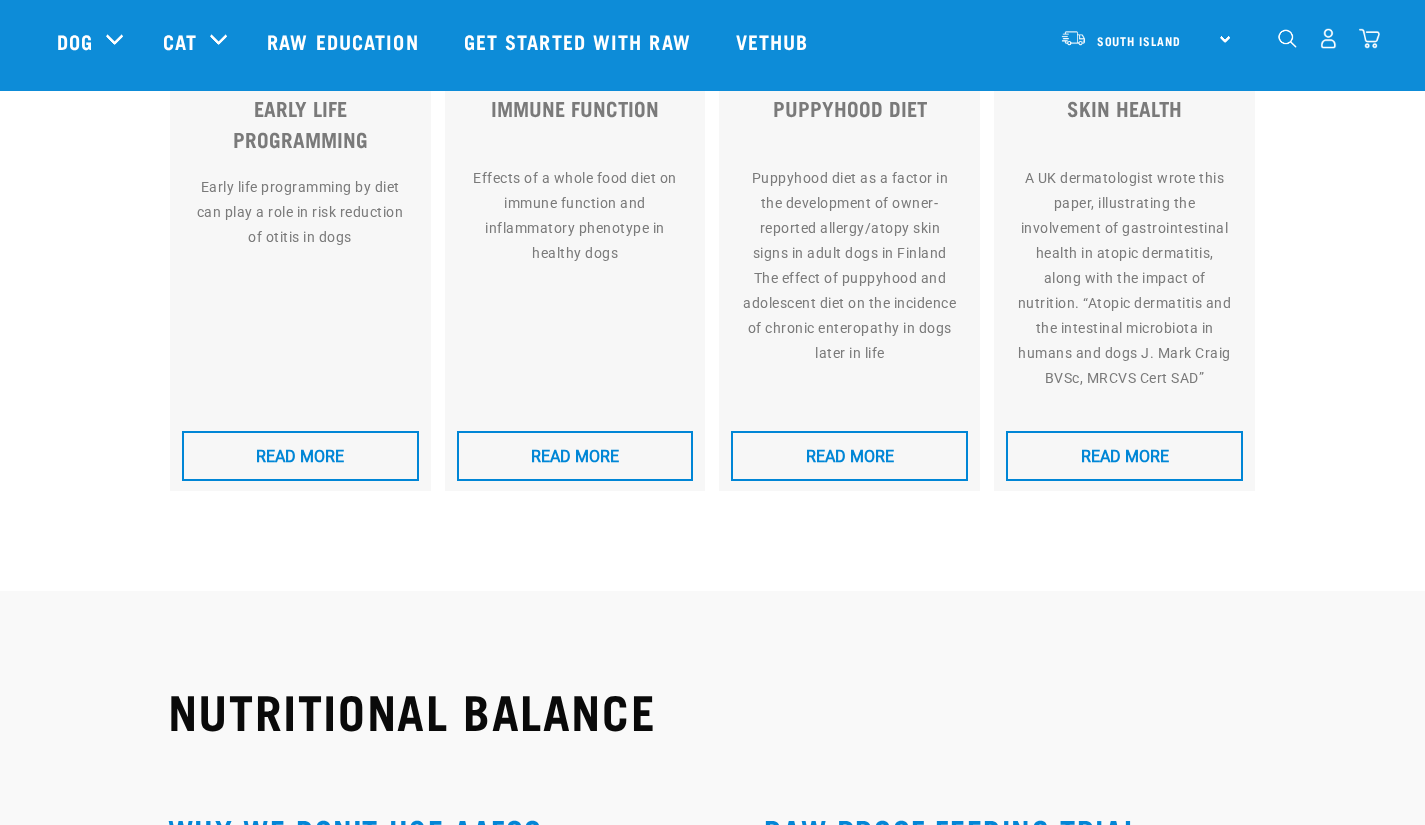 scroll, scrollTop: 0, scrollLeft: 0, axis: both 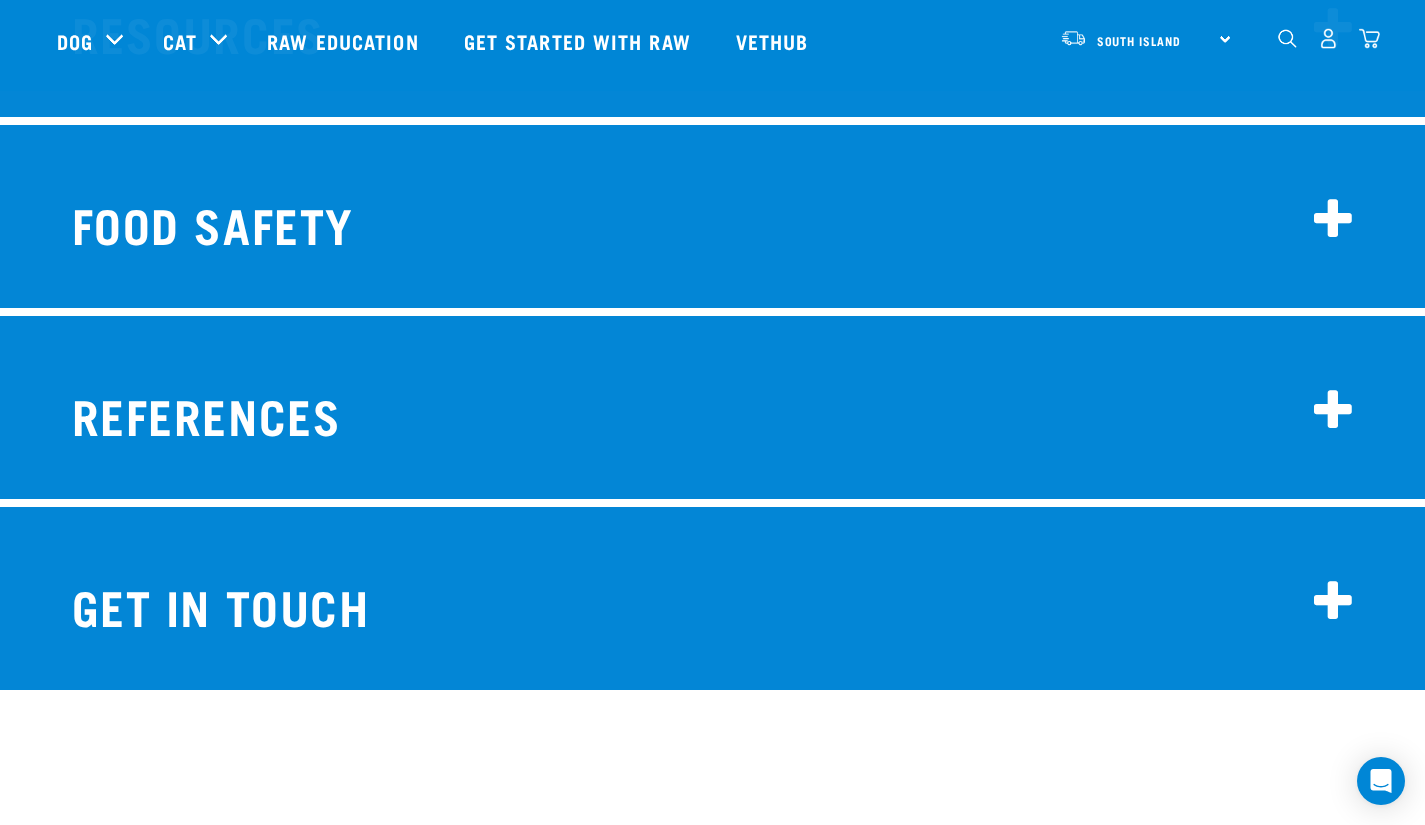 click on "FOOD SAFETY" at bounding box center [713, 220] 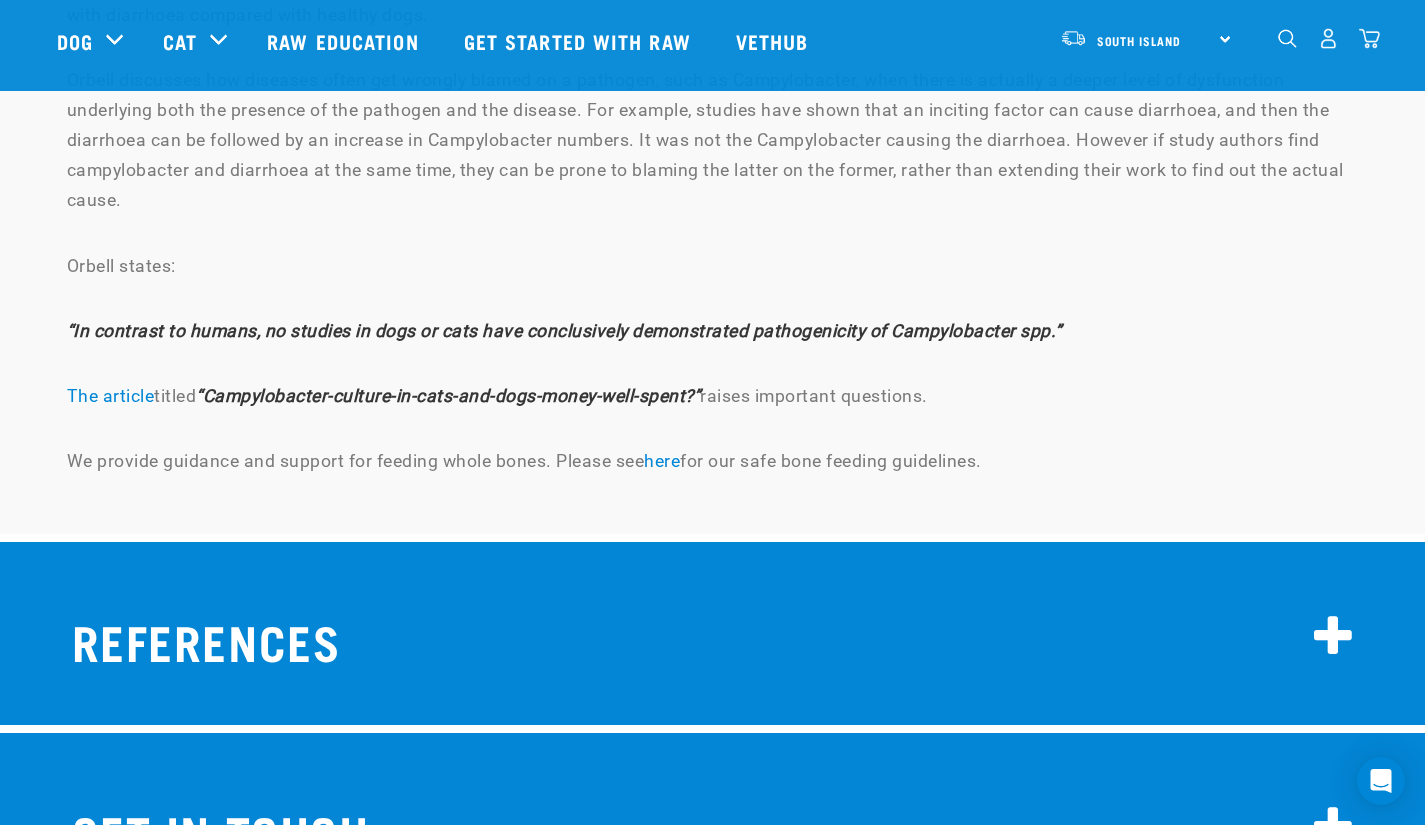 scroll, scrollTop: 16347, scrollLeft: 0, axis: vertical 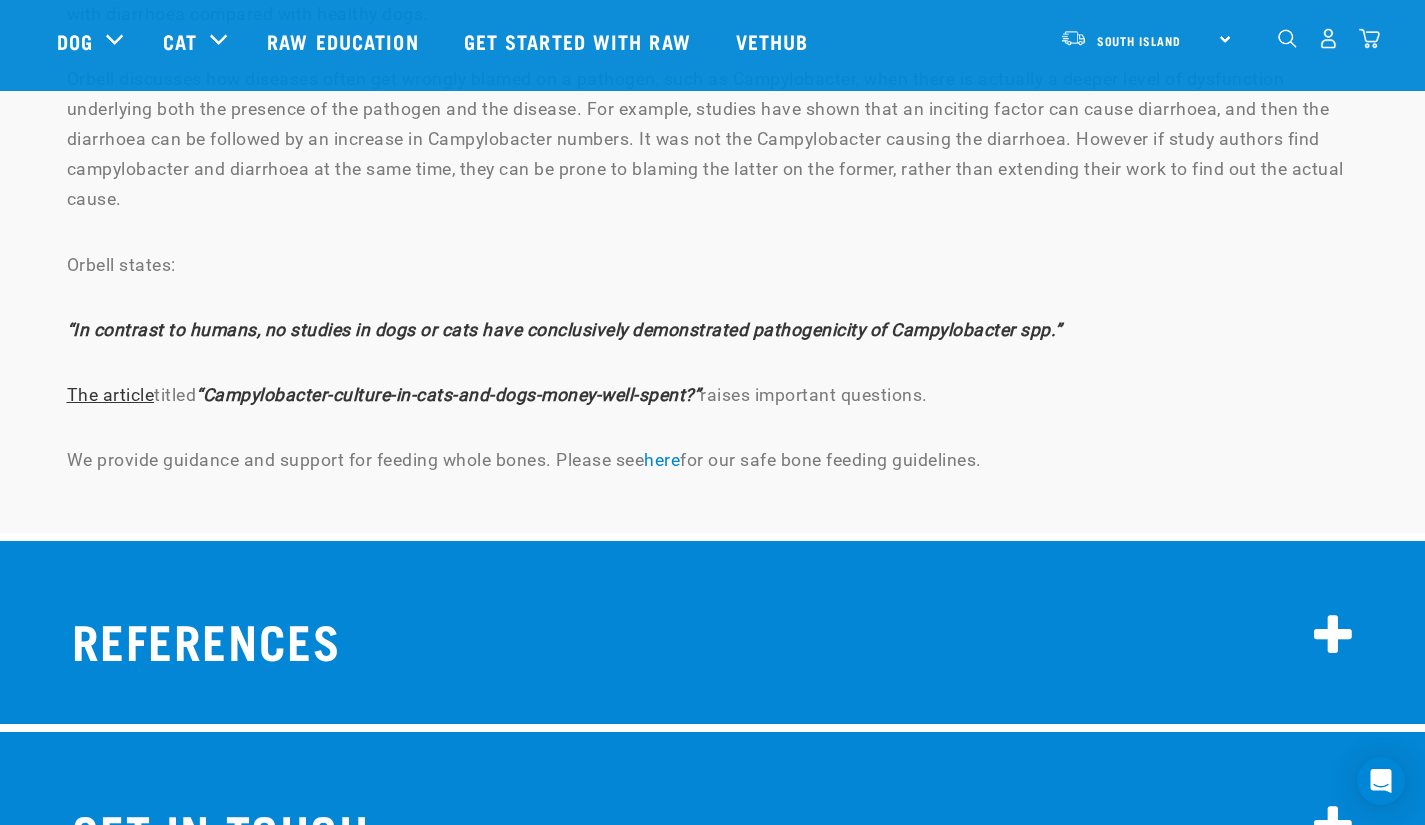 click on "The article" at bounding box center [111, 395] 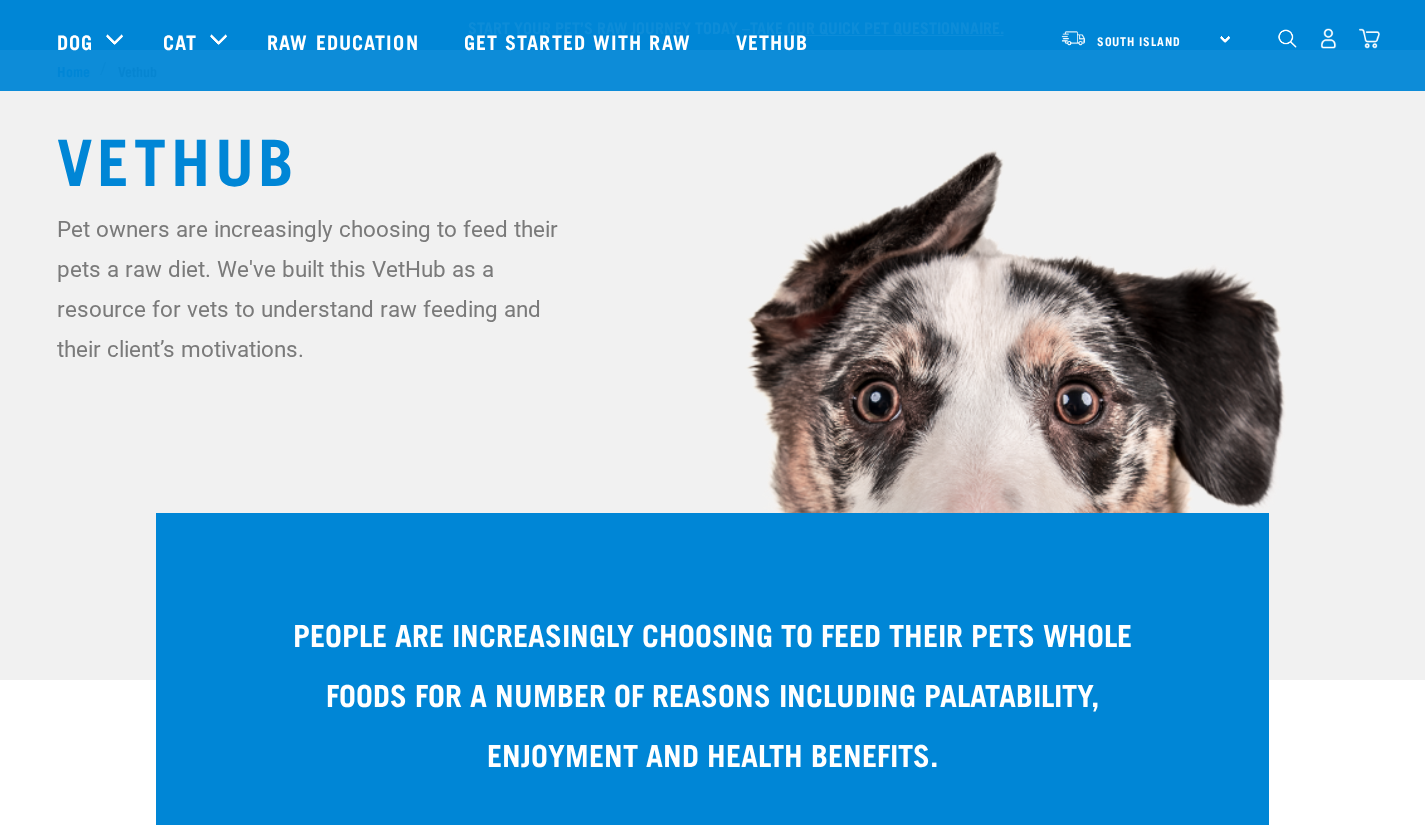 scroll, scrollTop: 12826, scrollLeft: 0, axis: vertical 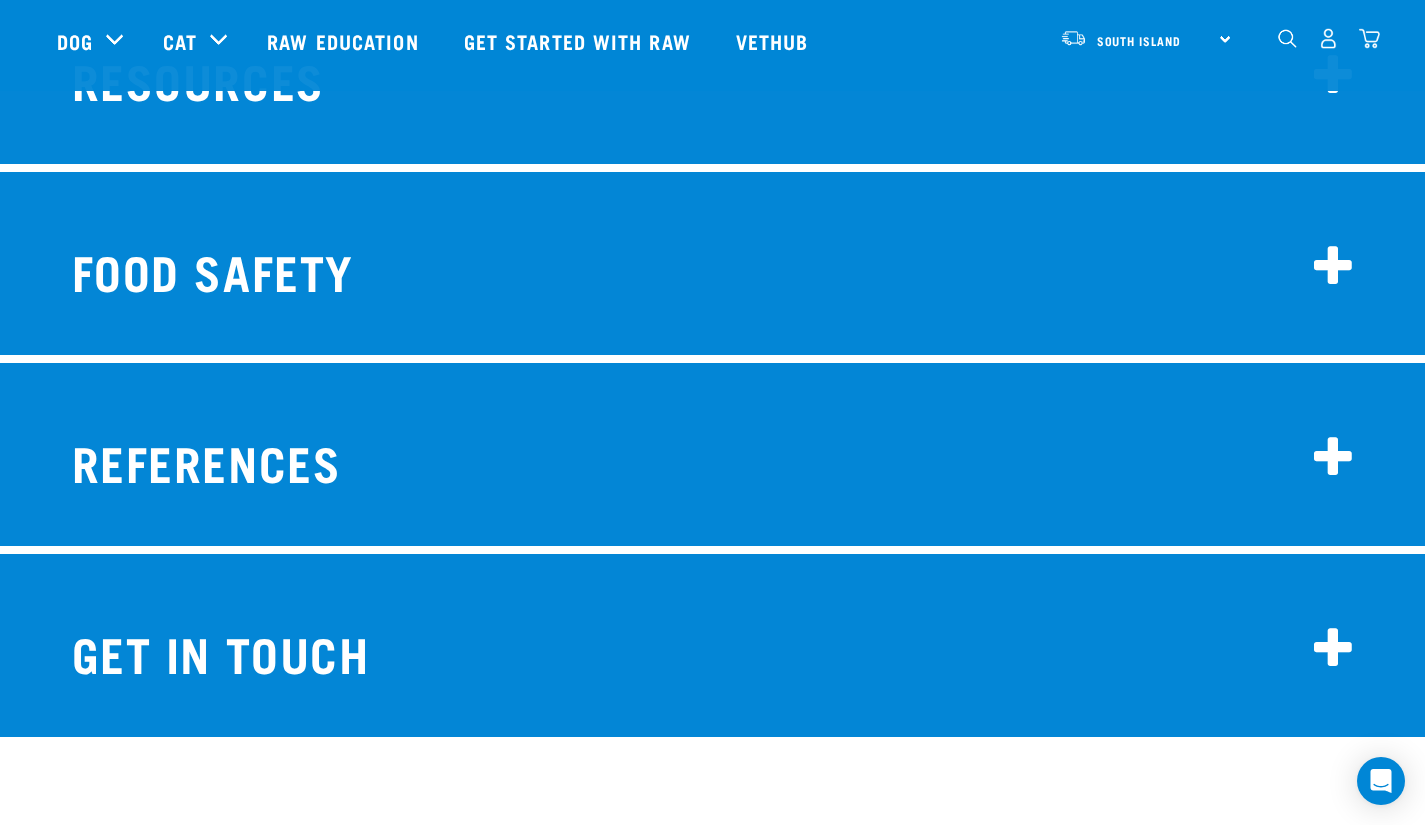 click on "FOOD SAFETY" at bounding box center [713, 267] 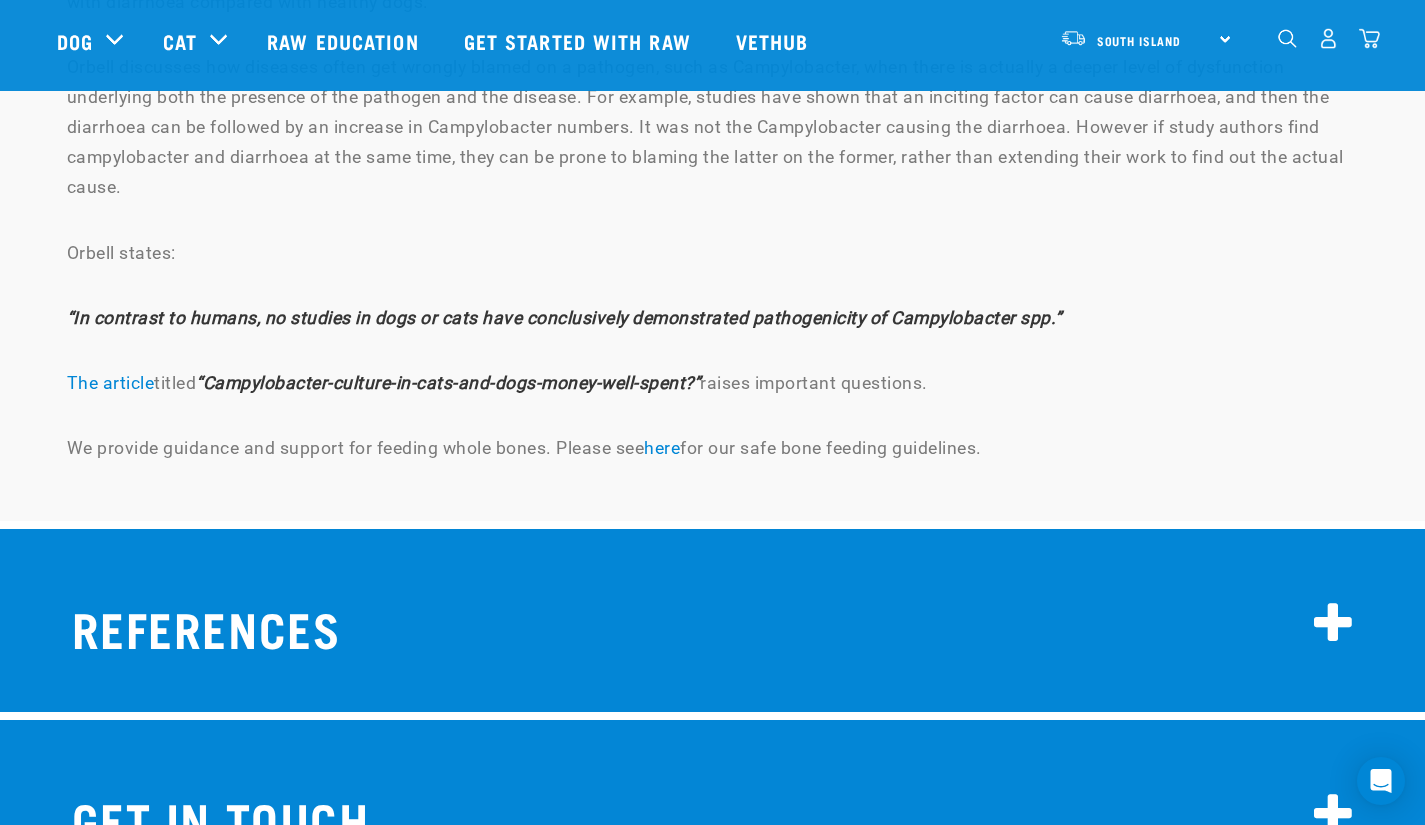 scroll, scrollTop: 16360, scrollLeft: 0, axis: vertical 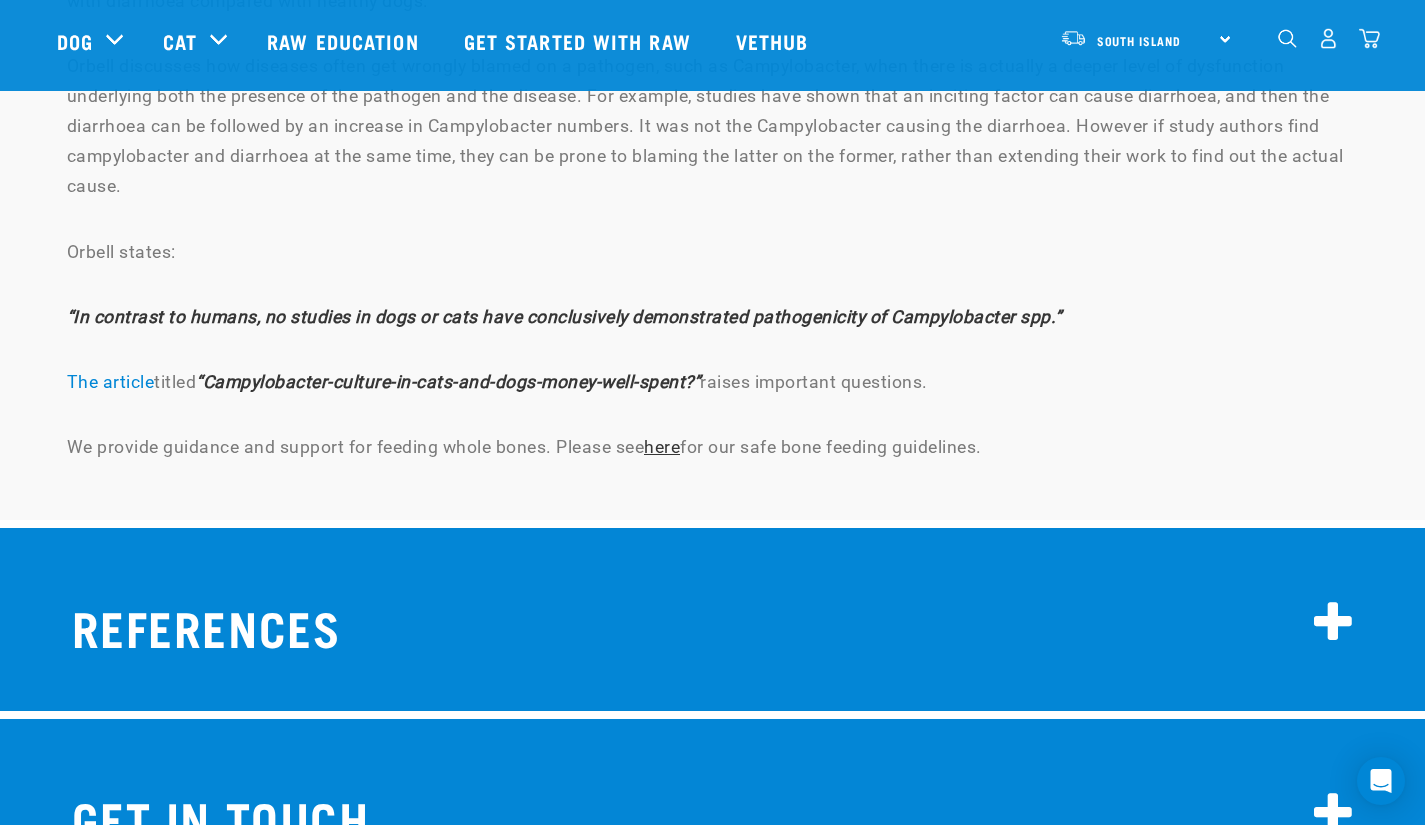 click on "here" at bounding box center [662, 447] 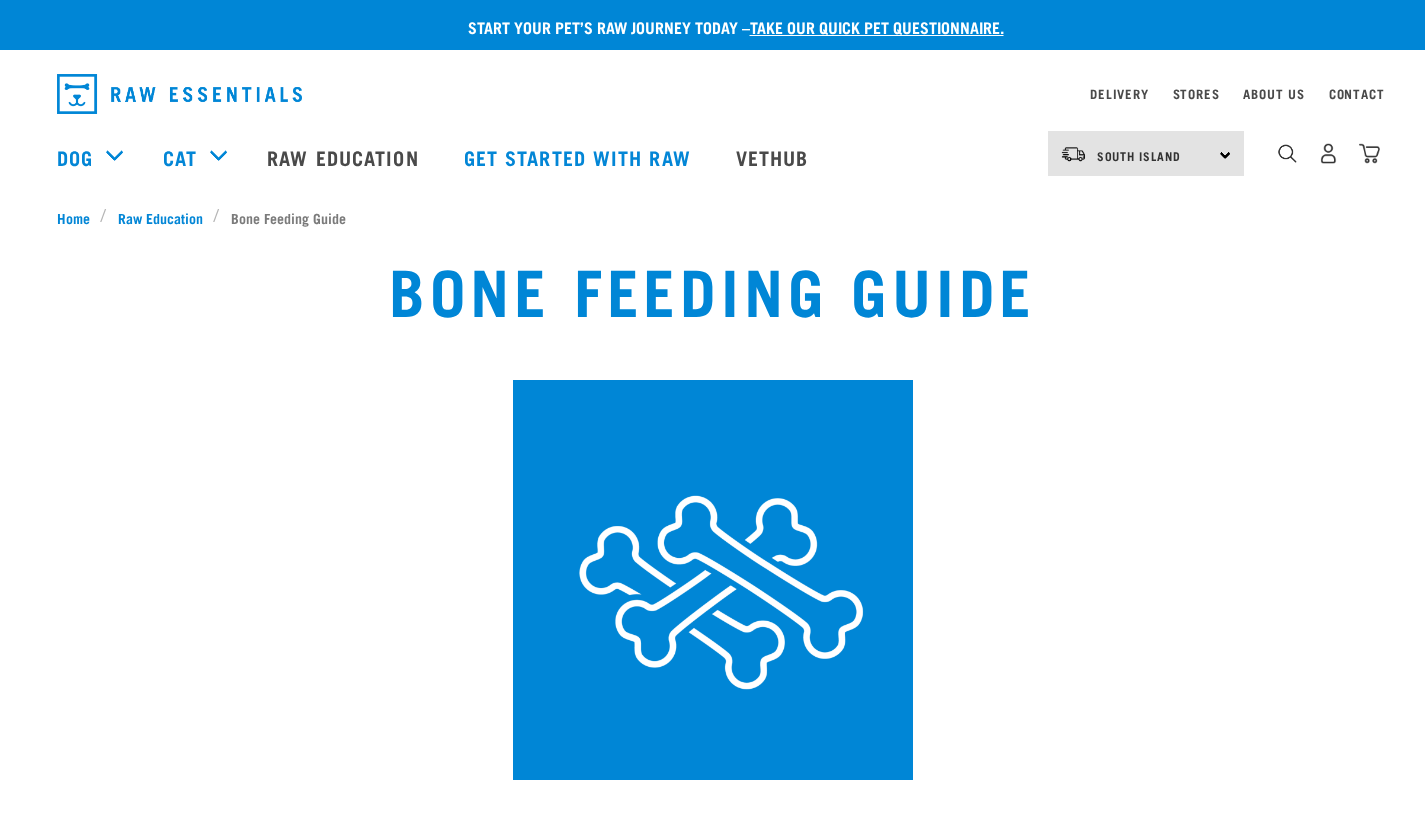 scroll, scrollTop: 0, scrollLeft: 0, axis: both 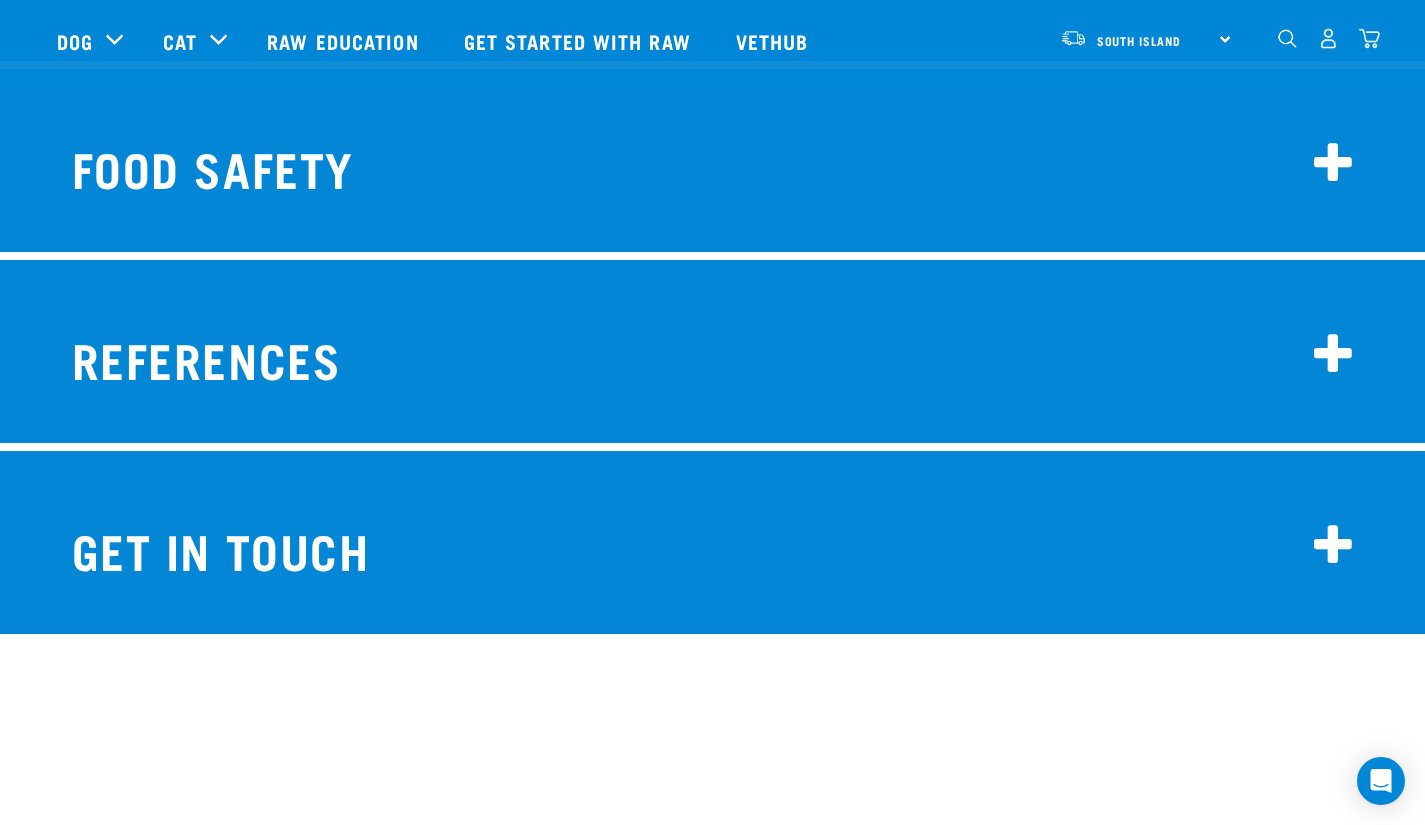 click on "REFERENCES" at bounding box center (713, 355) 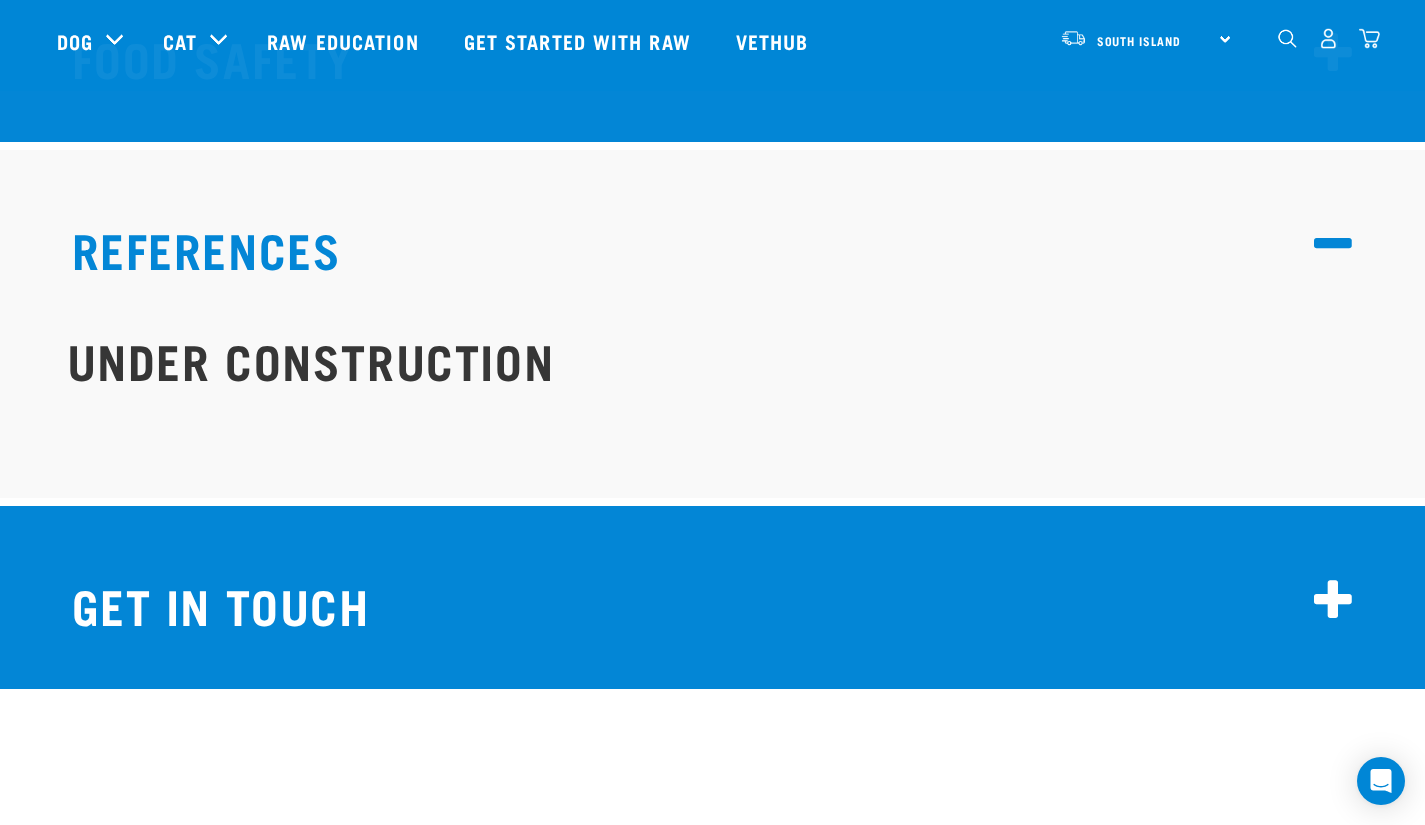 scroll, scrollTop: 15547, scrollLeft: 0, axis: vertical 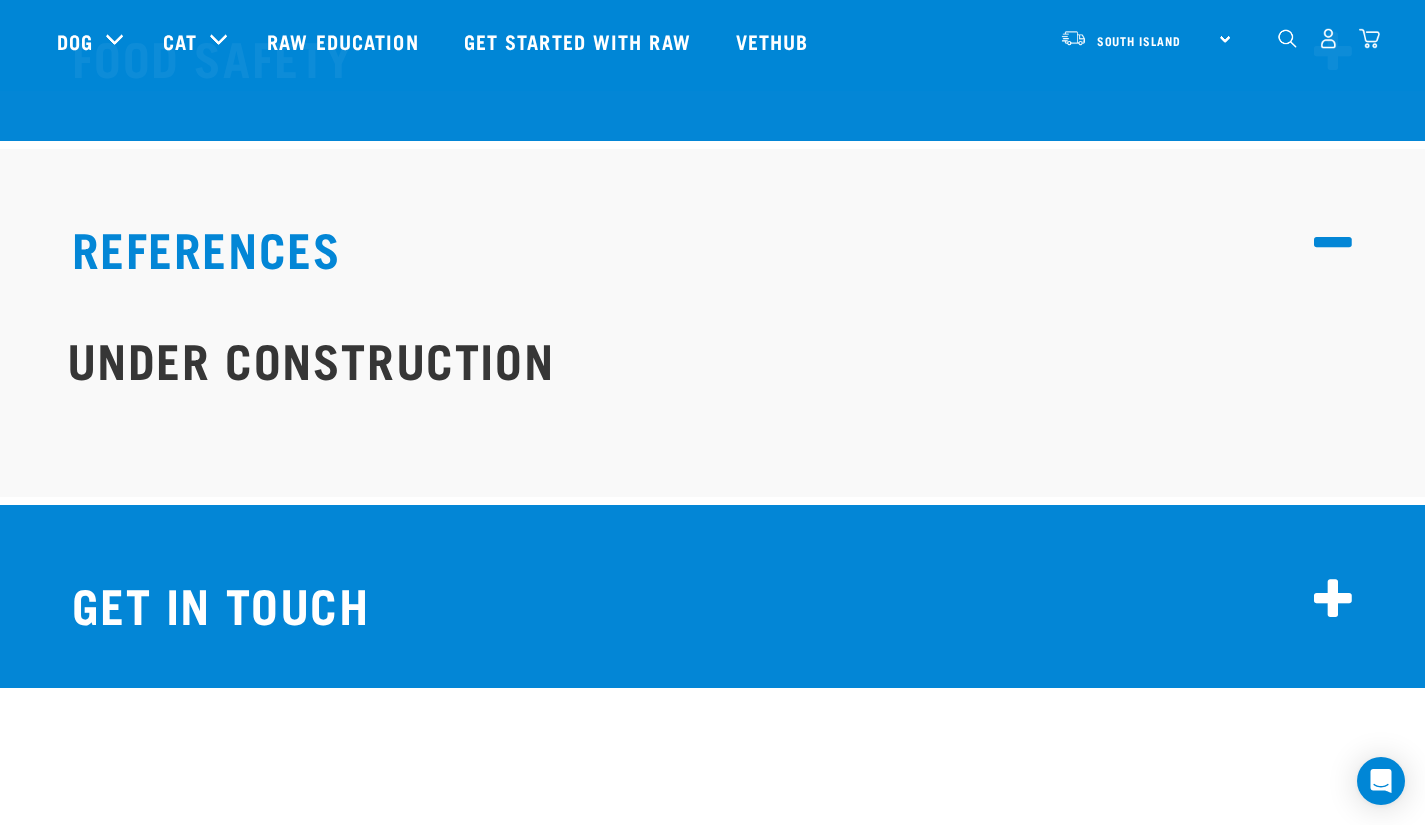 click on "Get in touch" at bounding box center [713, 600] 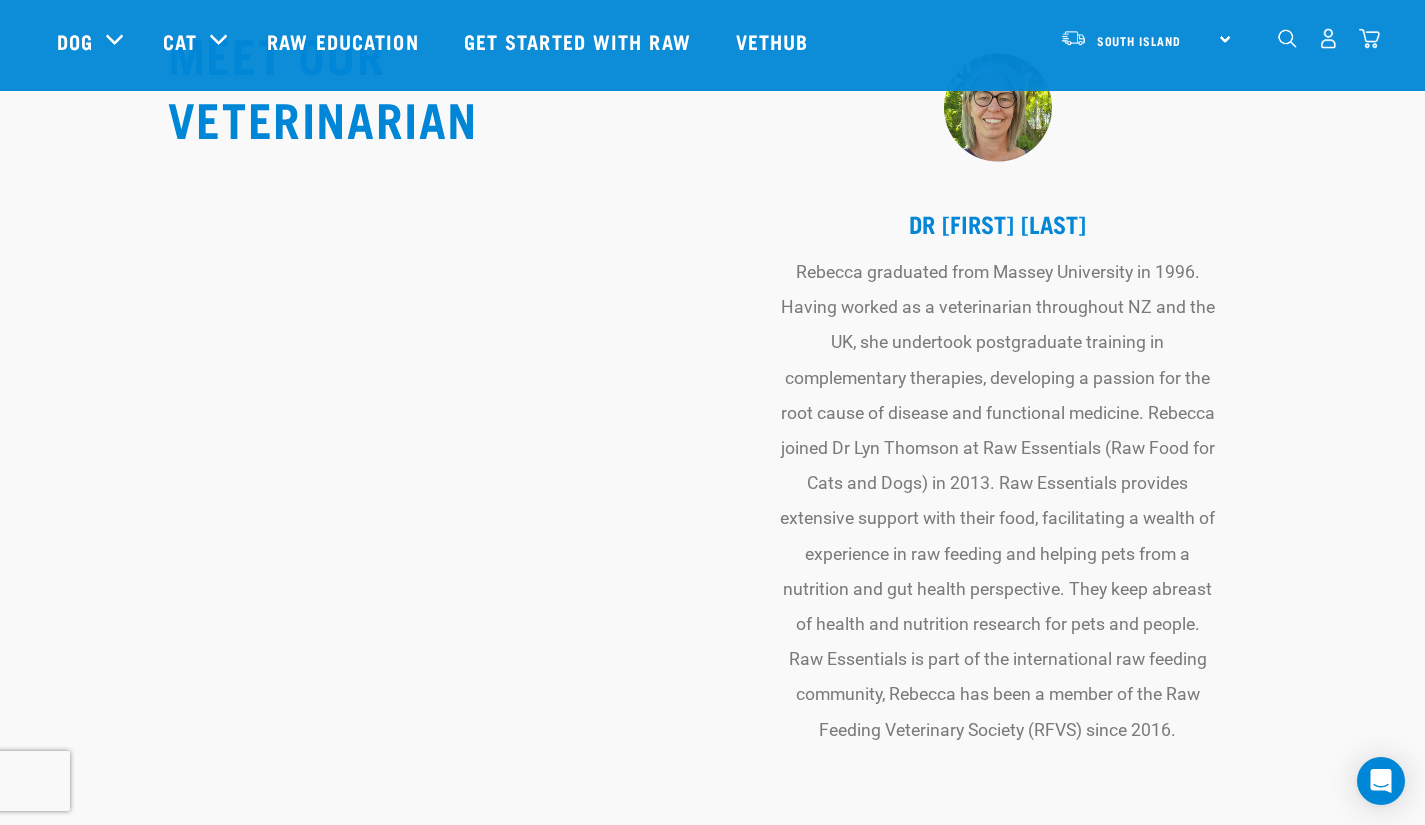 scroll, scrollTop: 6626, scrollLeft: 0, axis: vertical 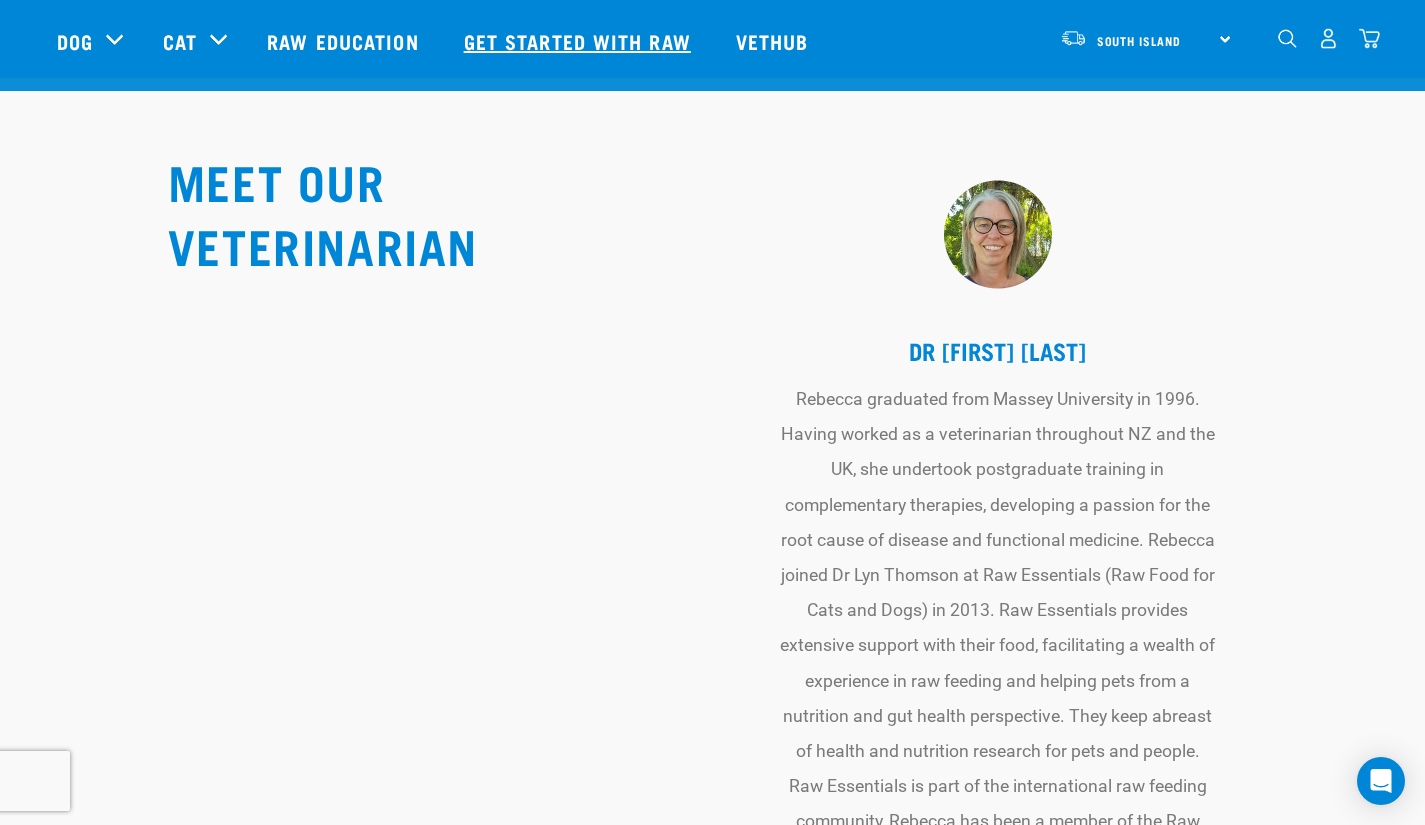 click on "Get started with Raw" at bounding box center [580, 41] 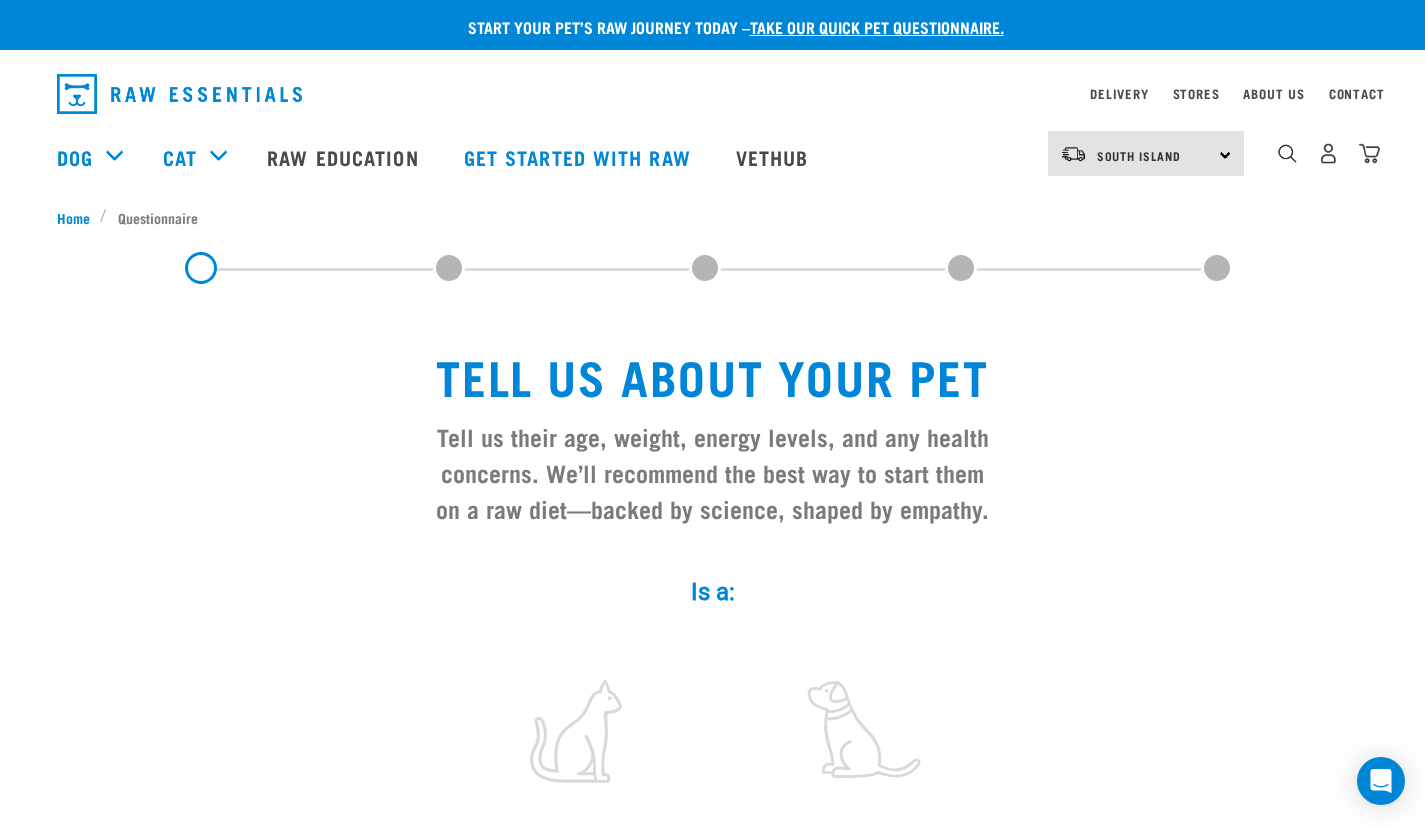 scroll, scrollTop: 0, scrollLeft: 0, axis: both 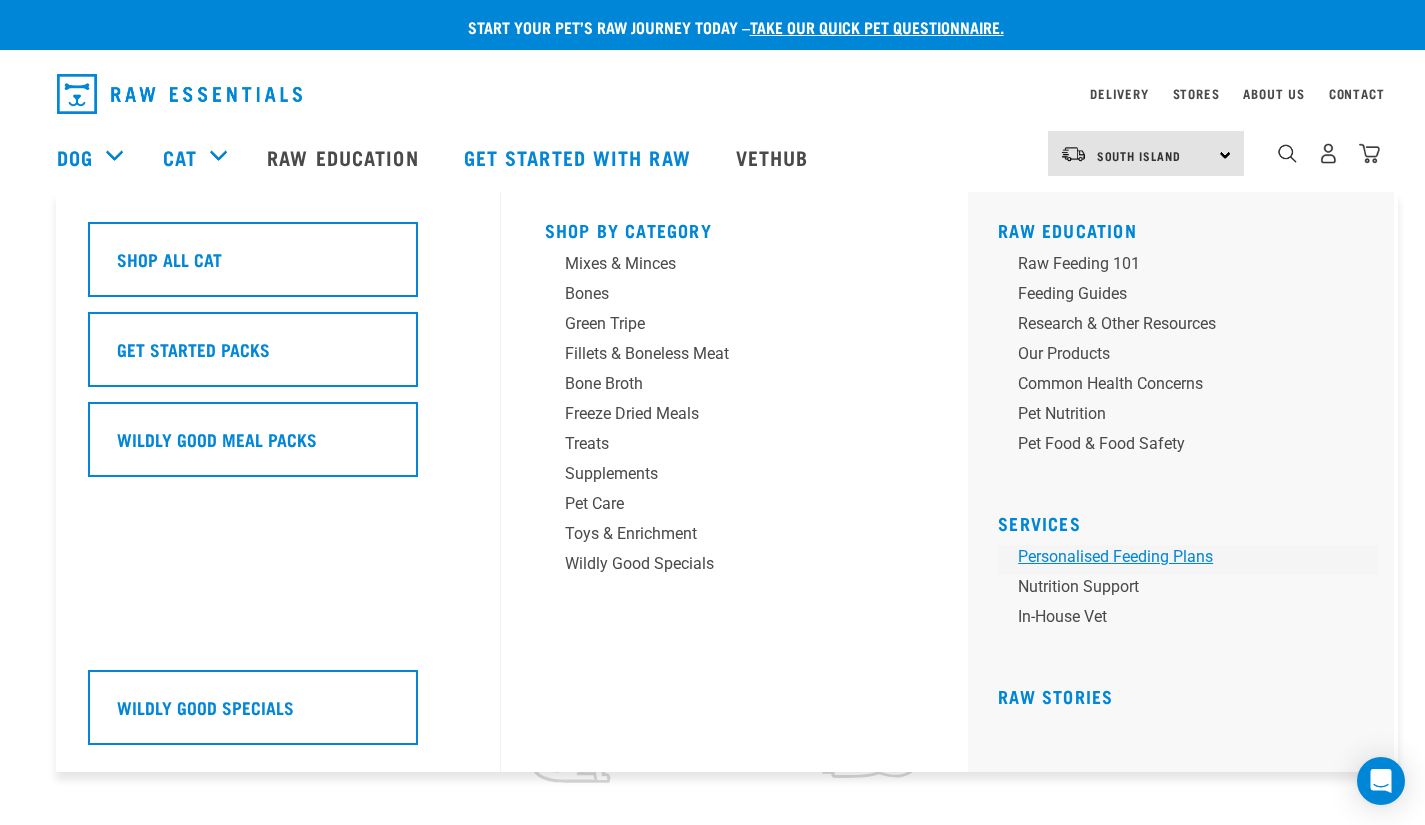 click on "Personalised Feeding Plans" at bounding box center (1188, 560) 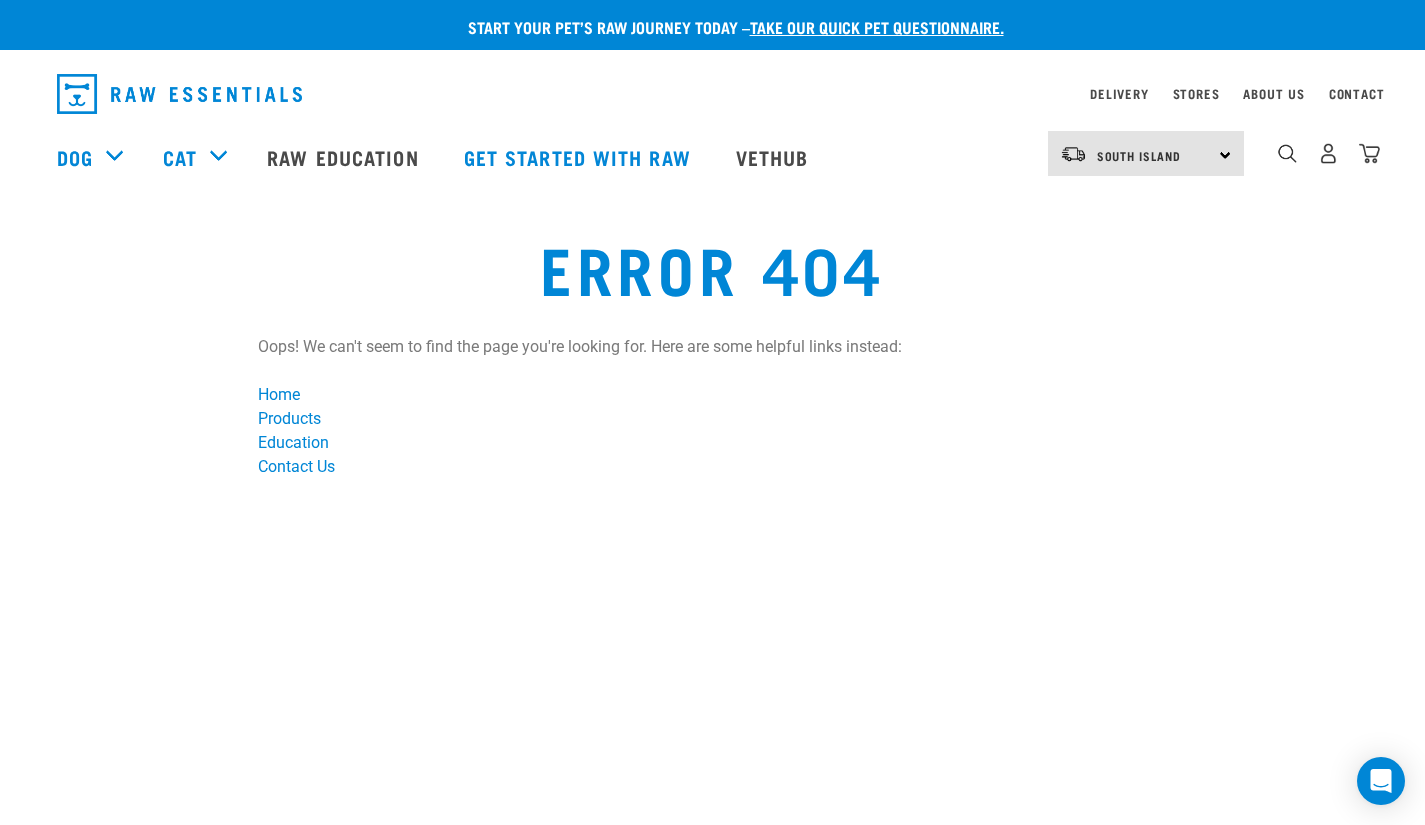 scroll, scrollTop: 0, scrollLeft: 0, axis: both 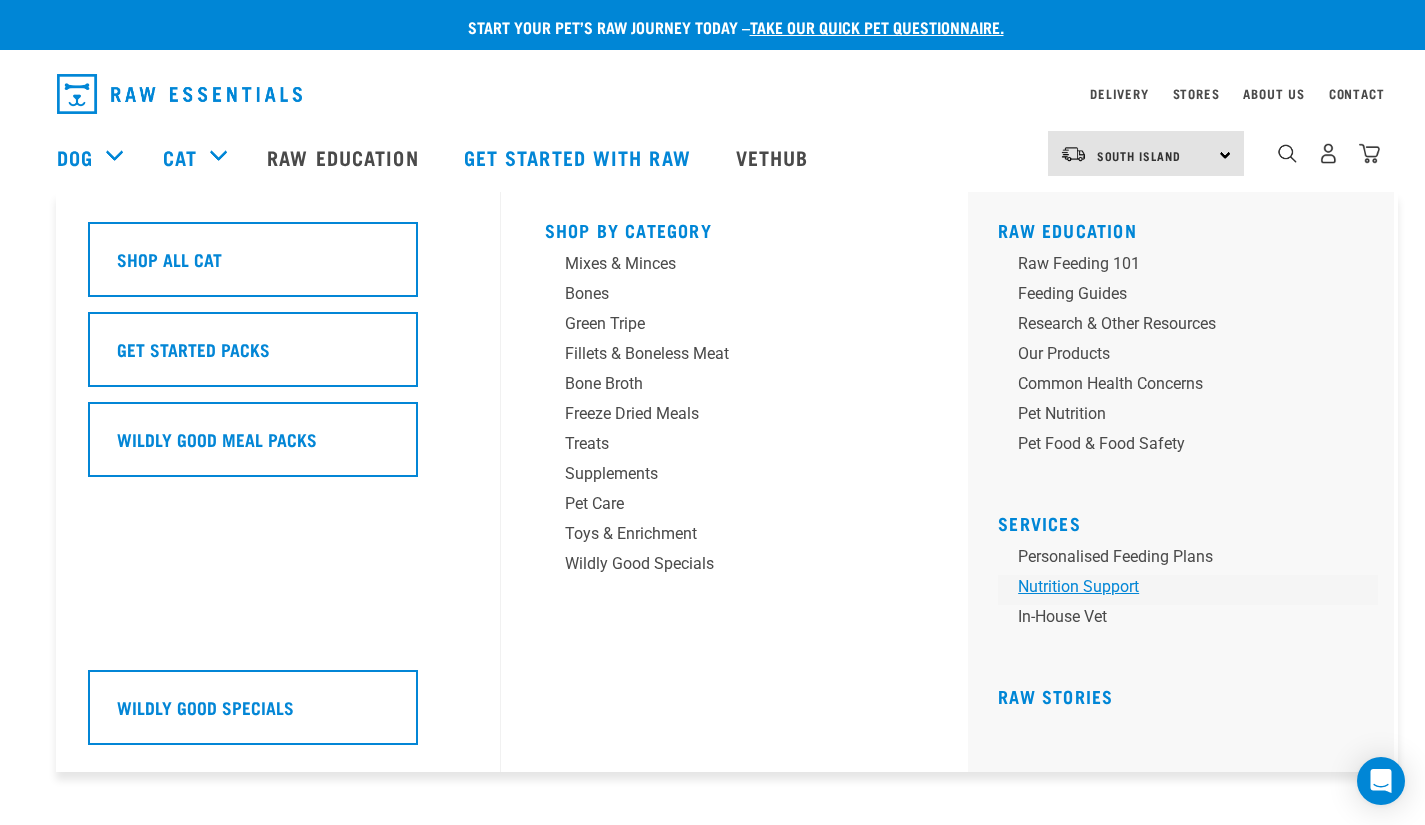 click on "Nutrition Support" at bounding box center [1188, 590] 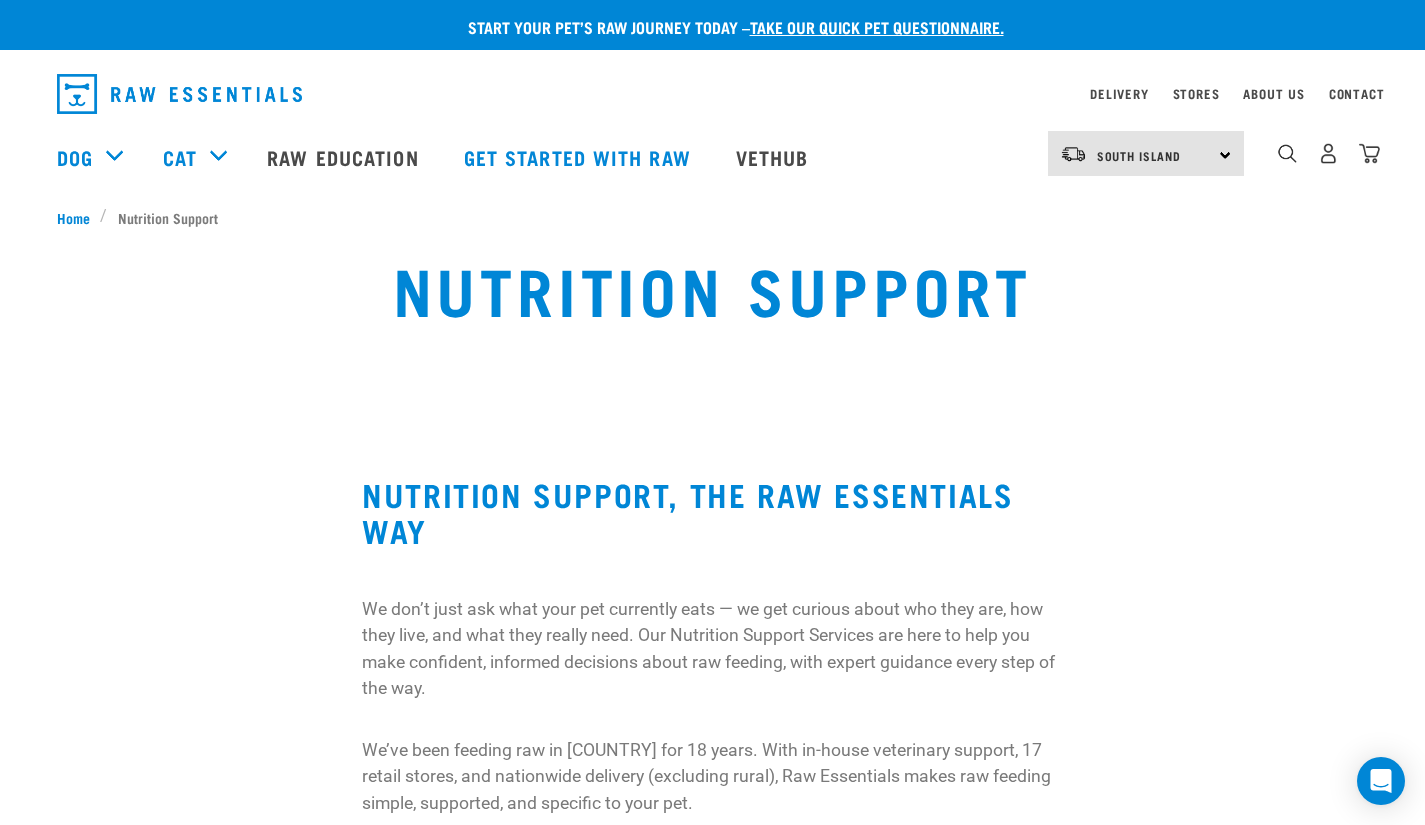 scroll, scrollTop: 0, scrollLeft: 0, axis: both 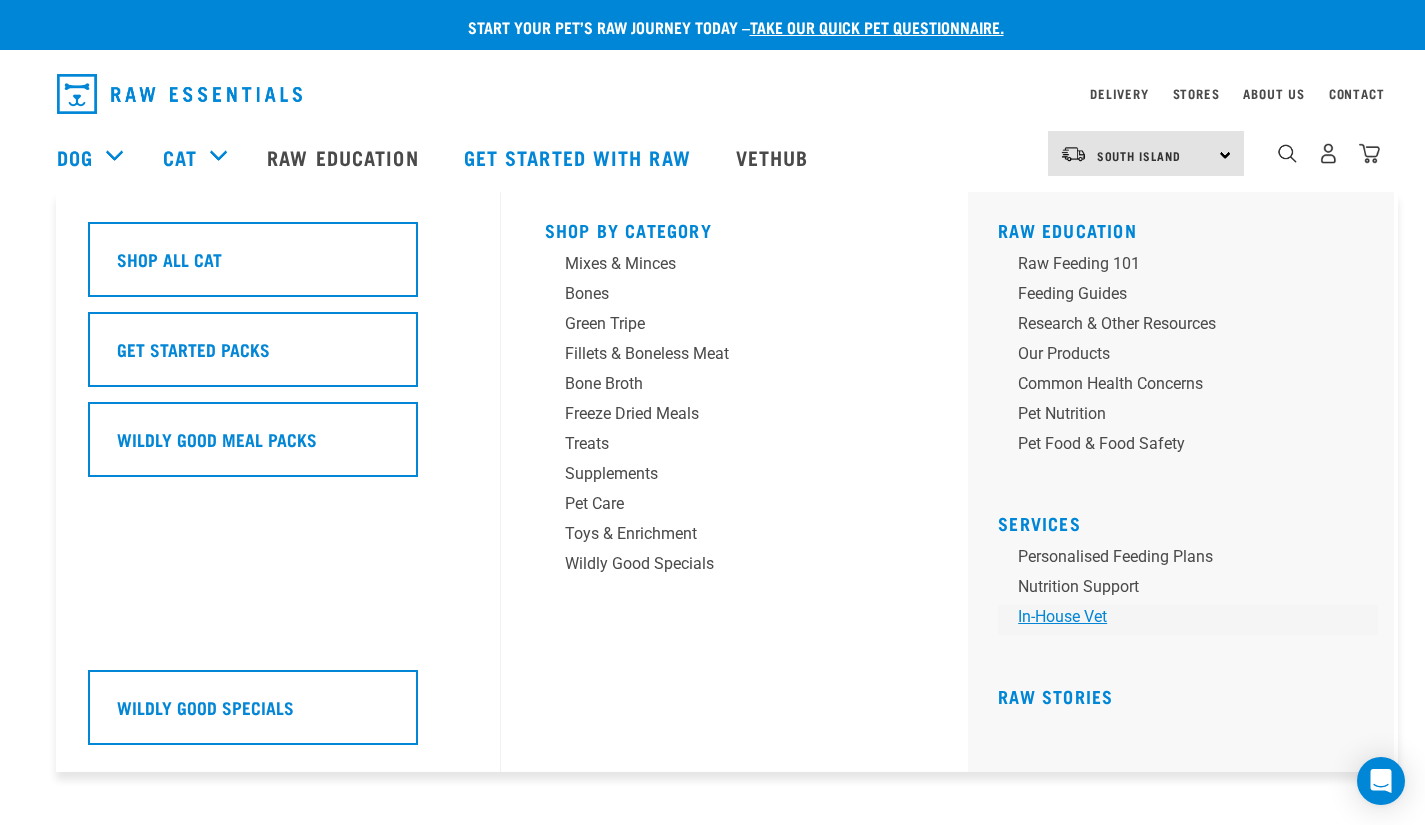 click on "In-house vet" at bounding box center [1188, 620] 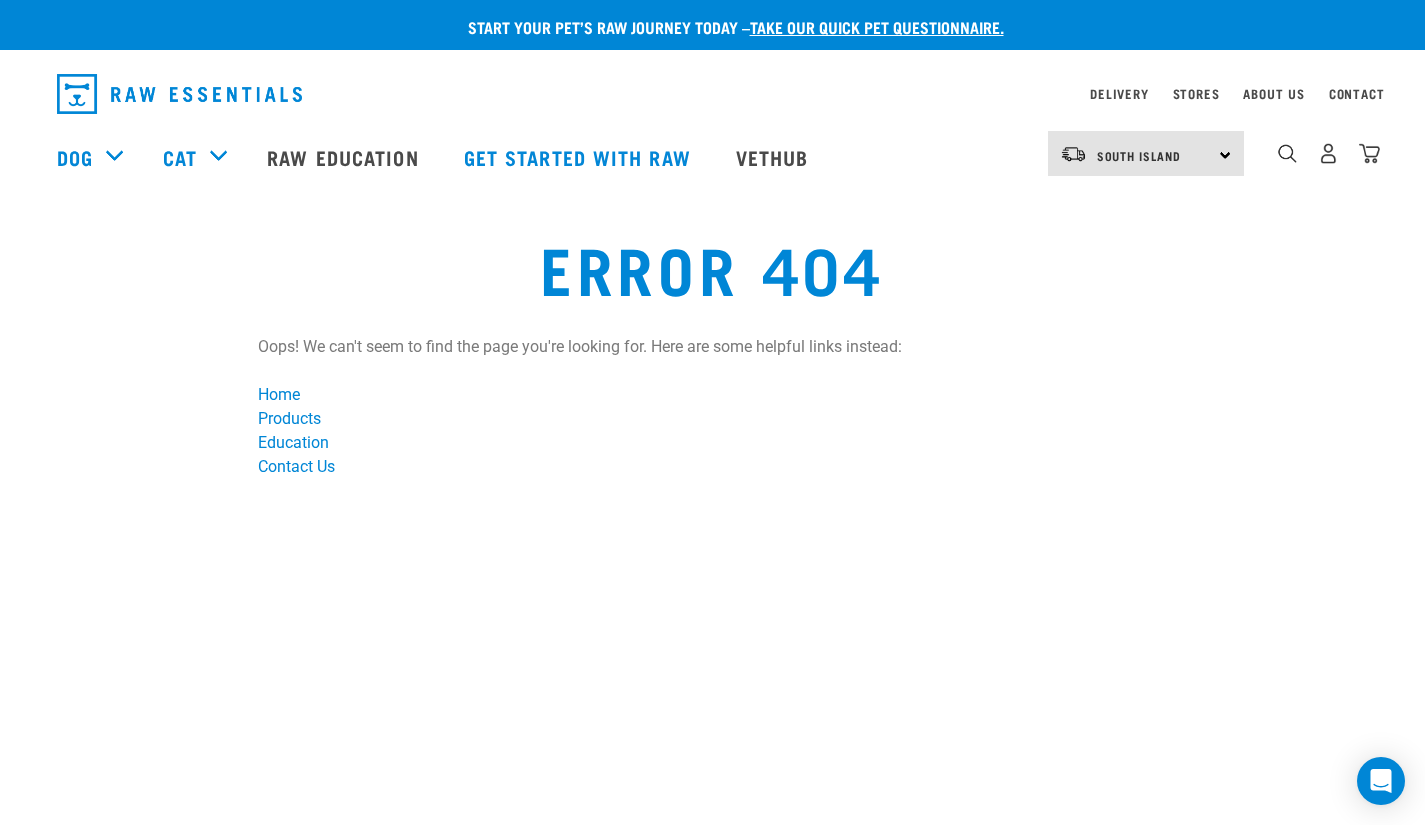 scroll, scrollTop: 0, scrollLeft: 0, axis: both 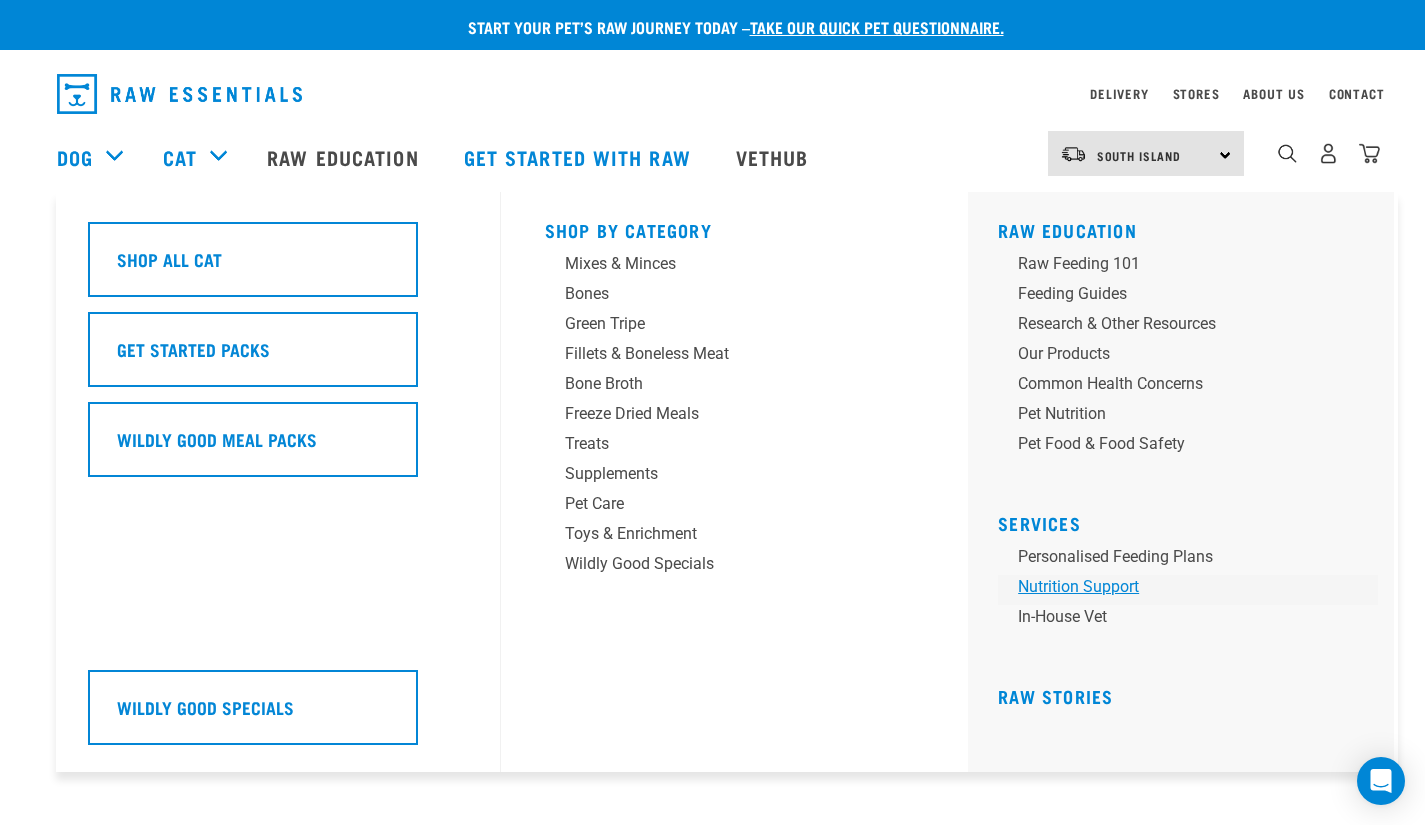 click on "Nutrition Support" at bounding box center (1188, 590) 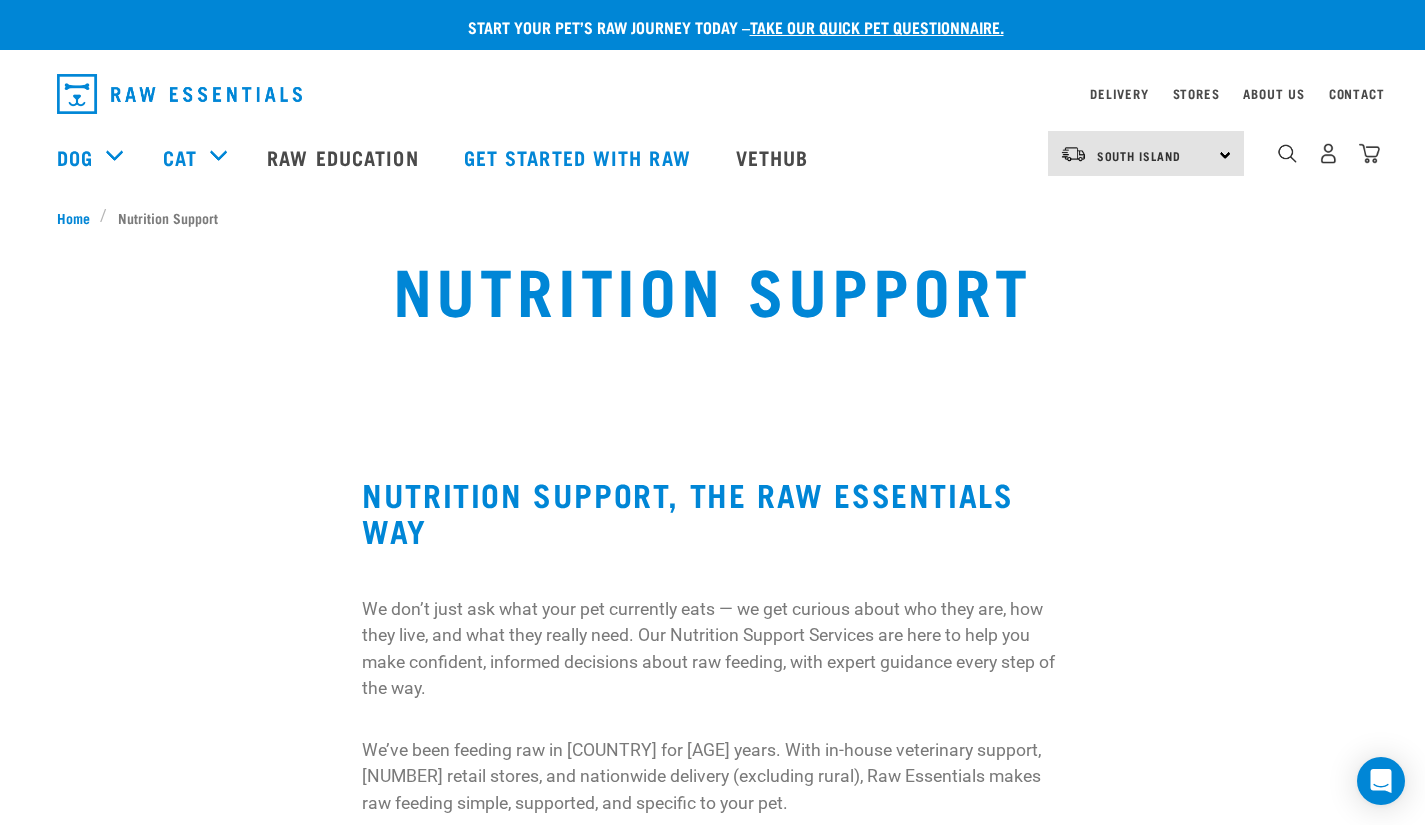 scroll, scrollTop: 0, scrollLeft: 0, axis: both 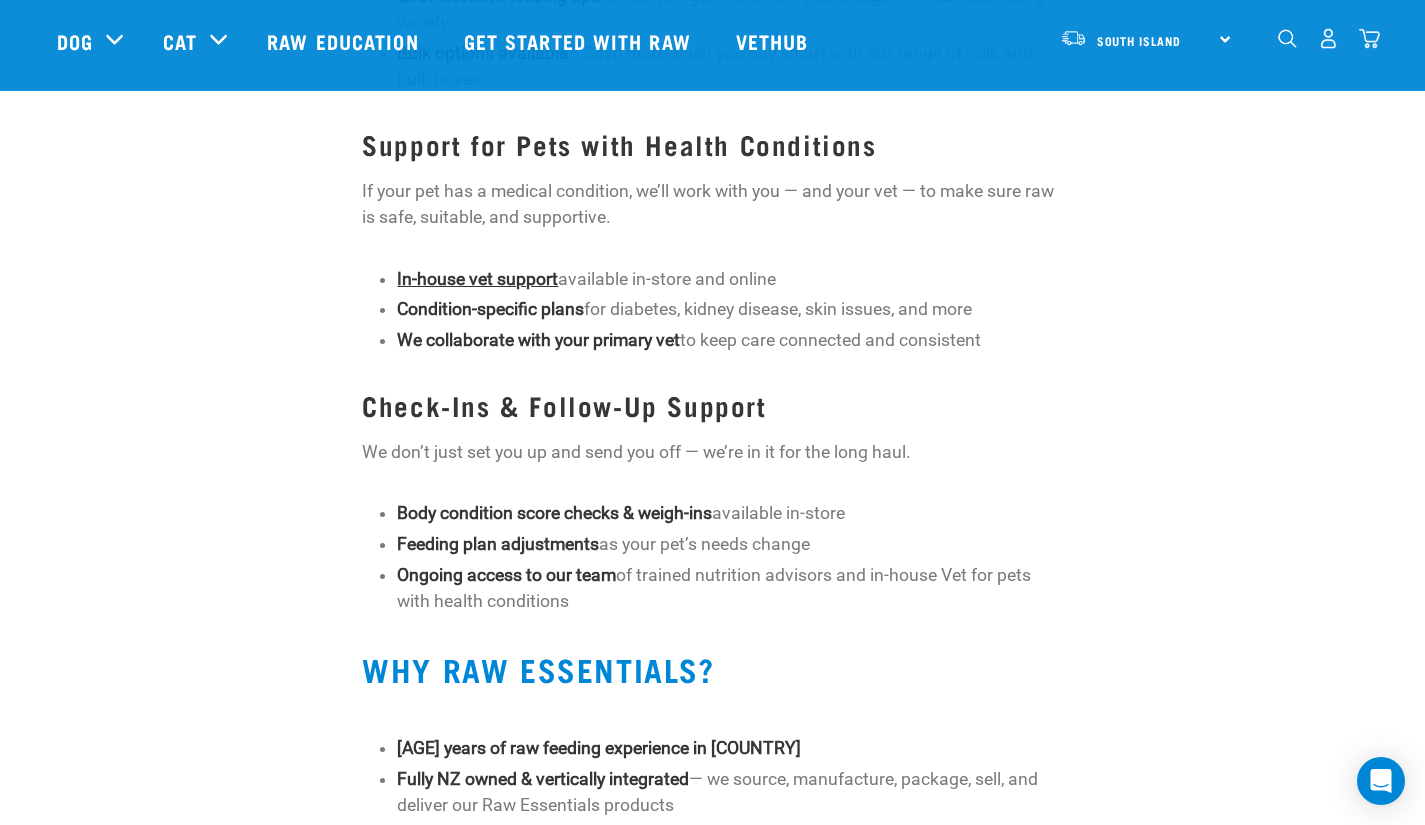 click on "In-house vet support" at bounding box center [477, 279] 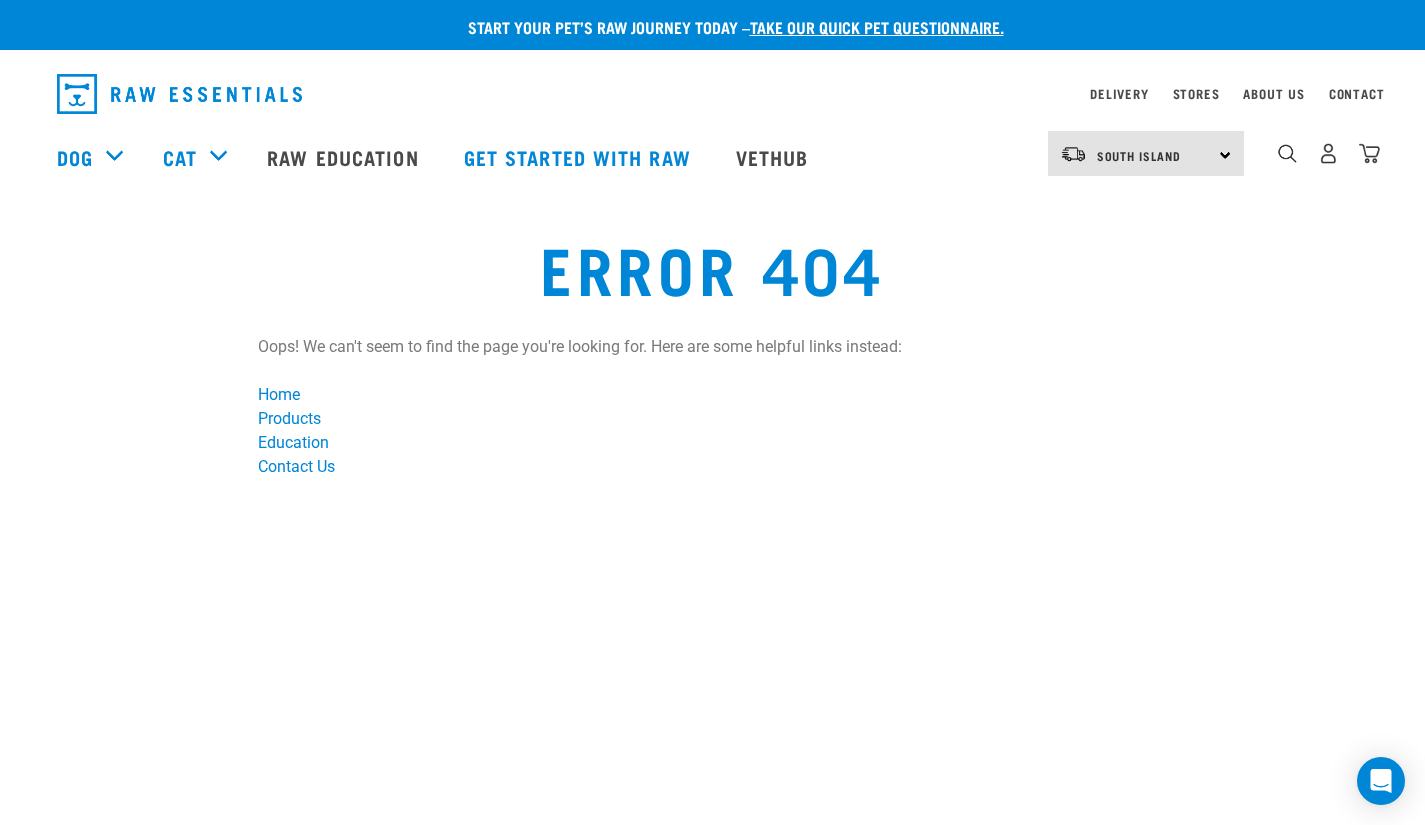 scroll, scrollTop: 0, scrollLeft: 0, axis: both 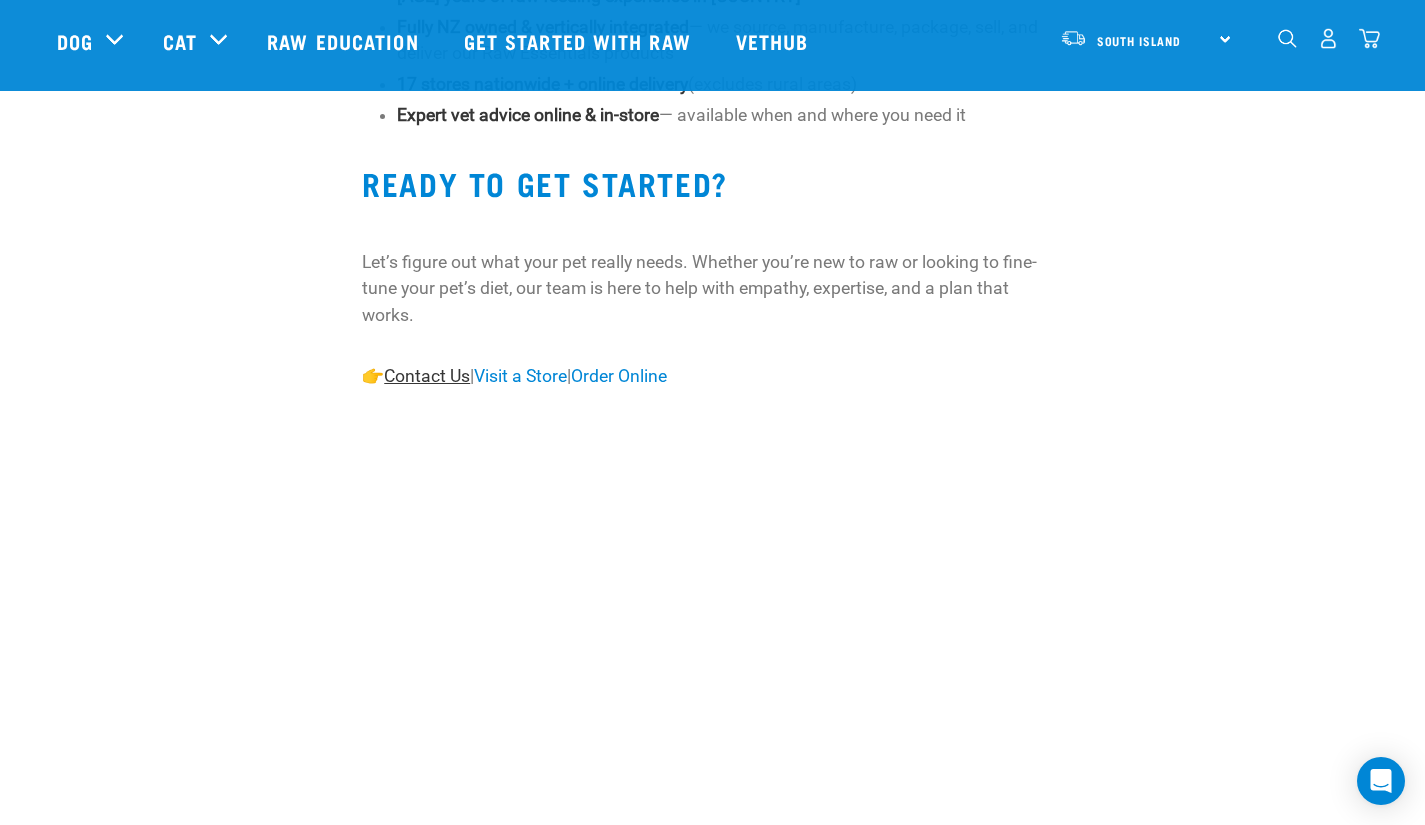 click on "Contact Us" at bounding box center (427, 376) 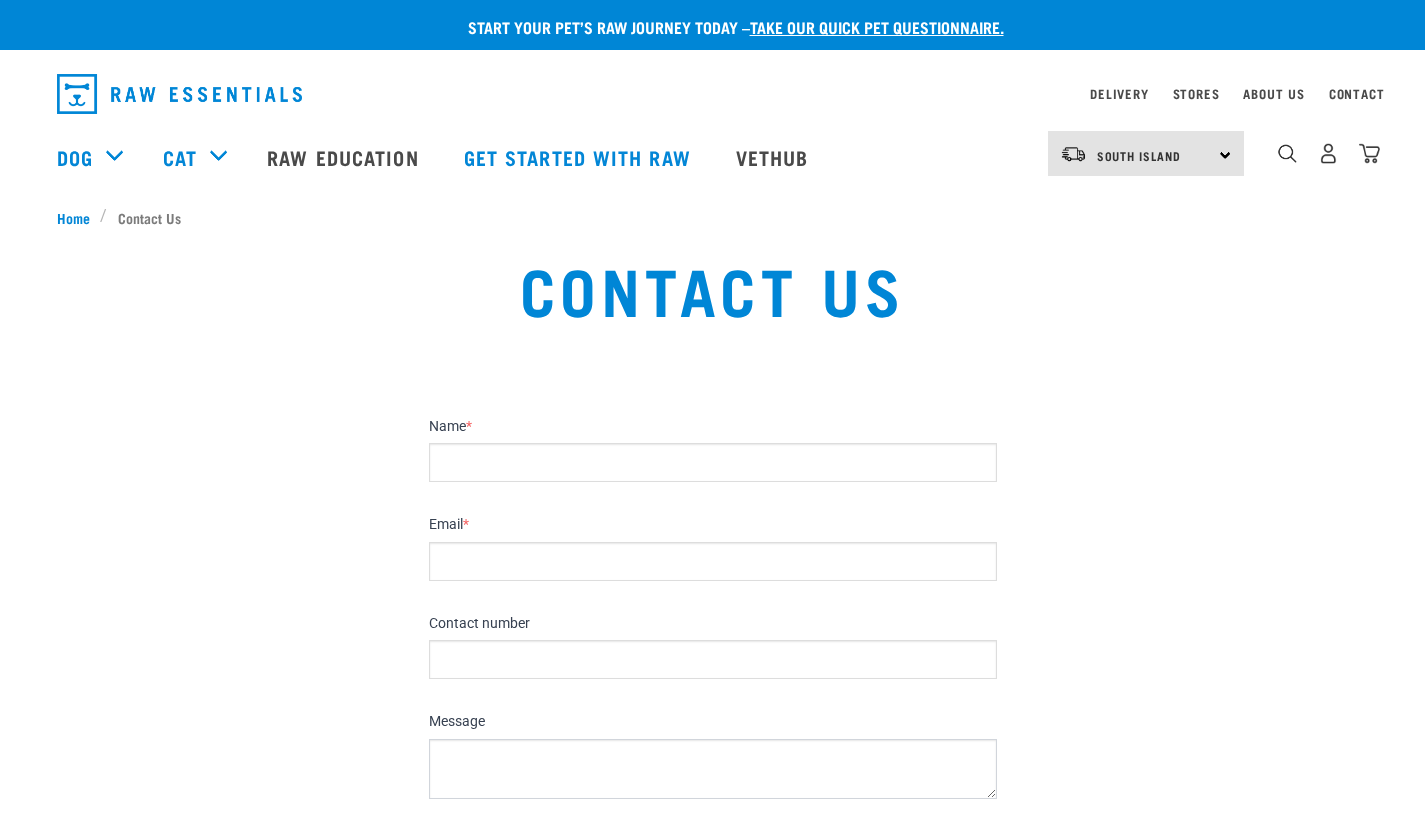 scroll, scrollTop: 0, scrollLeft: 0, axis: both 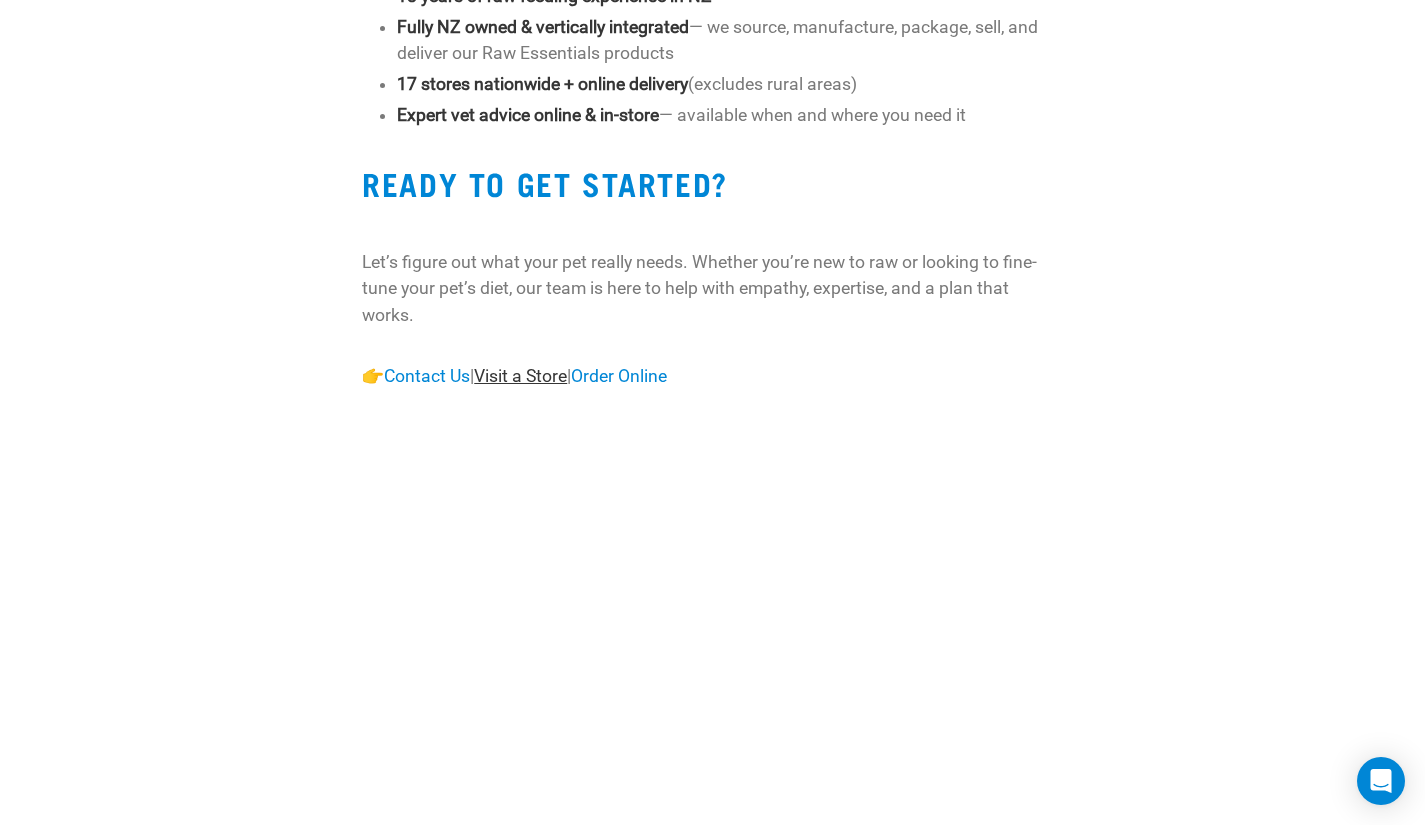 click on "Visit a Store" at bounding box center [520, 376] 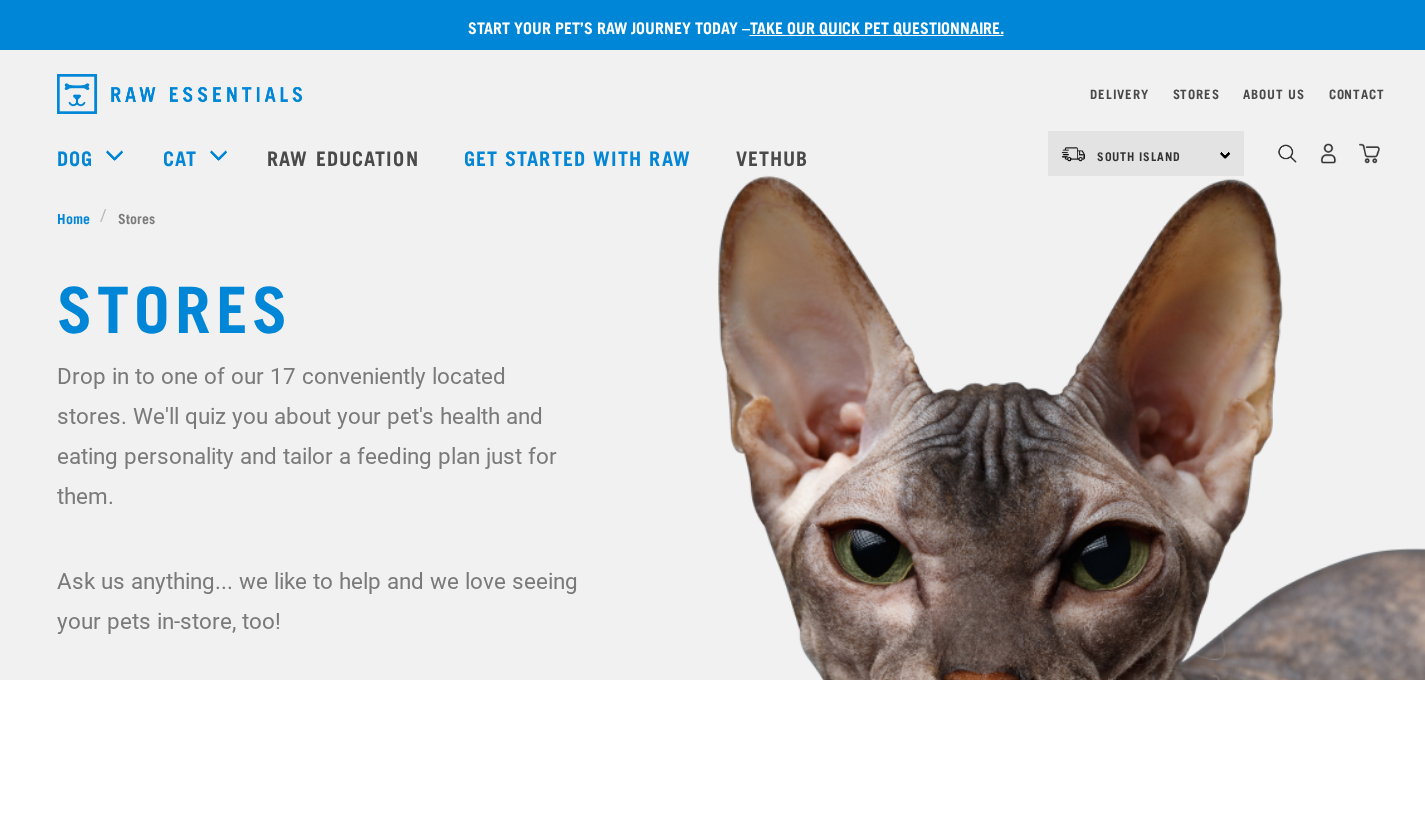 scroll, scrollTop: 0, scrollLeft: 0, axis: both 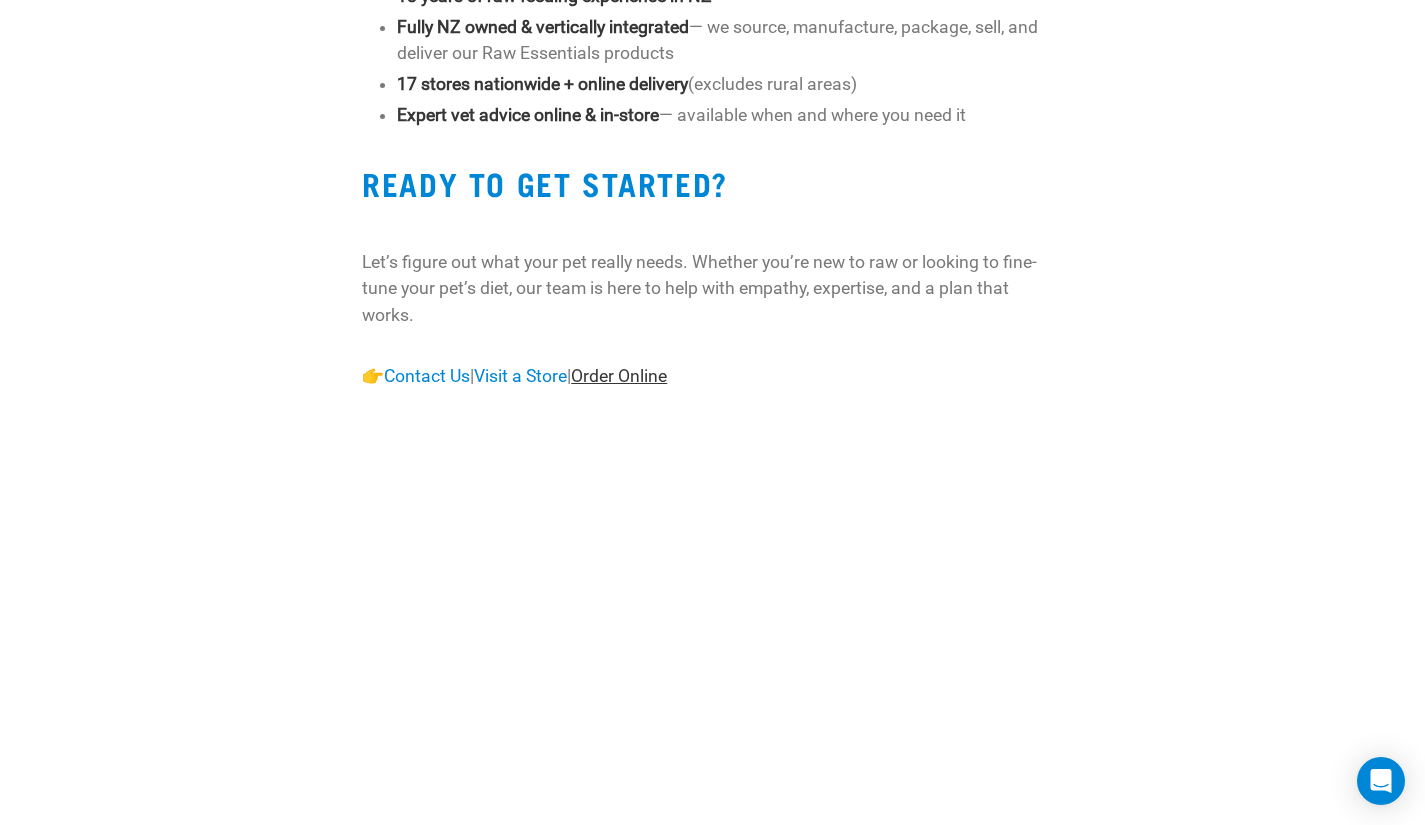 click on "Order Online" at bounding box center [619, 376] 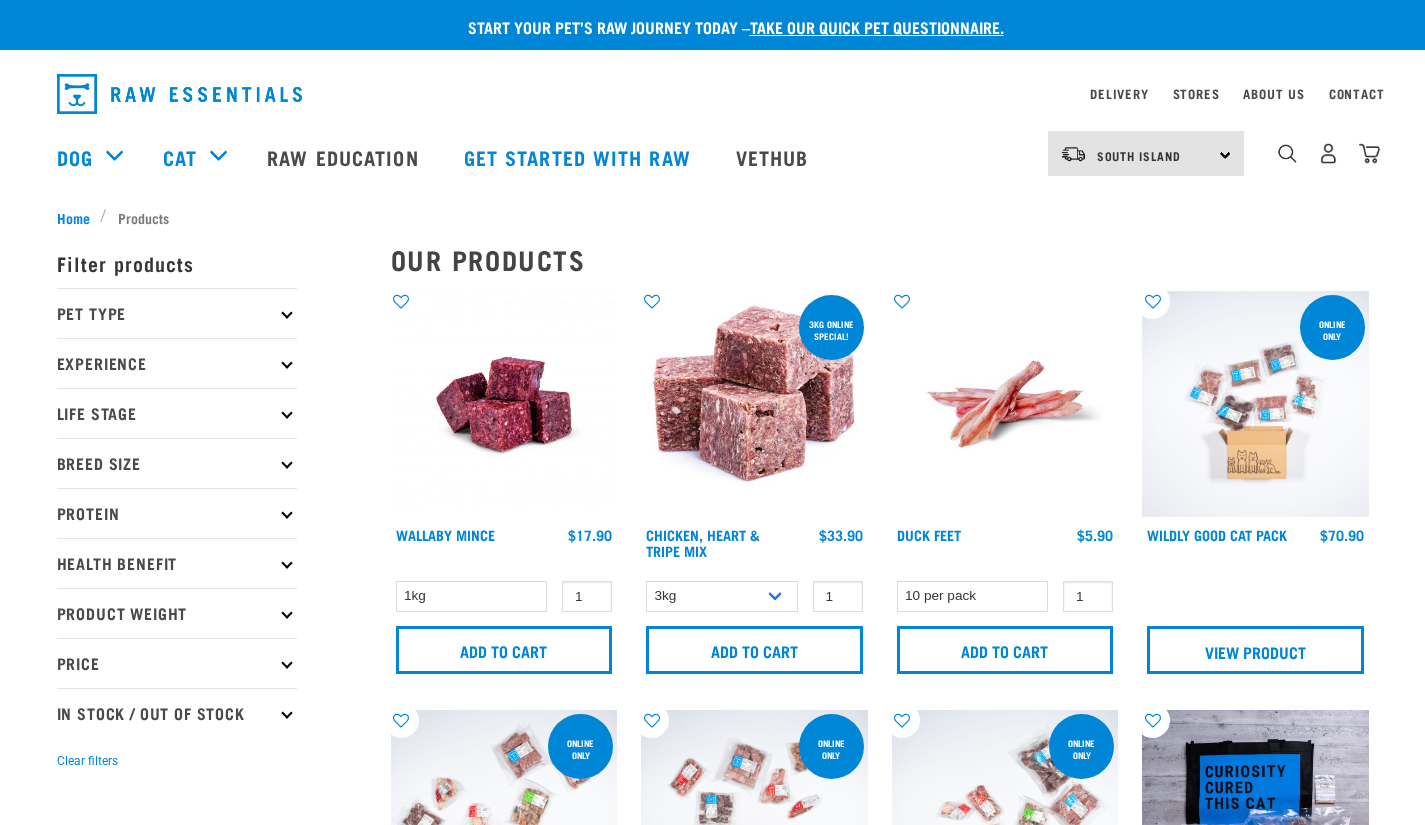 scroll, scrollTop: 0, scrollLeft: 0, axis: both 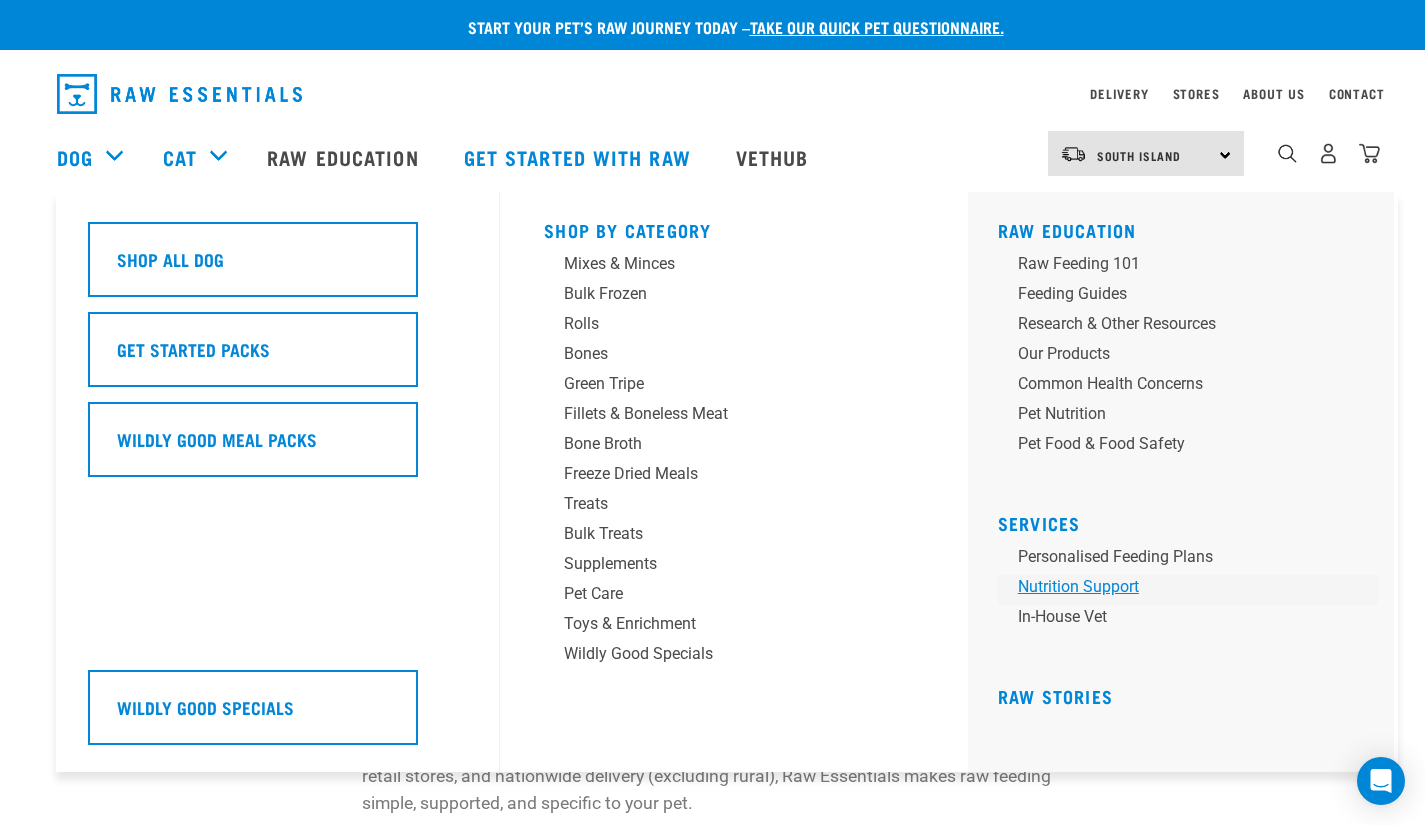 click on "Nutrition Support" at bounding box center (1188, 590) 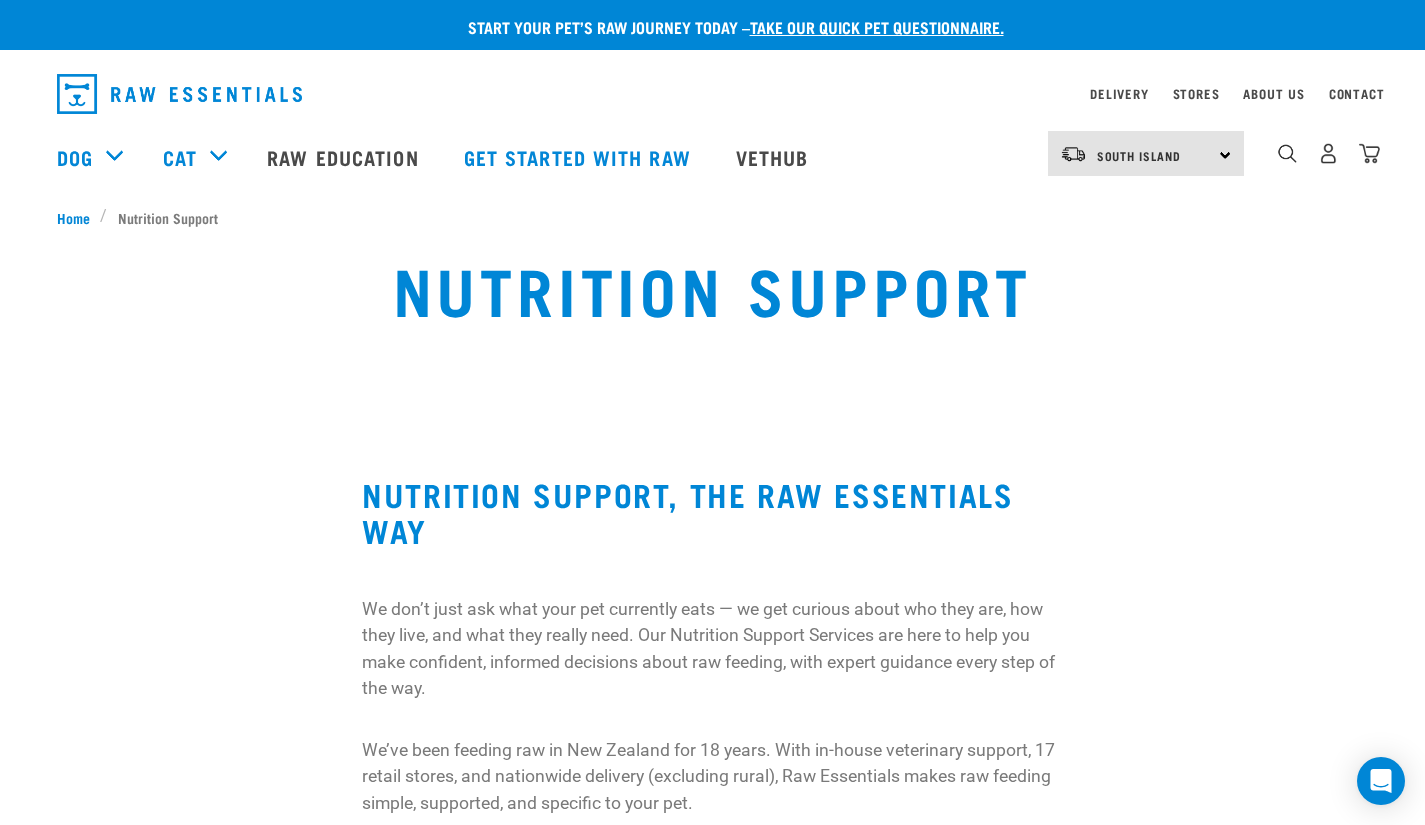 scroll, scrollTop: 0, scrollLeft: 0, axis: both 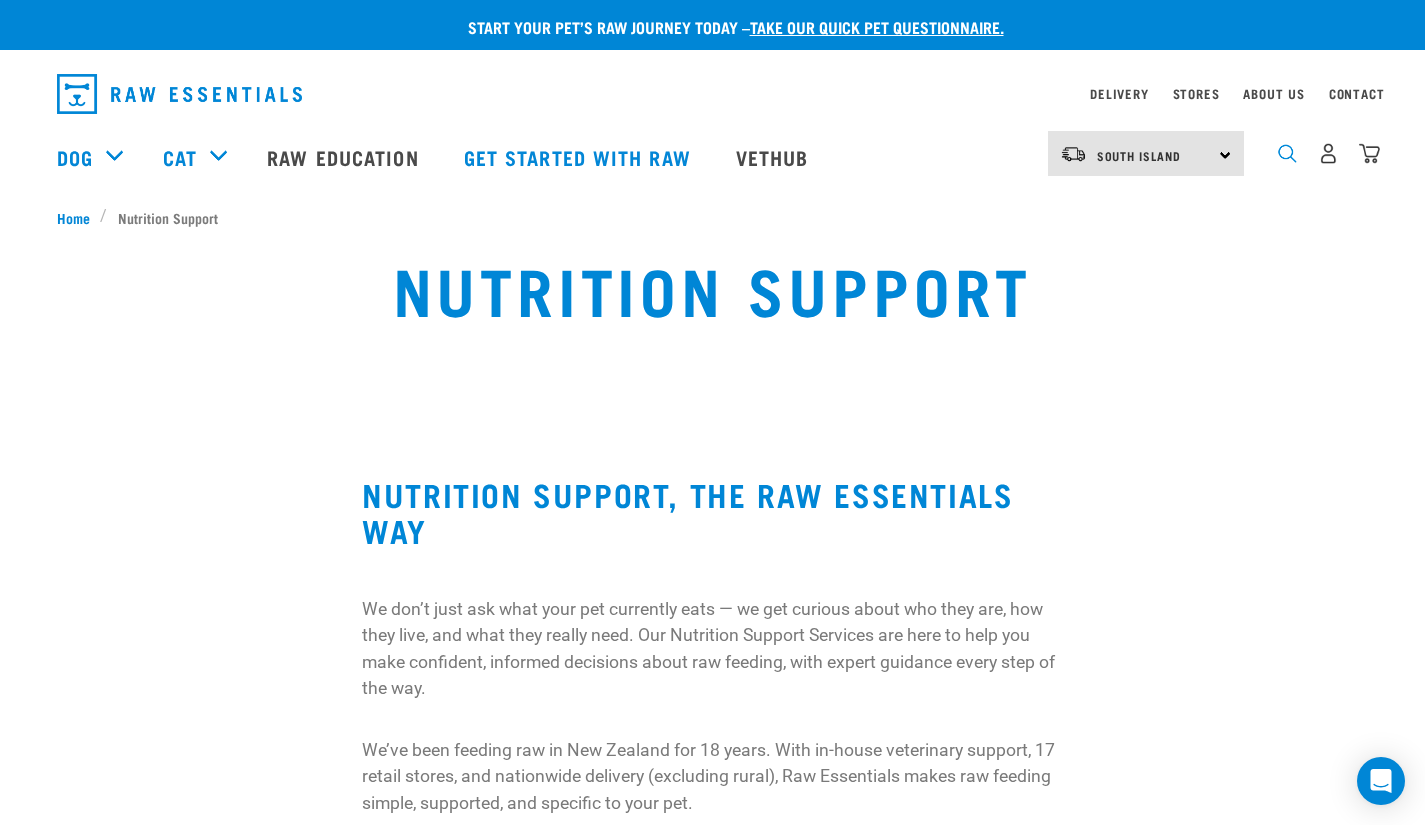 click at bounding box center (1287, 153) 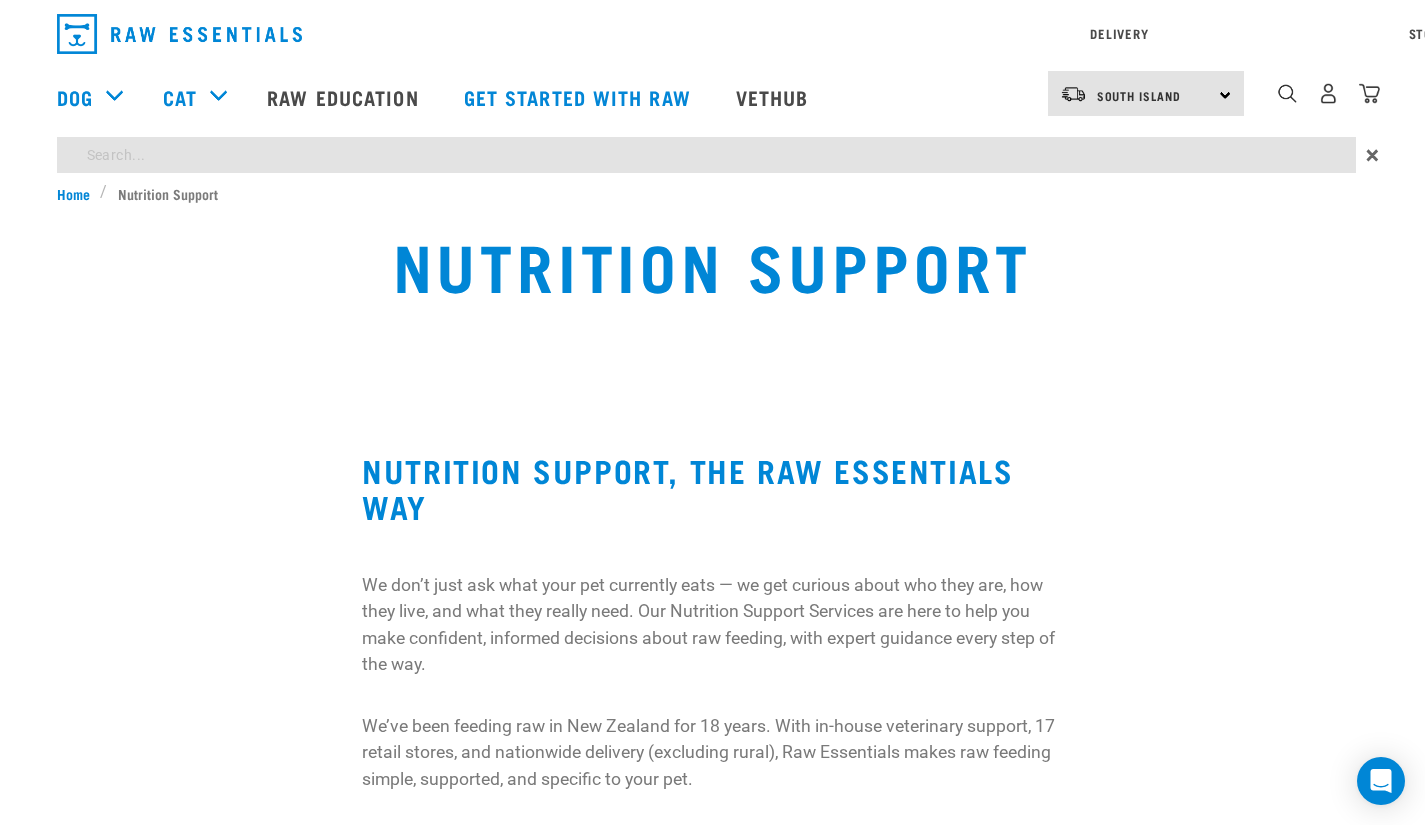 click on "Start your pet’s raw journey today –  take our quick pet questionnaire.
Delivery
Stores
About Us
Contact" at bounding box center (712, 1495) 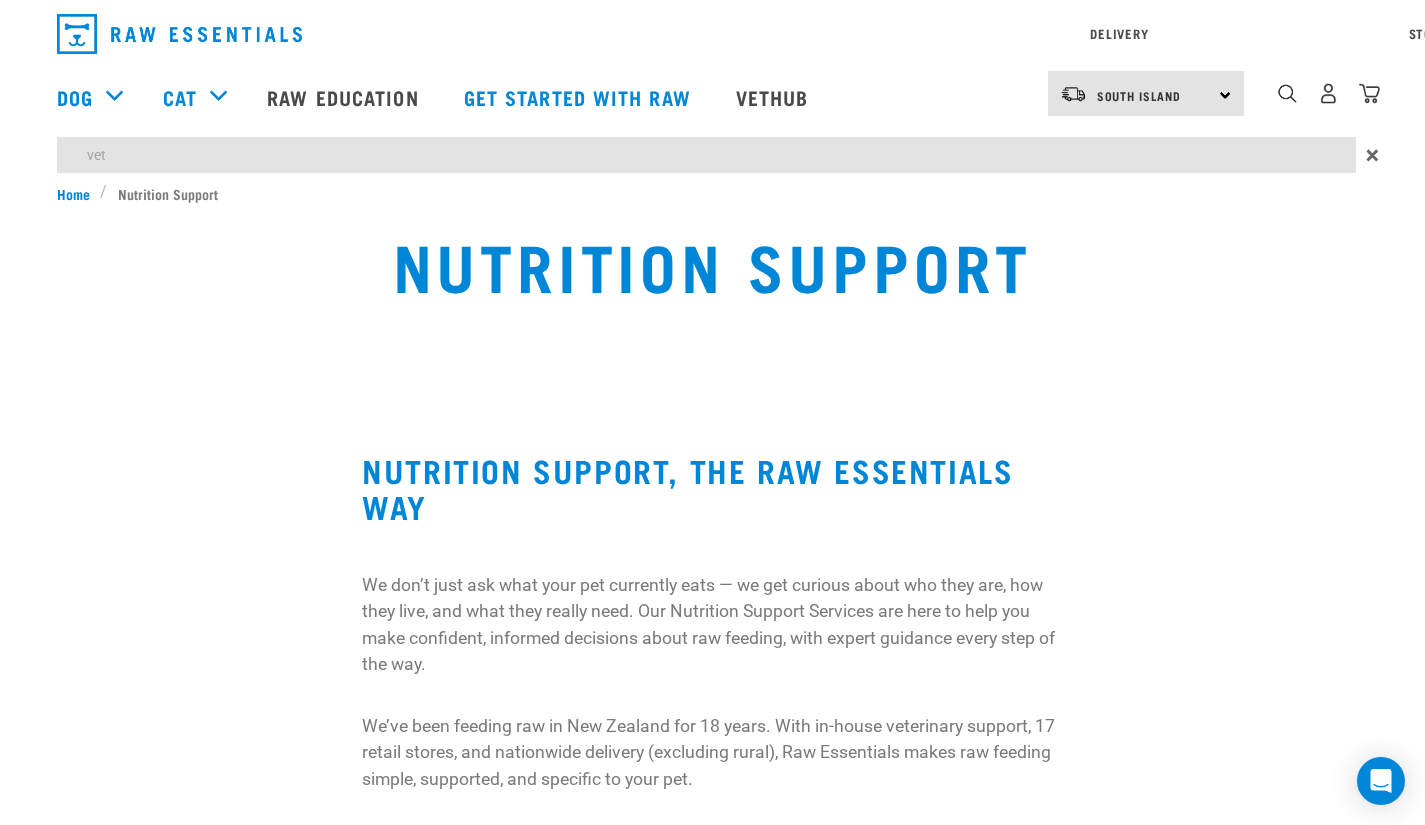 type on "vet" 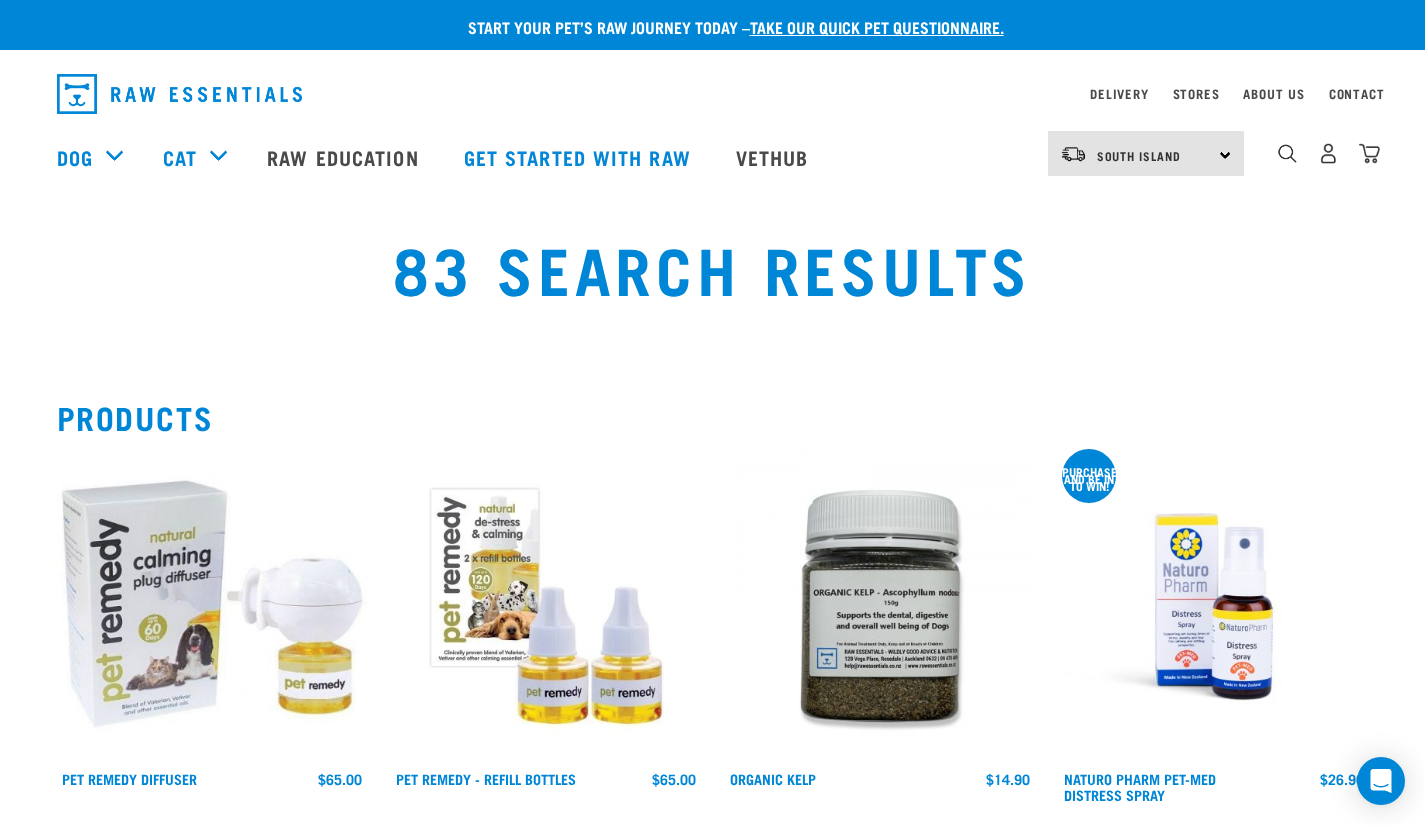 scroll, scrollTop: 0, scrollLeft: 0, axis: both 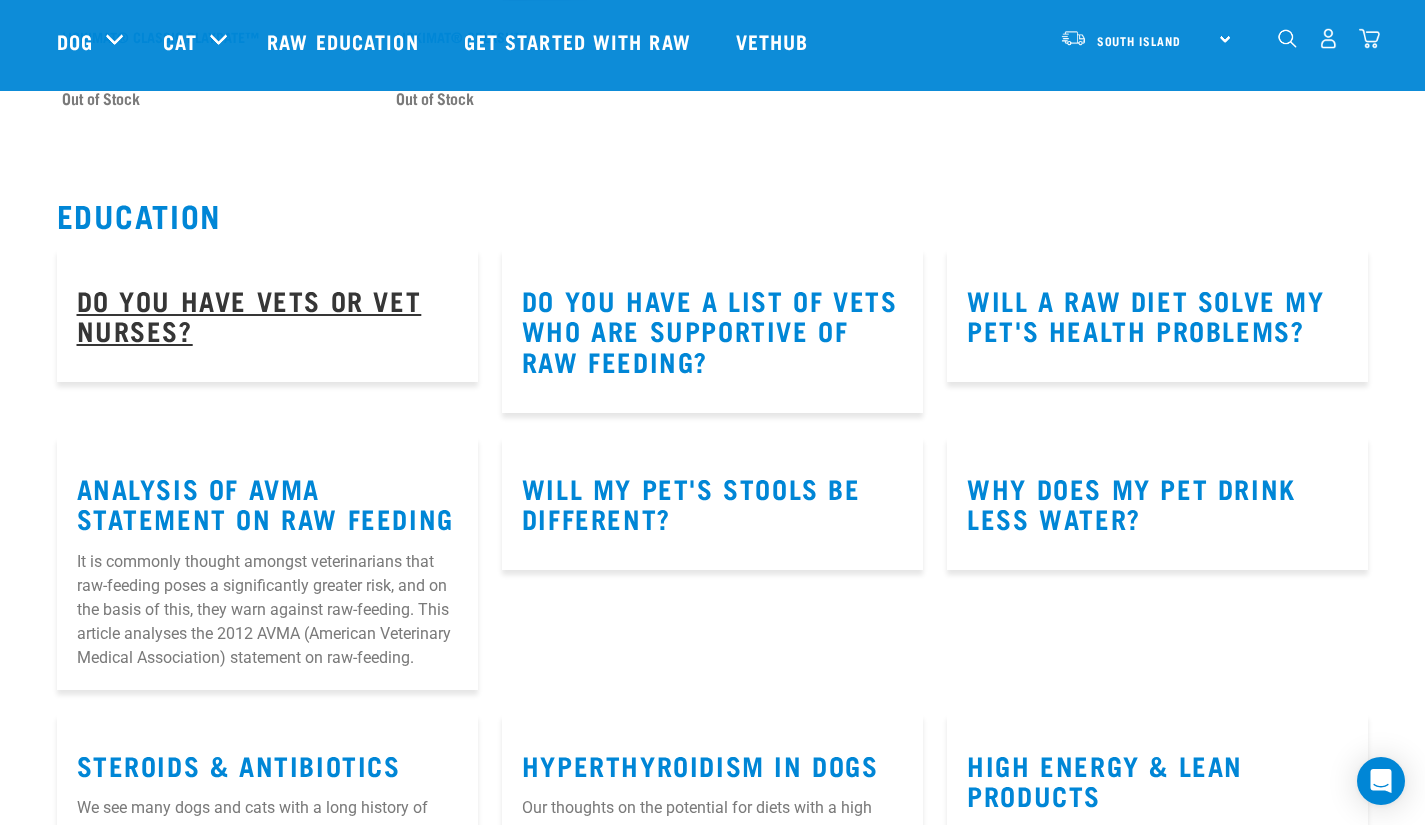click on "Do you have vets or vet nurses?" at bounding box center (249, 315) 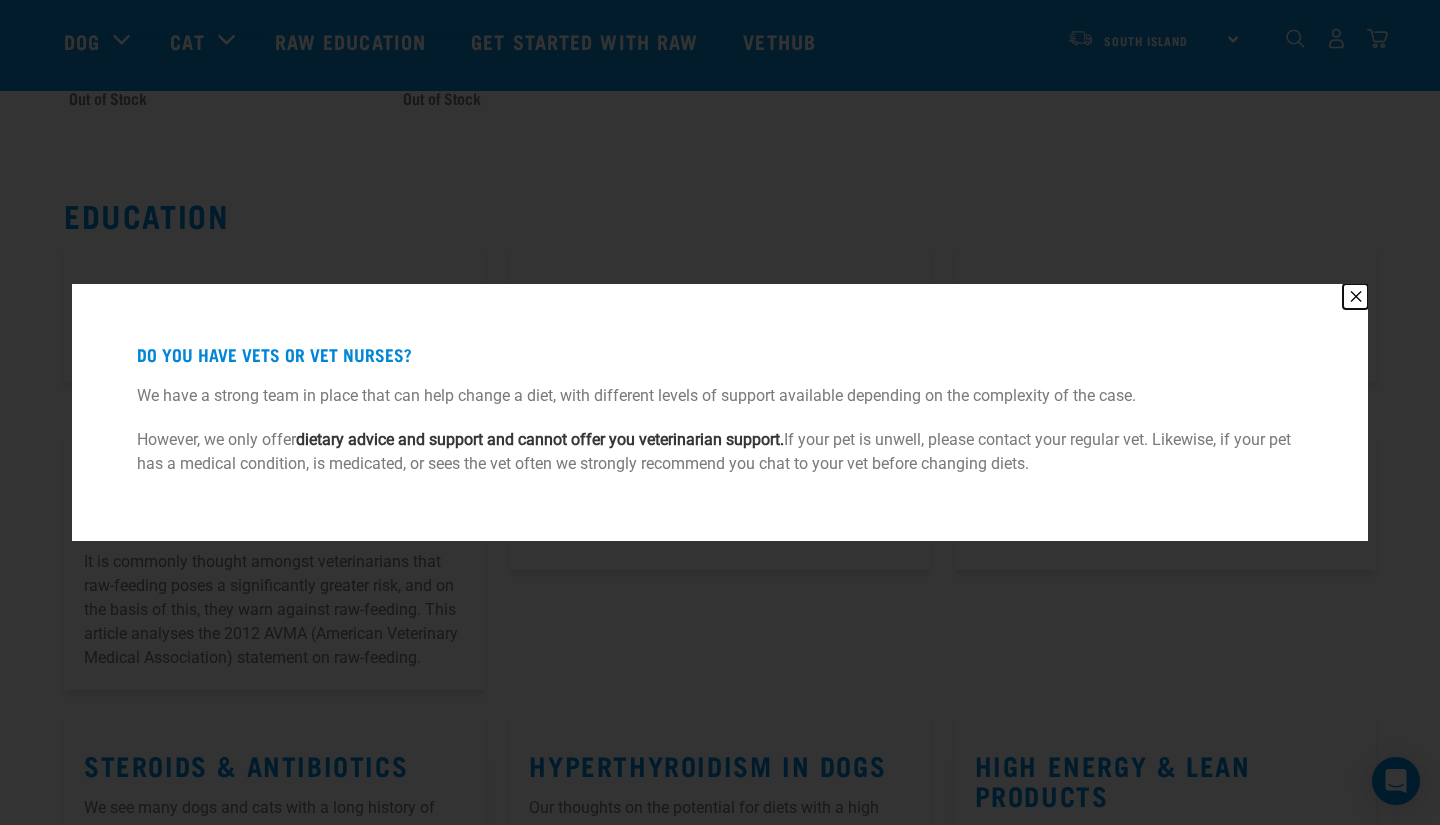 click on "✕" at bounding box center (1355, 296) 